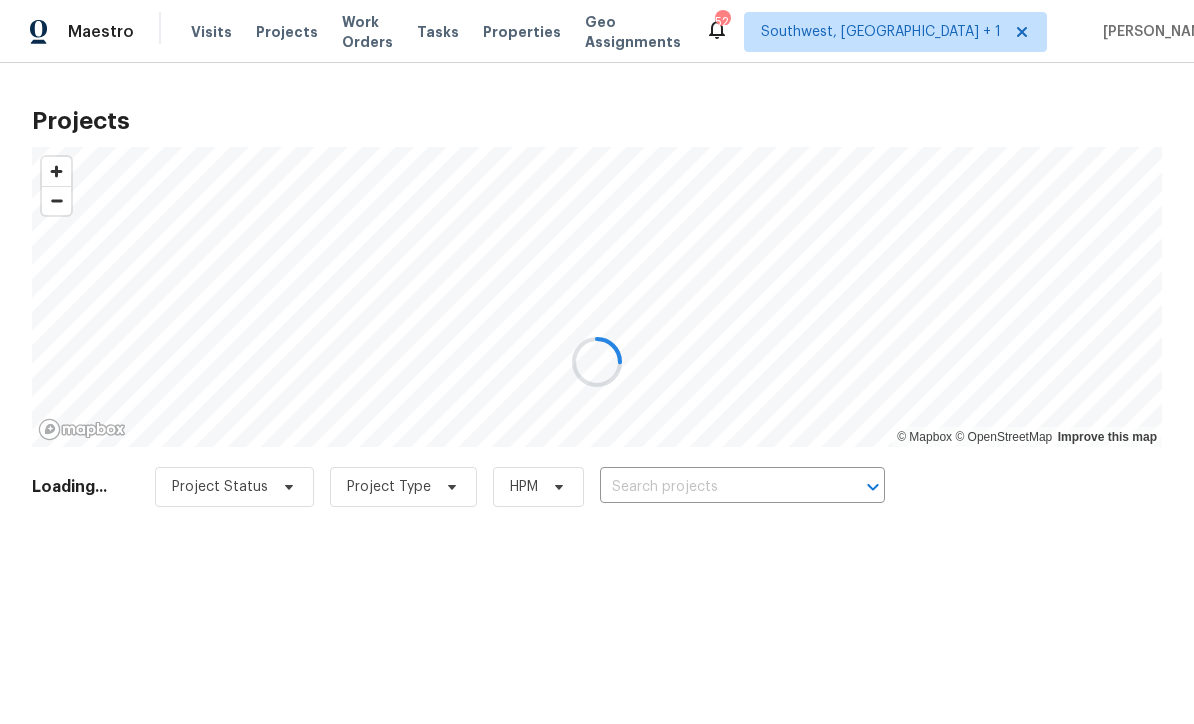 scroll, scrollTop: 0, scrollLeft: 0, axis: both 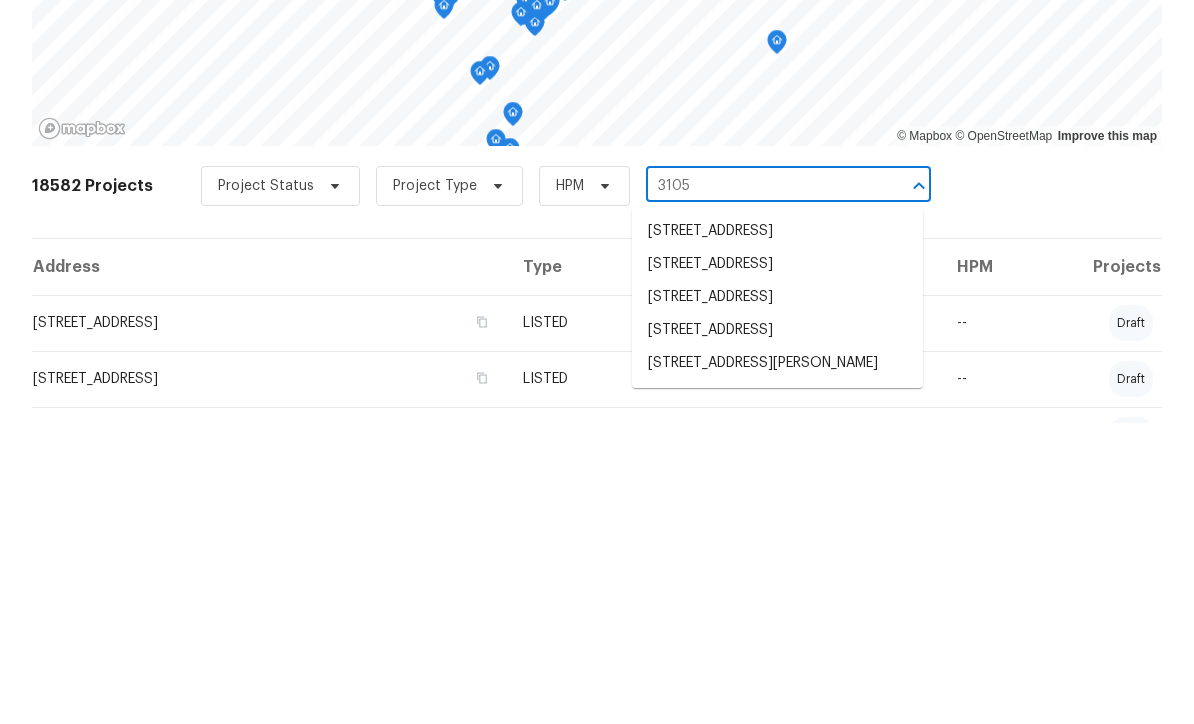 type on "3105 4" 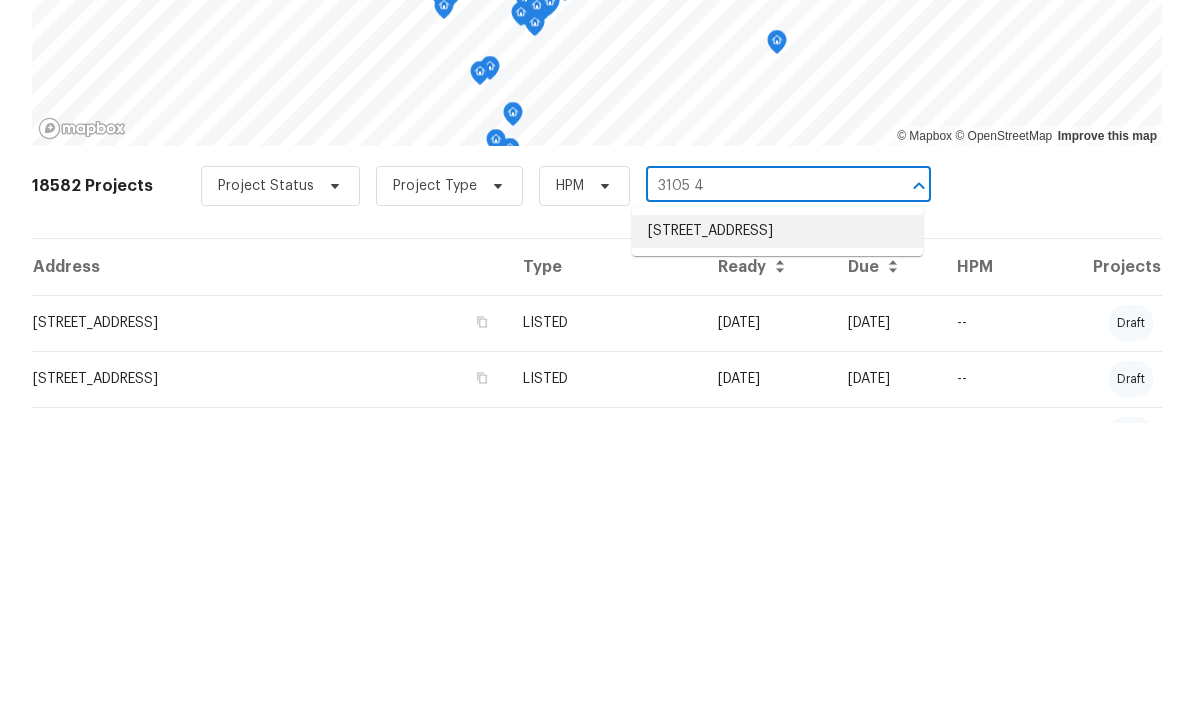 click on "3105 46th St E, Palmetto, FL 34221" at bounding box center (777, 532) 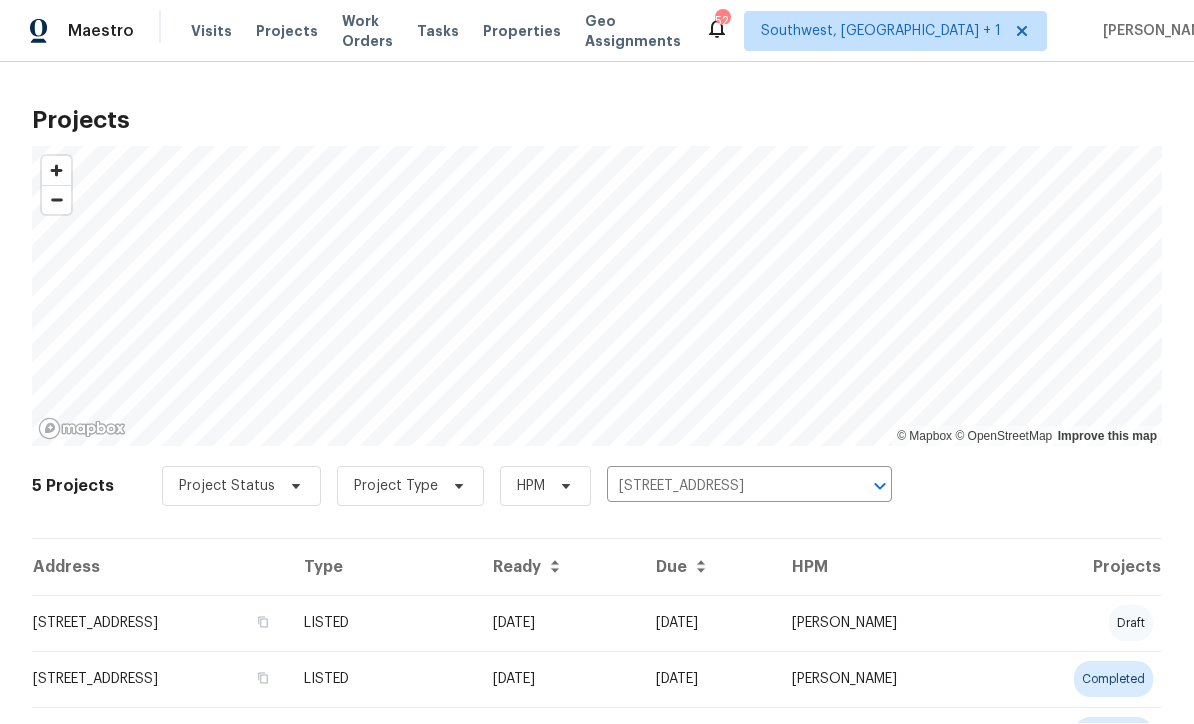 scroll, scrollTop: 1, scrollLeft: 0, axis: vertical 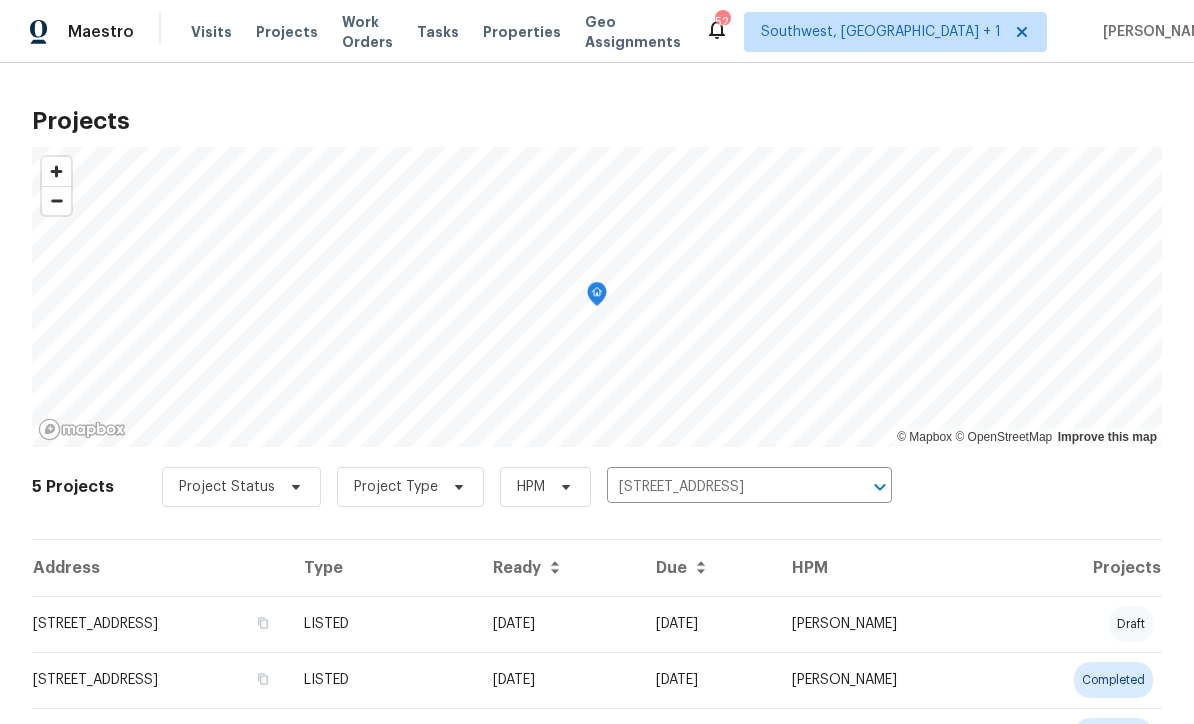 click on "[DATE]" at bounding box center (558, 624) 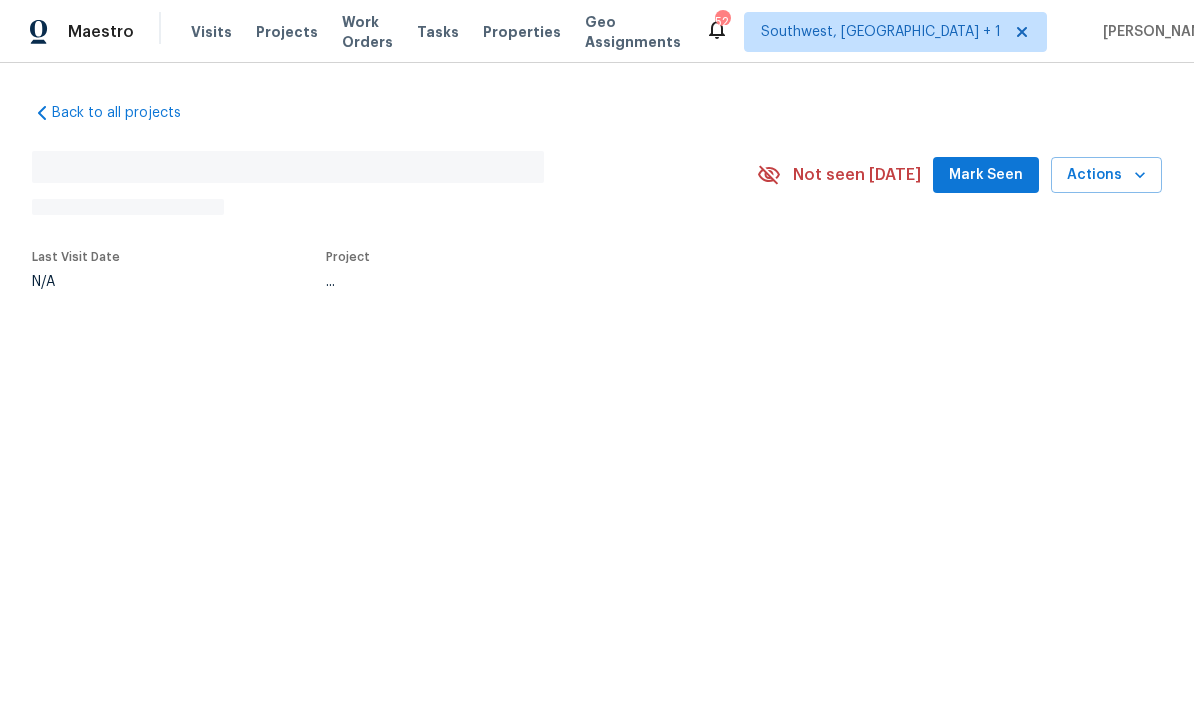 scroll, scrollTop: 0, scrollLeft: 0, axis: both 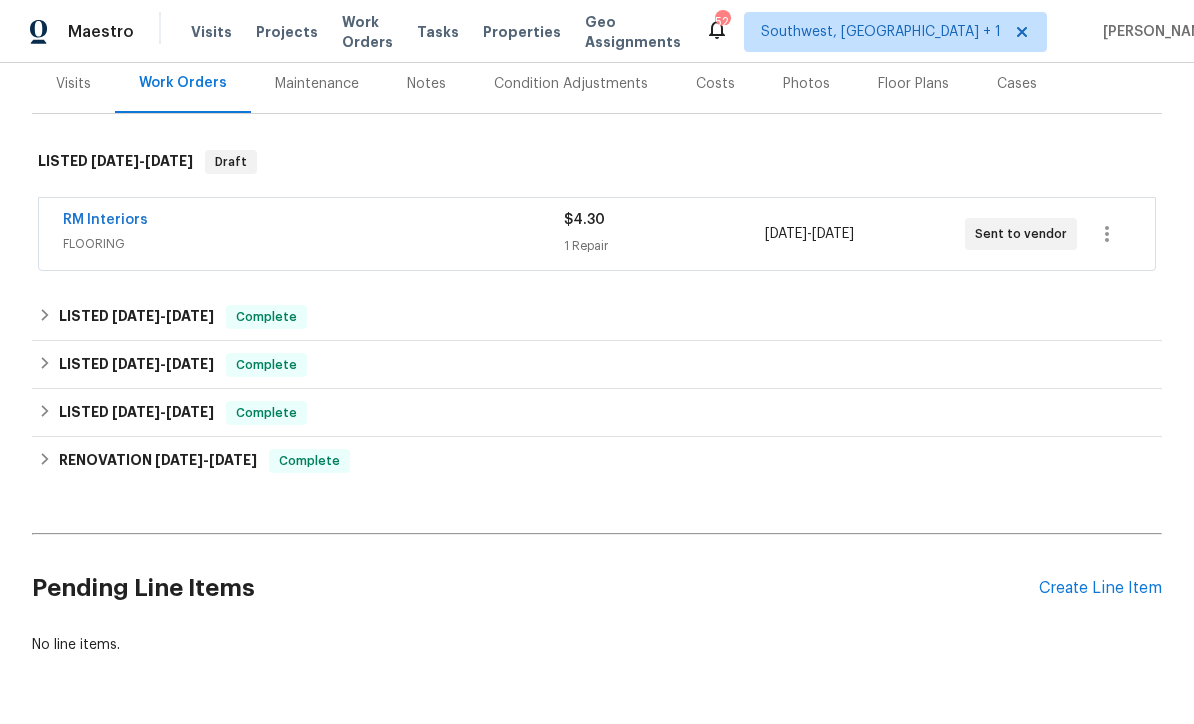 click on "Create Line Item" at bounding box center (1100, 588) 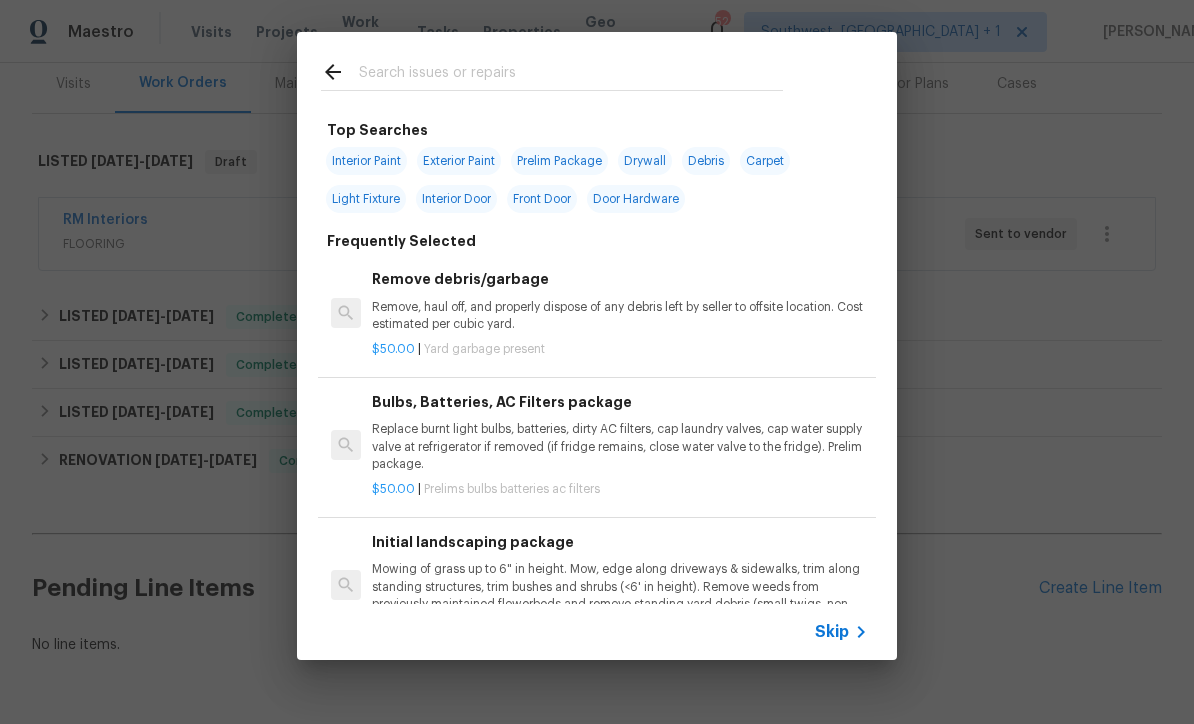 click 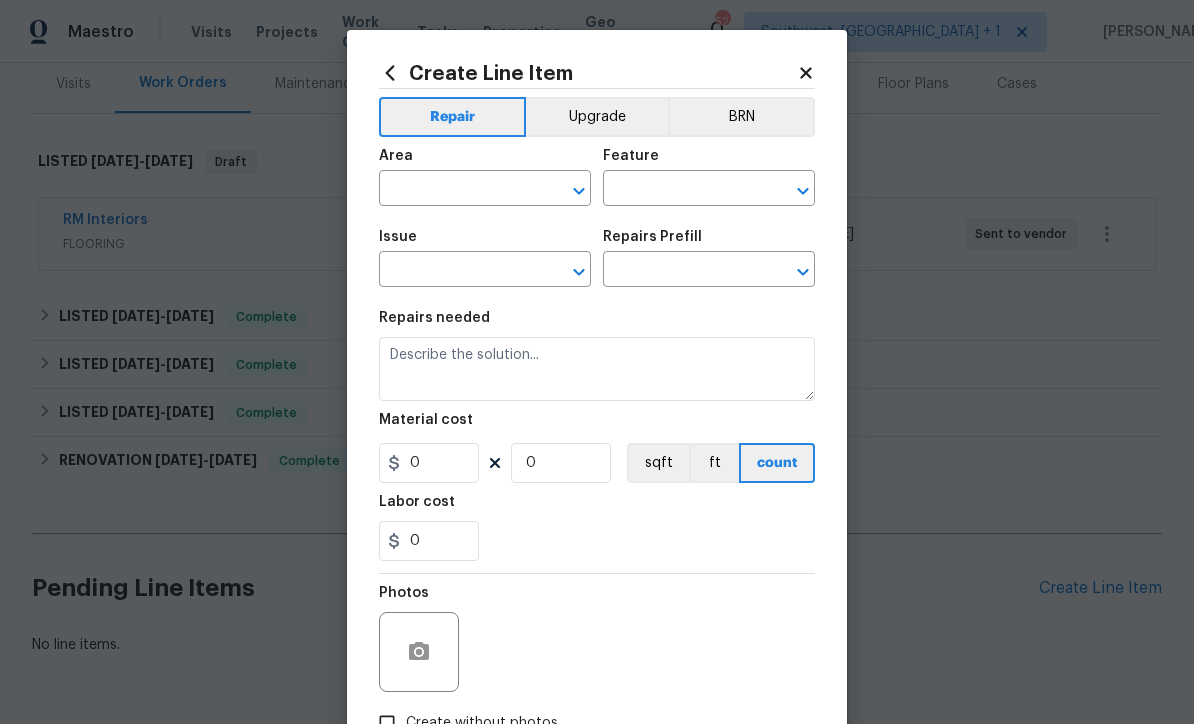 click at bounding box center [457, 190] 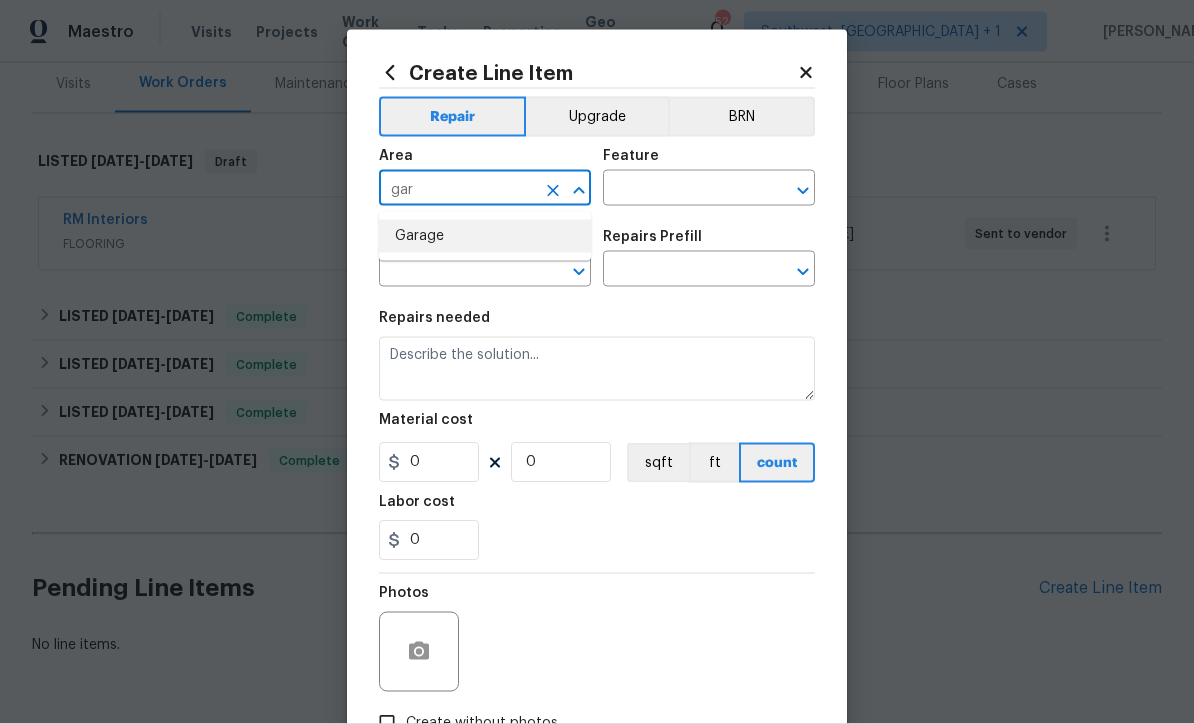 click on "Garage" at bounding box center [485, 236] 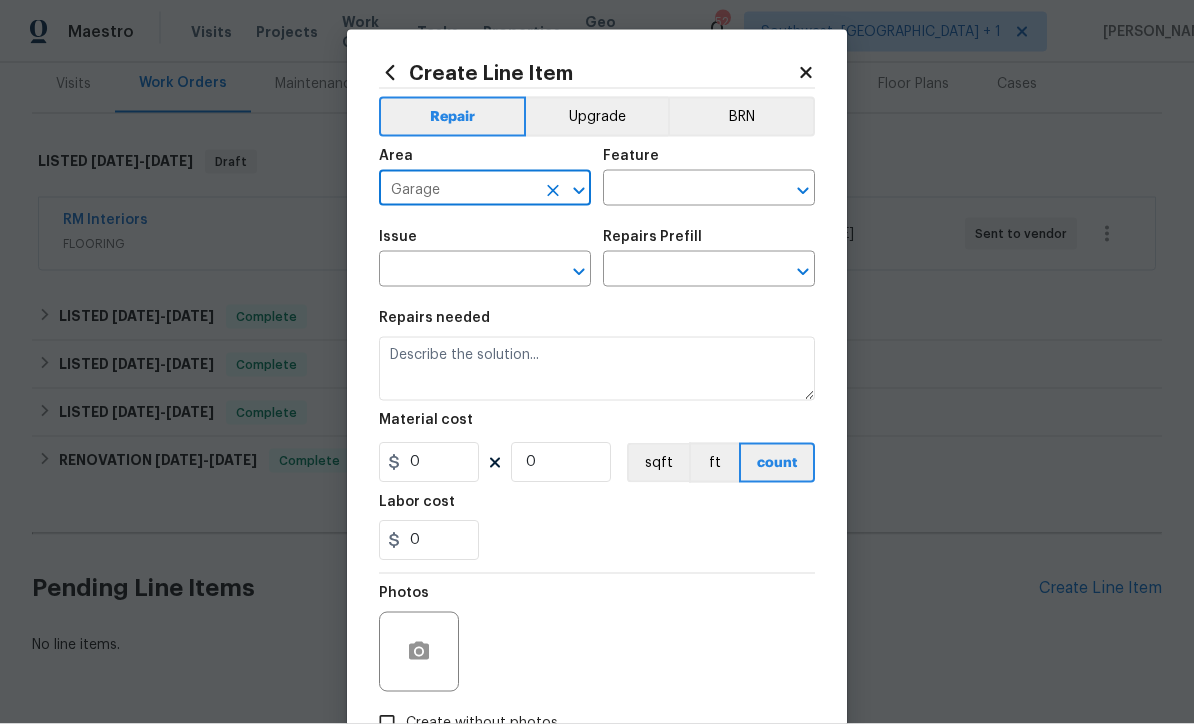click at bounding box center [681, 190] 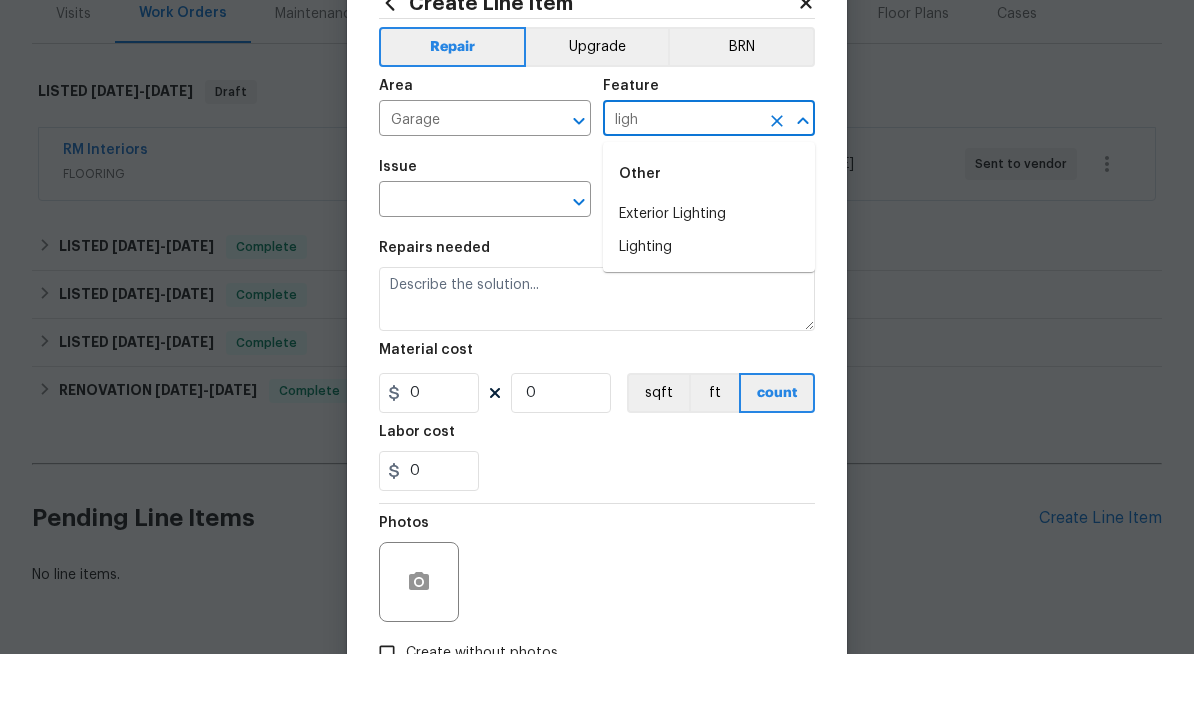 click on "Lighting" at bounding box center [709, 317] 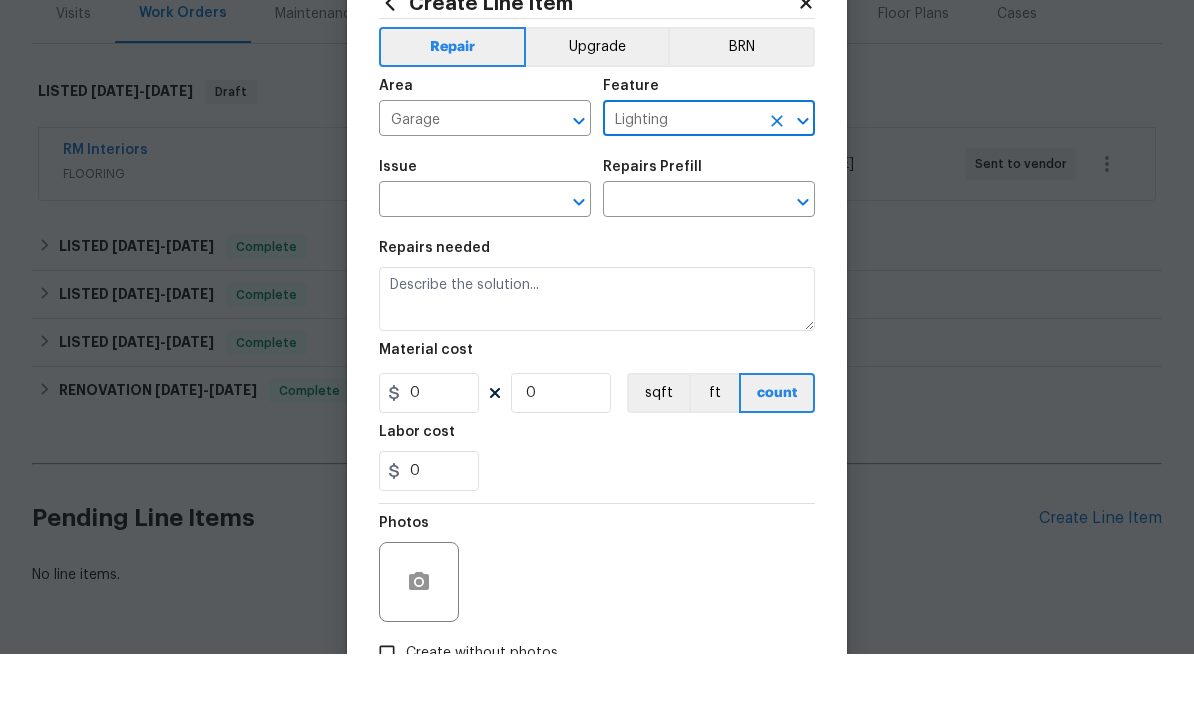click on "Lighting" at bounding box center [681, 190] 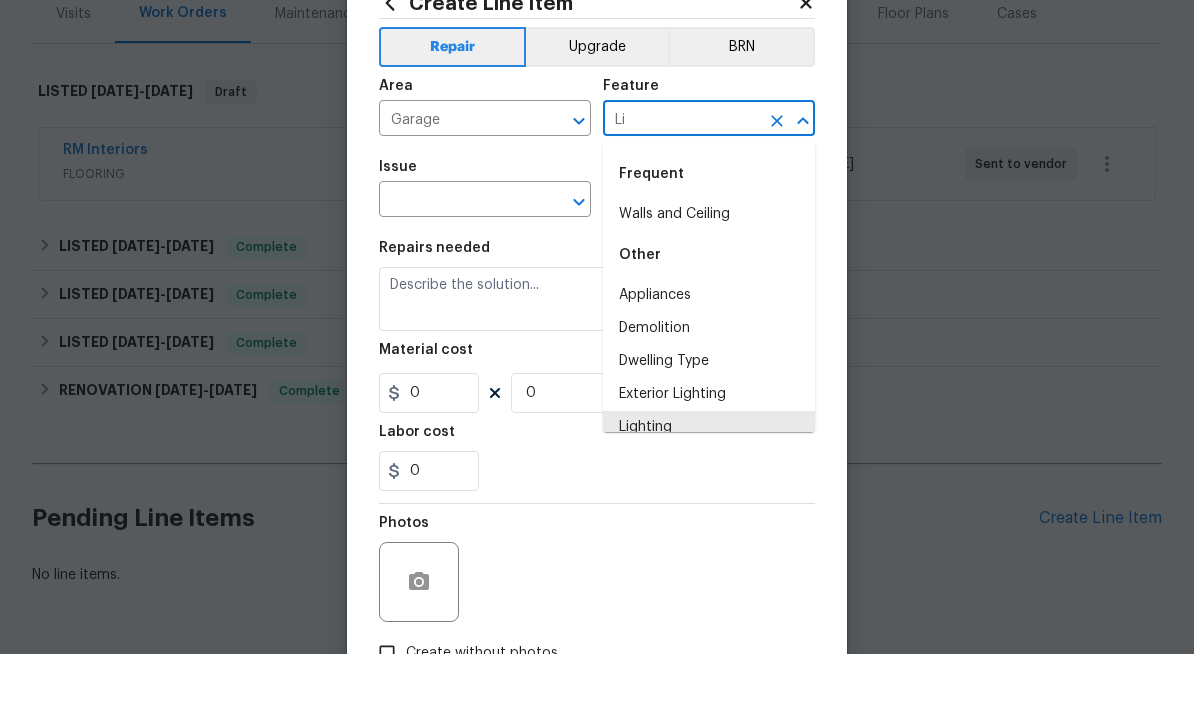 type on "L" 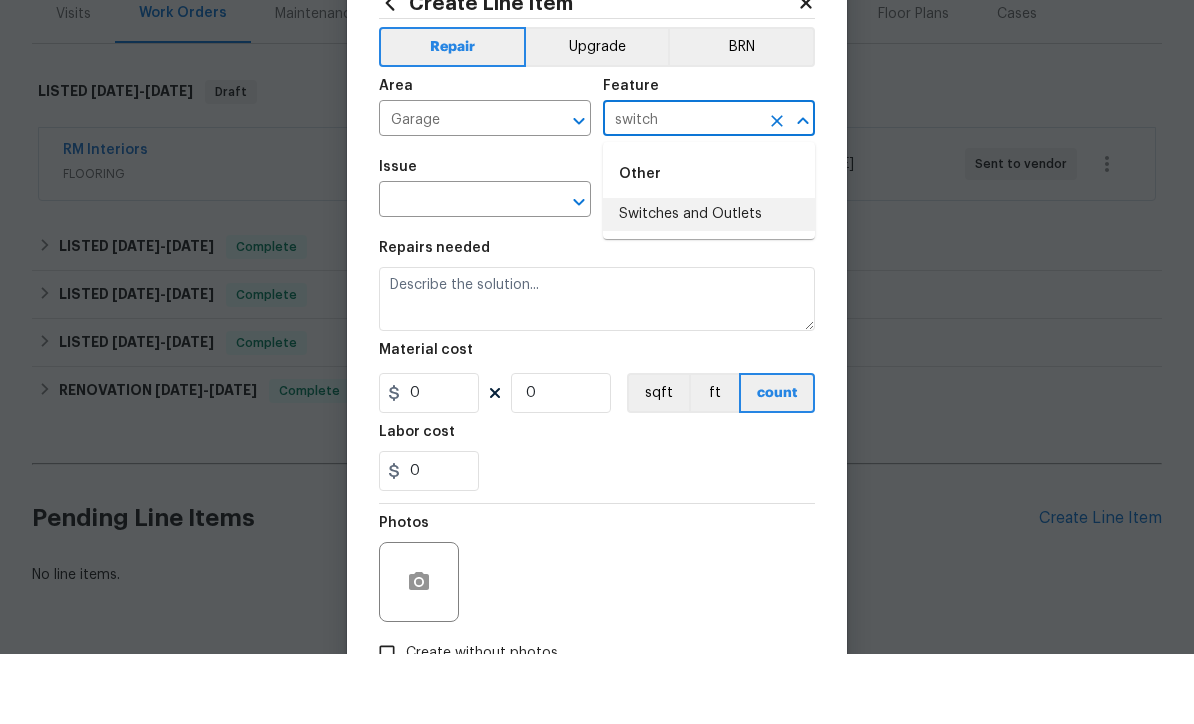 click on "Switches and Outlets" at bounding box center [709, 284] 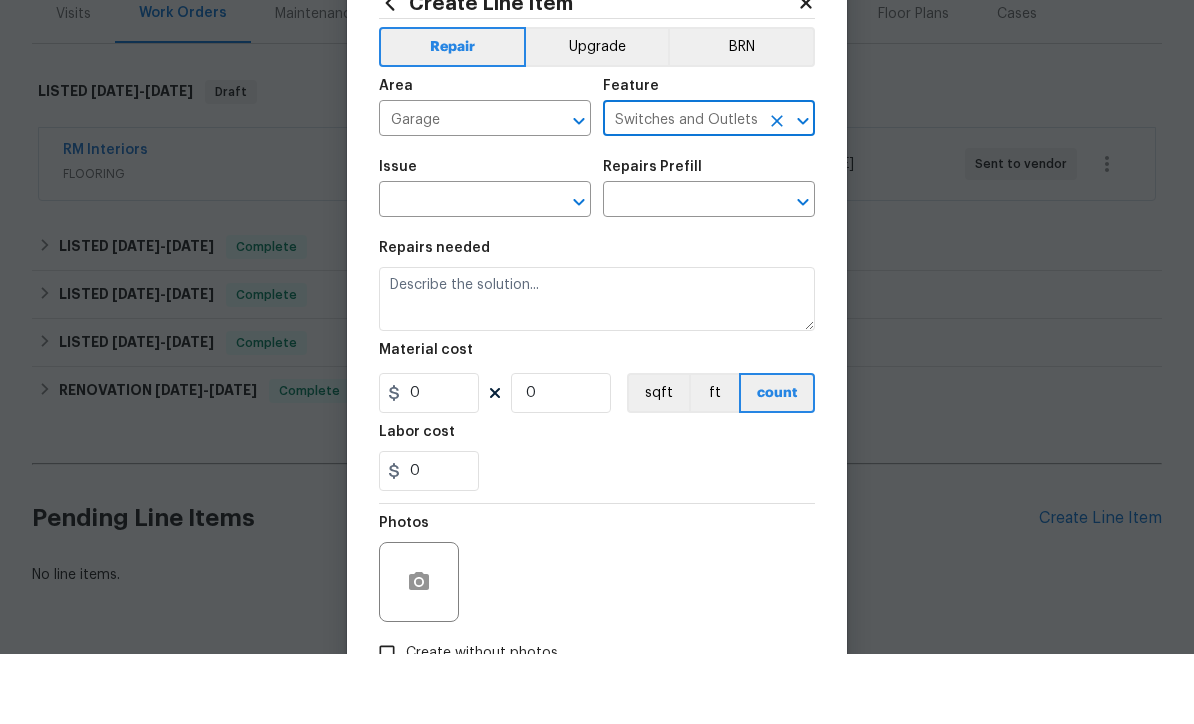 click at bounding box center (457, 271) 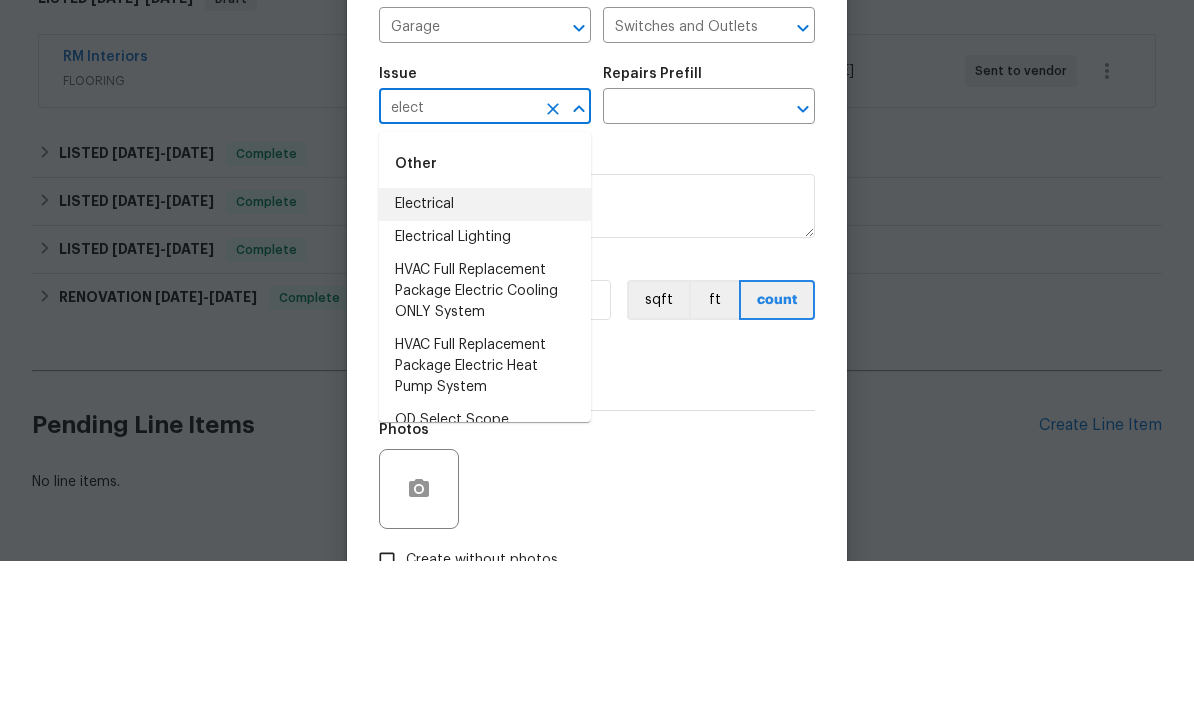 click on "Electrical" at bounding box center (485, 367) 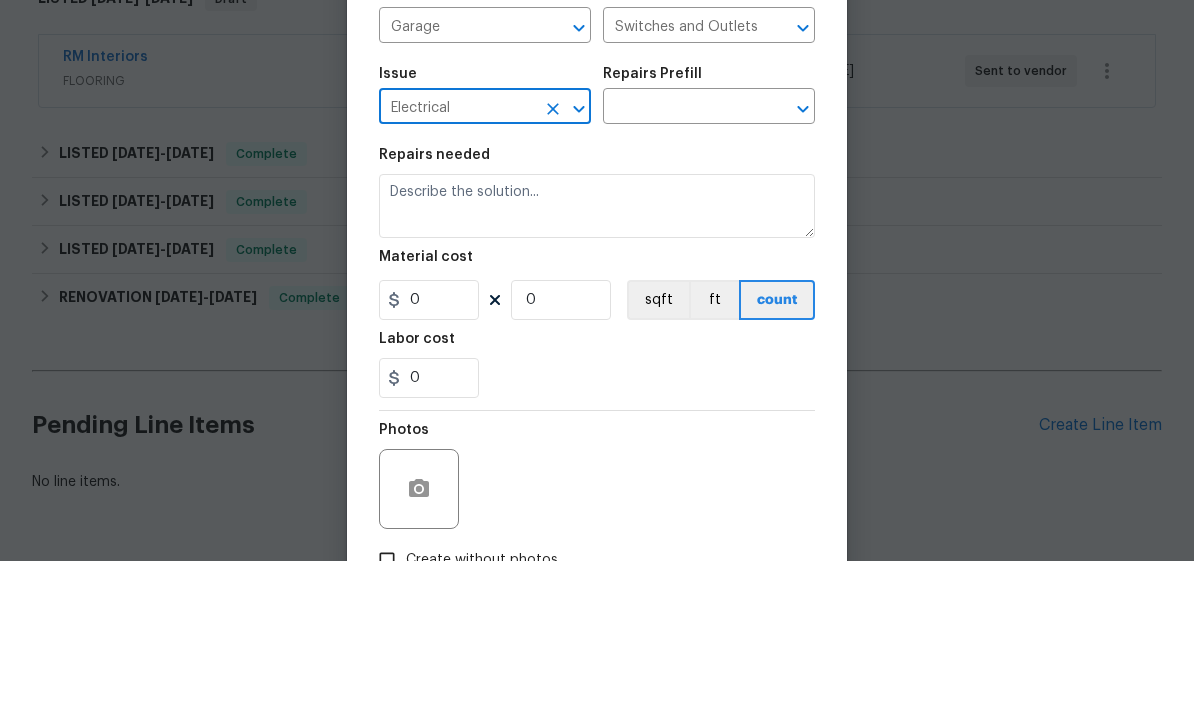 click at bounding box center [681, 271] 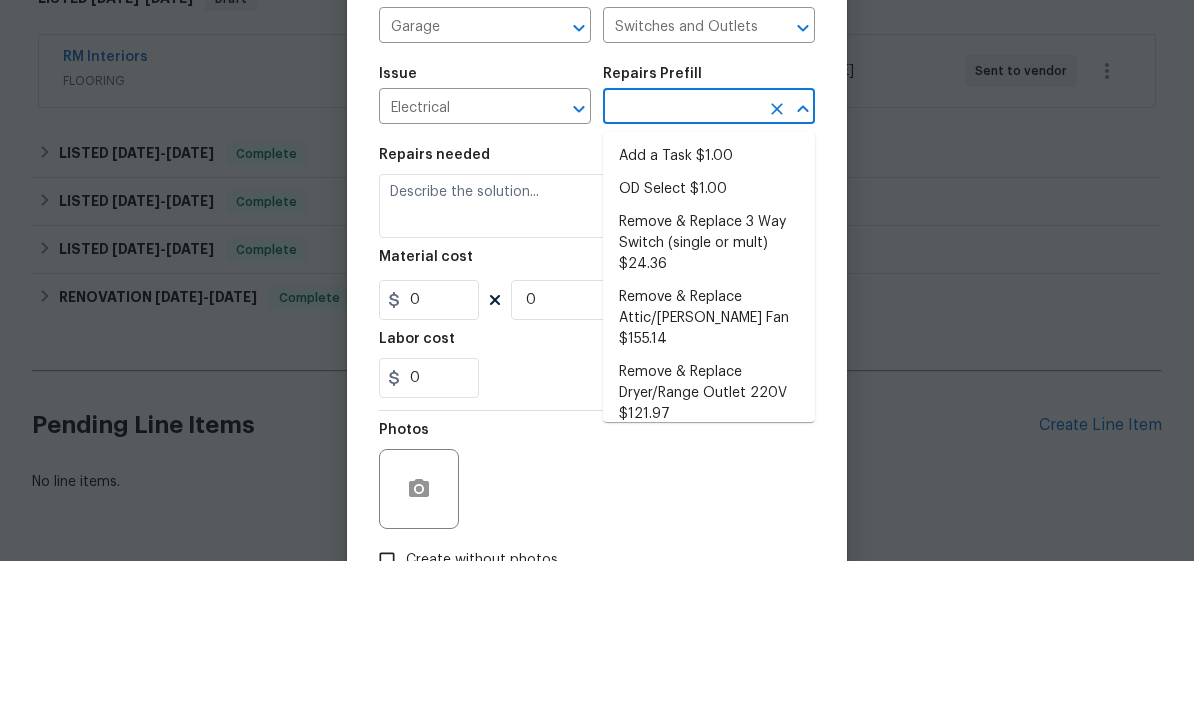 click on "Add a Task $1.00" at bounding box center (709, 319) 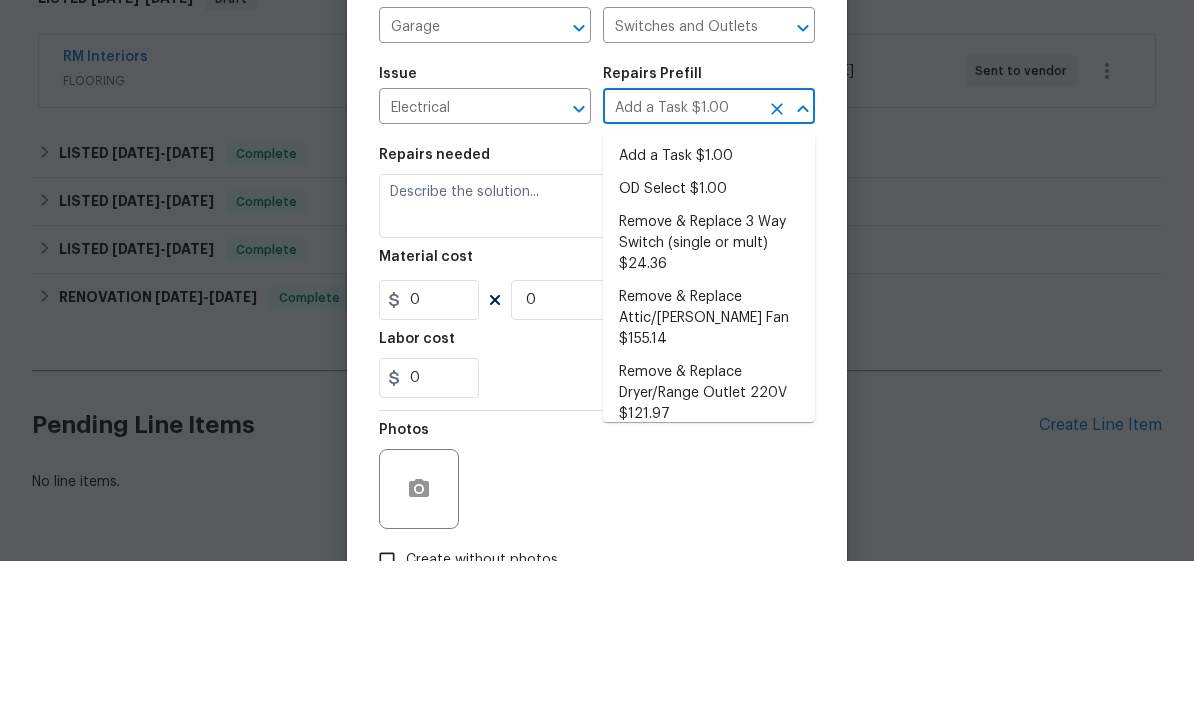 type on "HPM to detail" 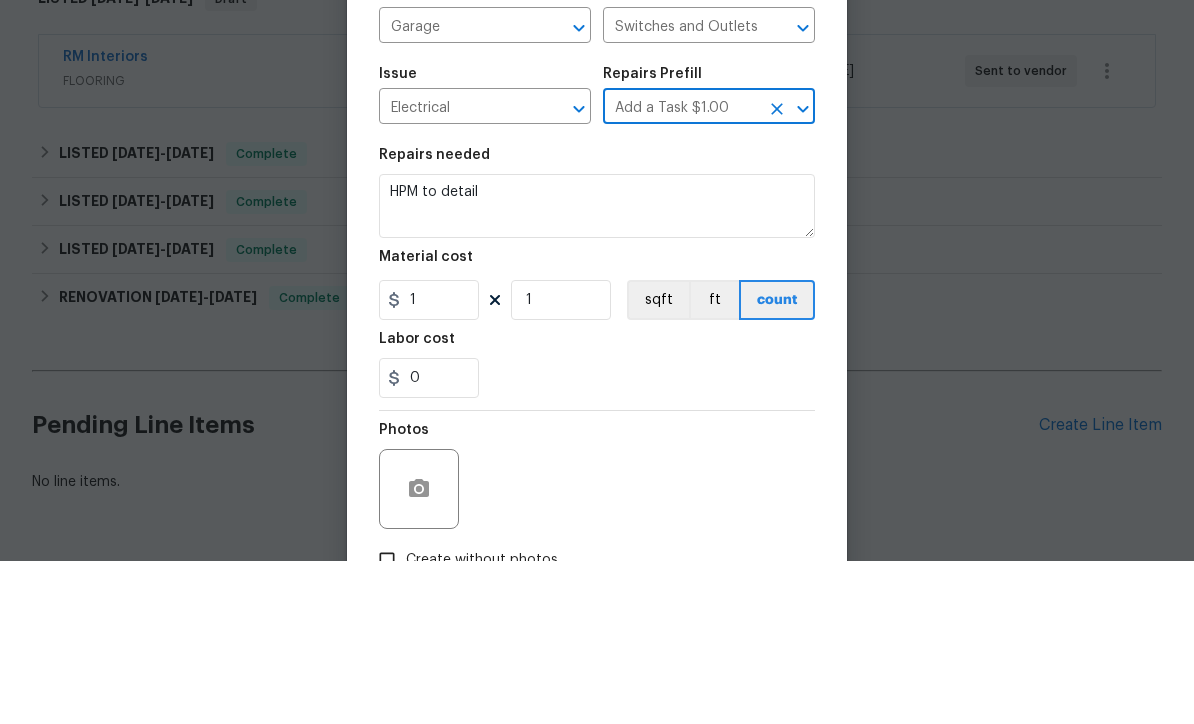 type on "1" 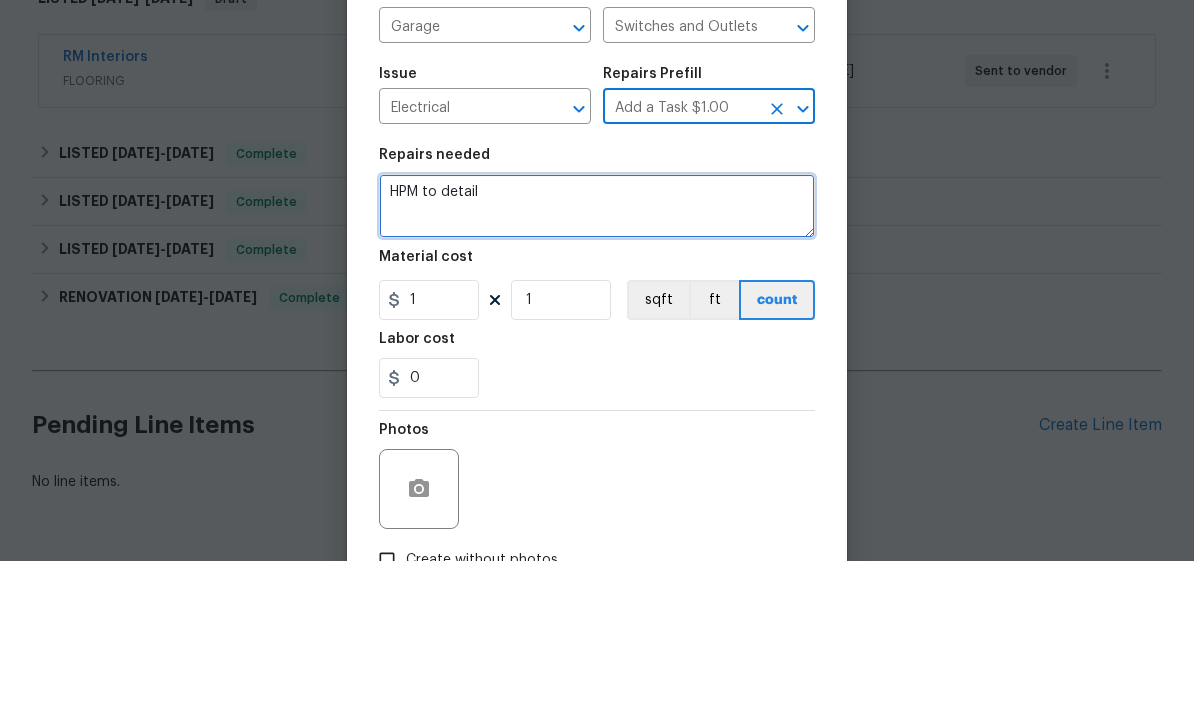 click on "HPM to detail" at bounding box center (597, 369) 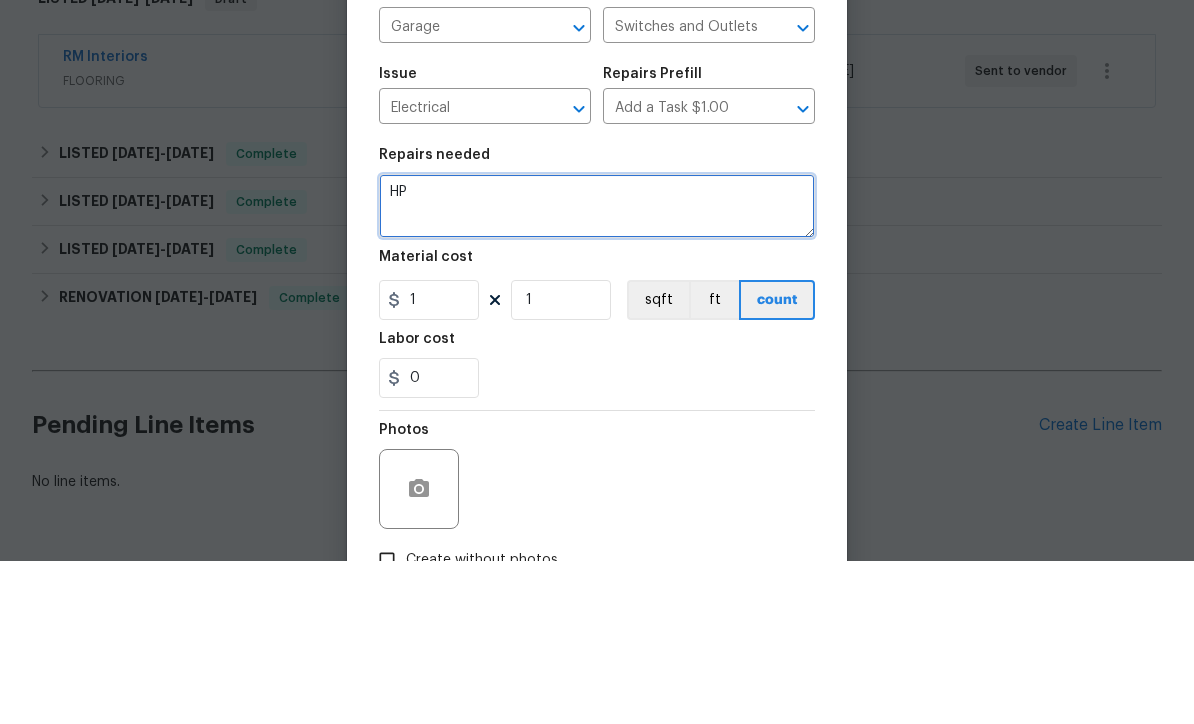 type on "H" 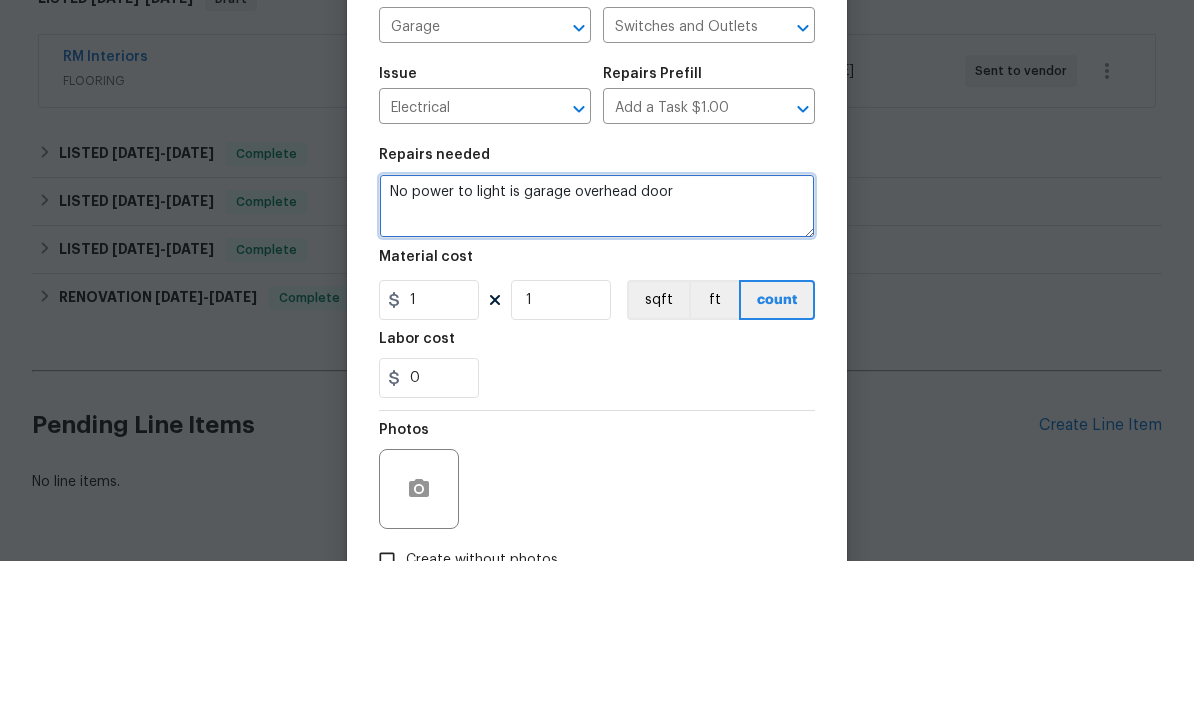 click on "No power to light is garage overhead door" at bounding box center (597, 369) 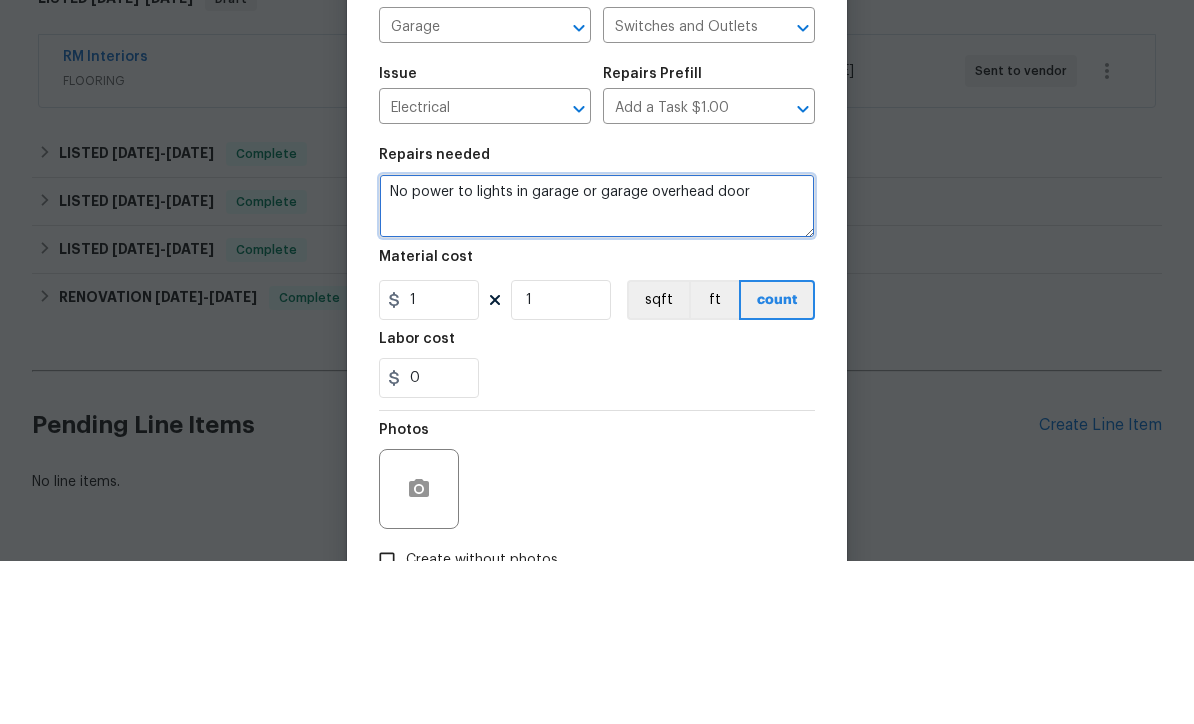 click on "No power to lights in garage or garage overhead door" at bounding box center (597, 369) 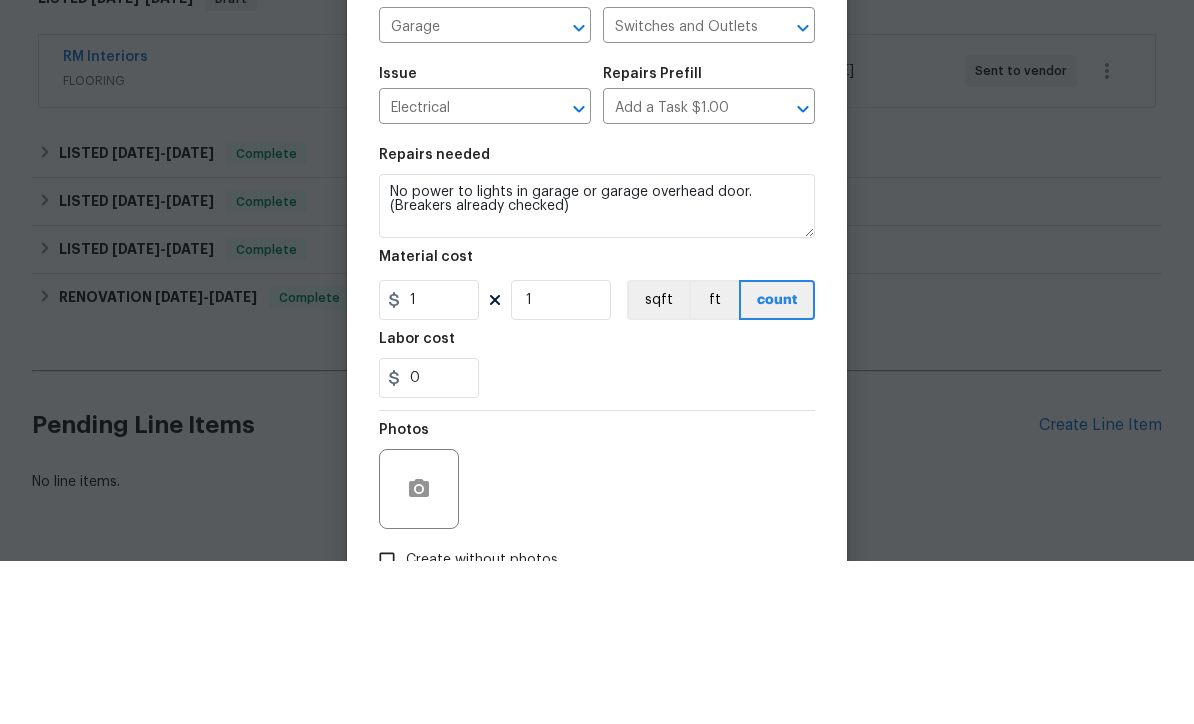 scroll, scrollTop: 66, scrollLeft: 0, axis: vertical 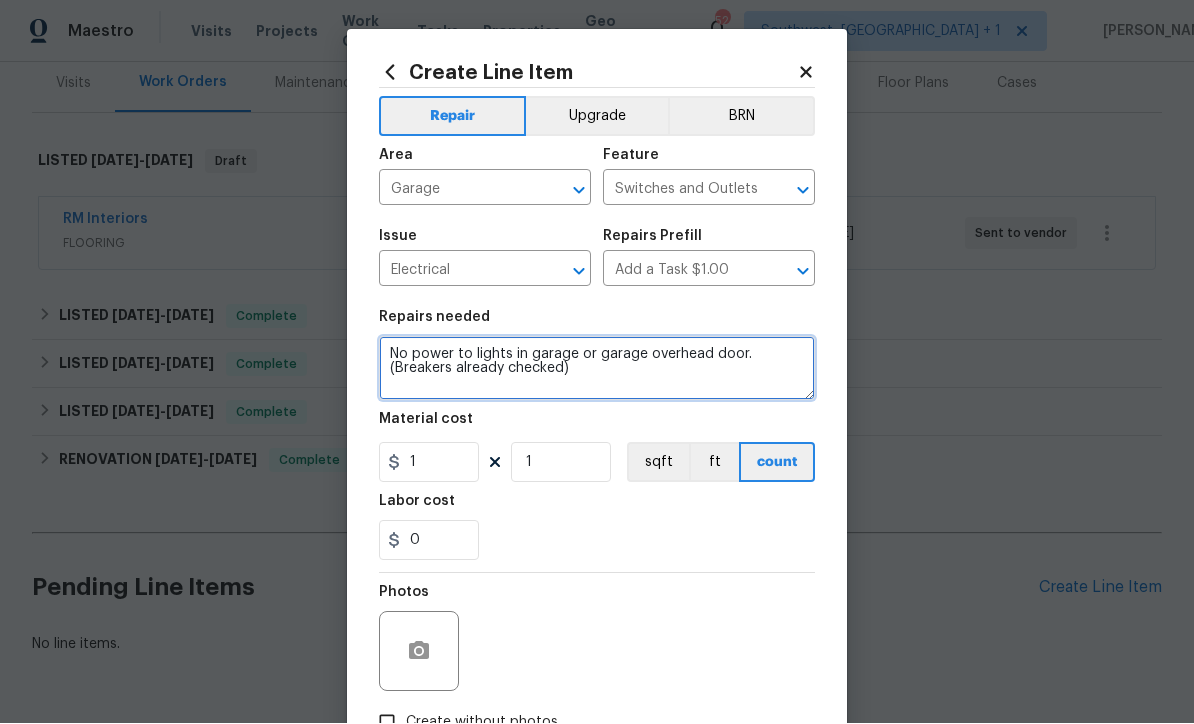 type on "No power to lights in garage or garage overhead door. (Breakers already checked)" 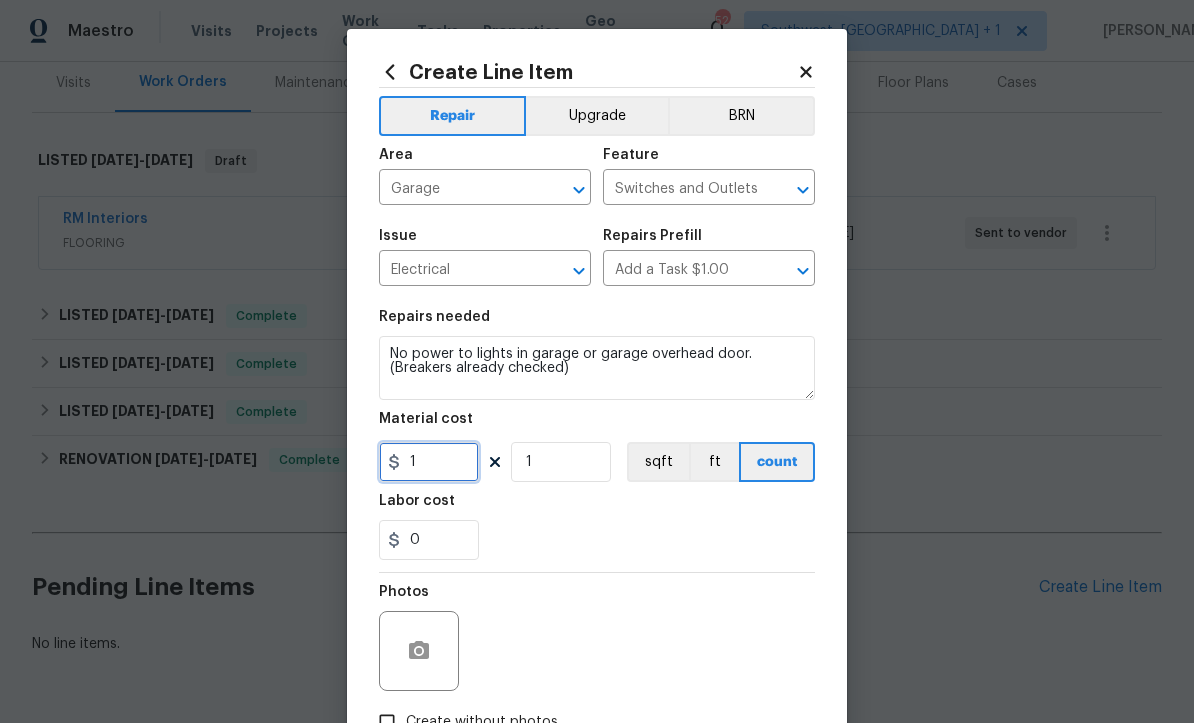 click on "1" at bounding box center (429, 463) 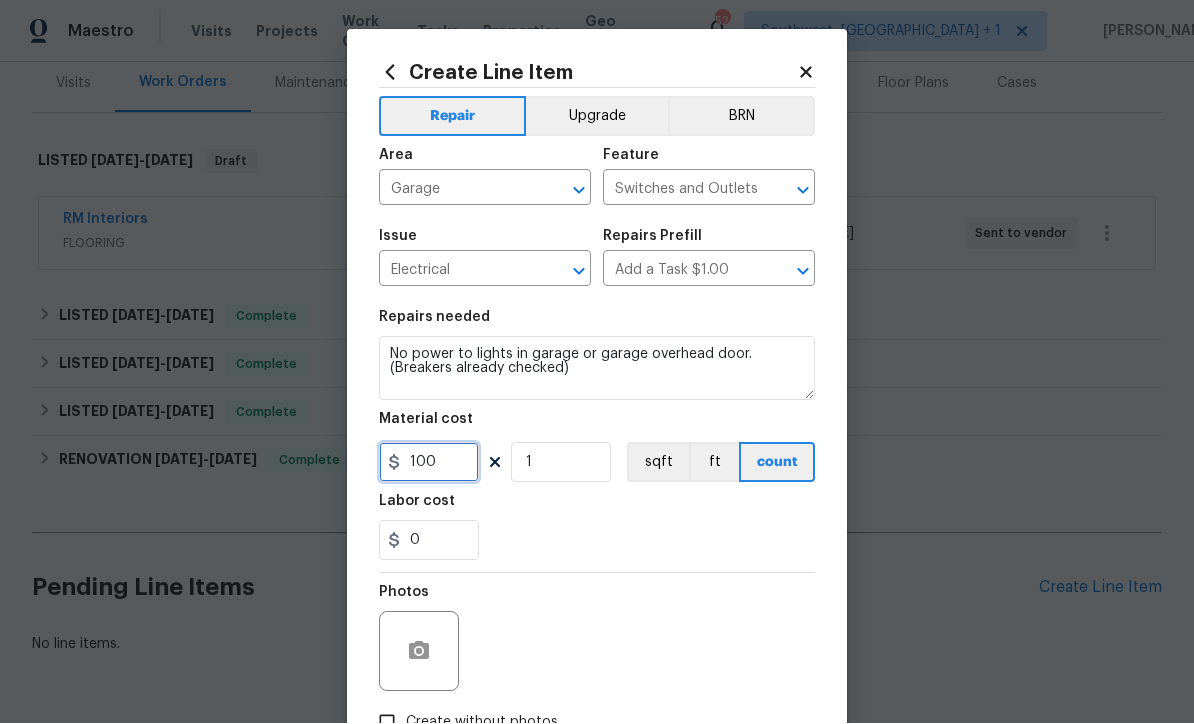 type on "100" 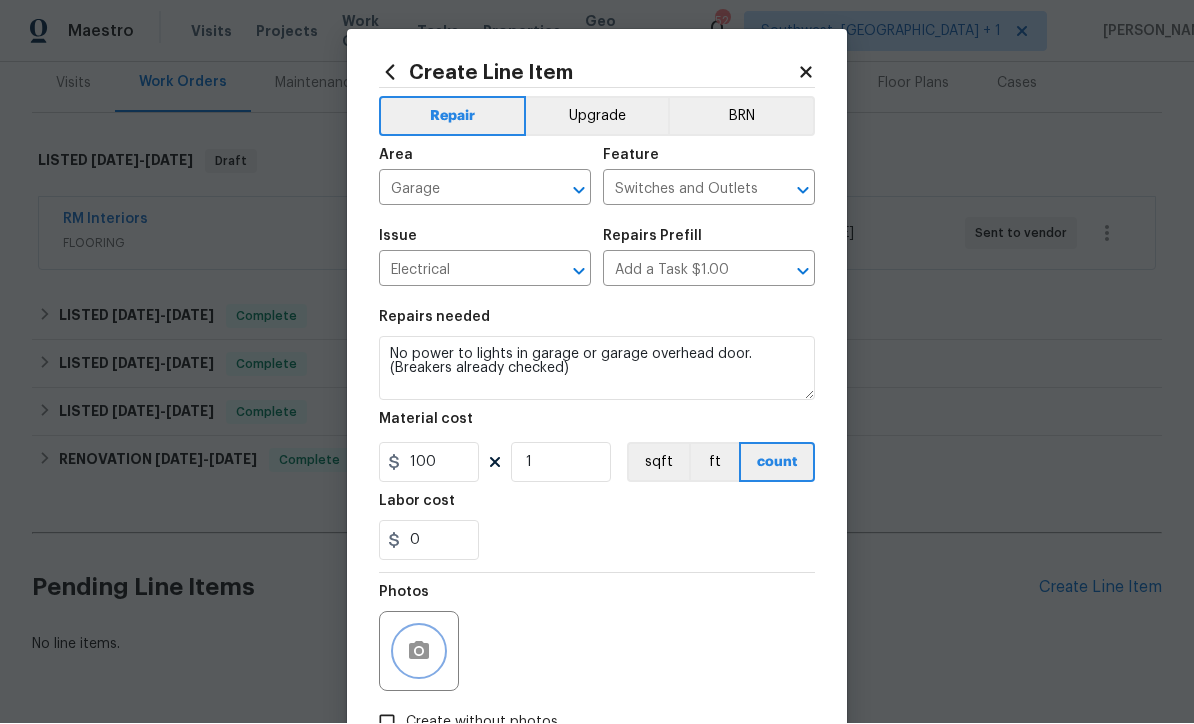 click at bounding box center [419, 652] 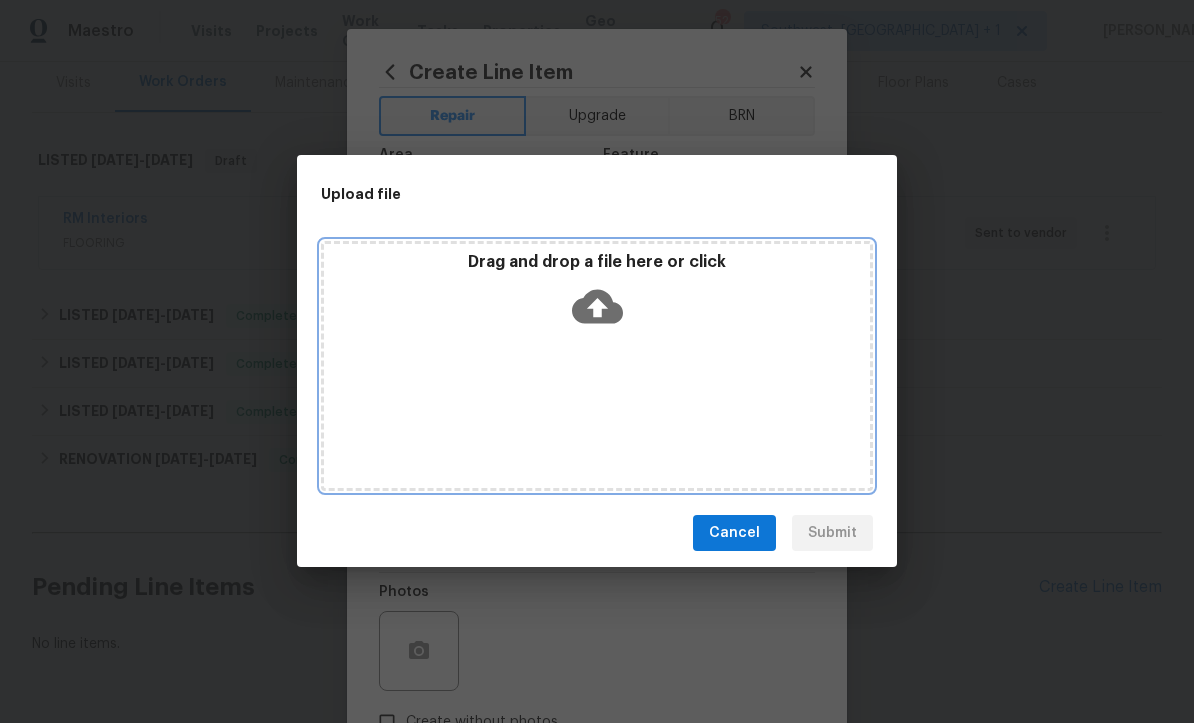click 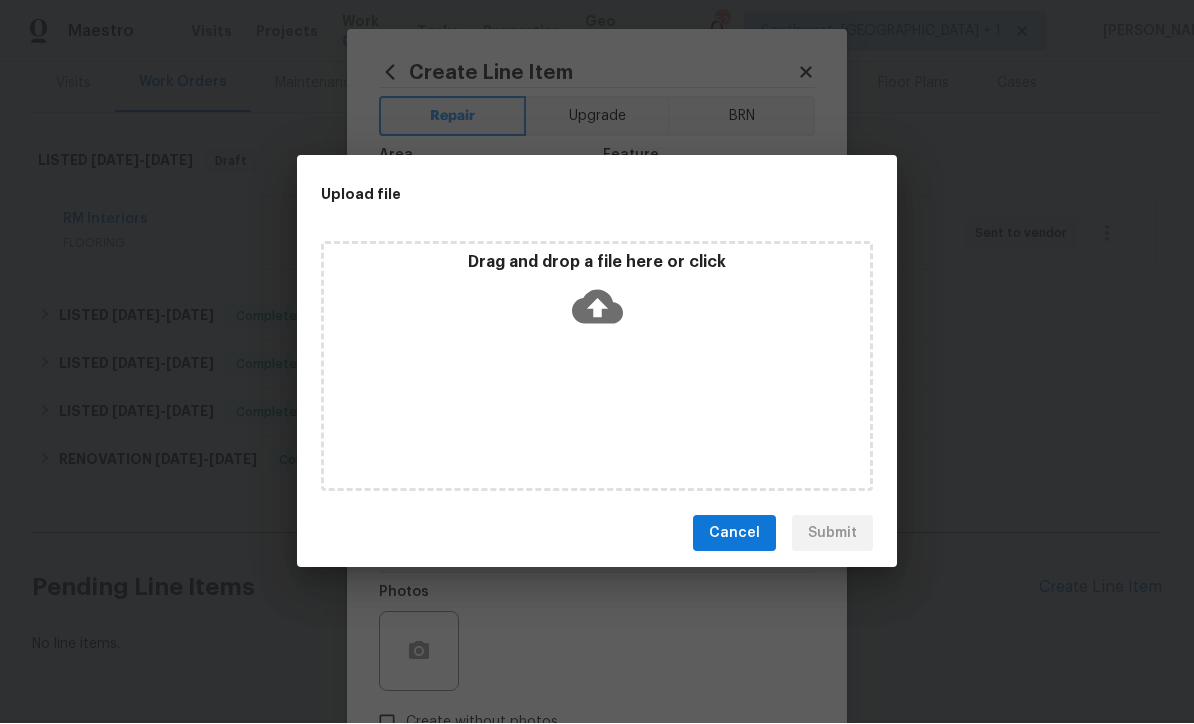 scroll, scrollTop: 0, scrollLeft: 0, axis: both 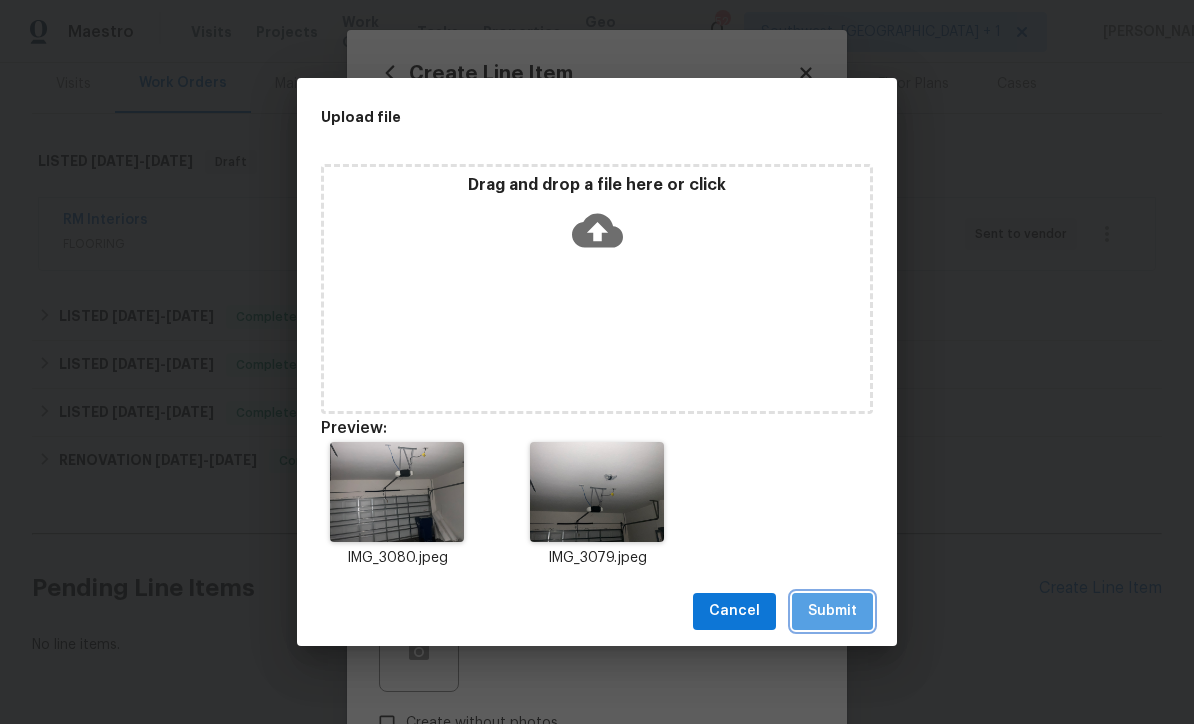 click on "Submit" at bounding box center (832, 611) 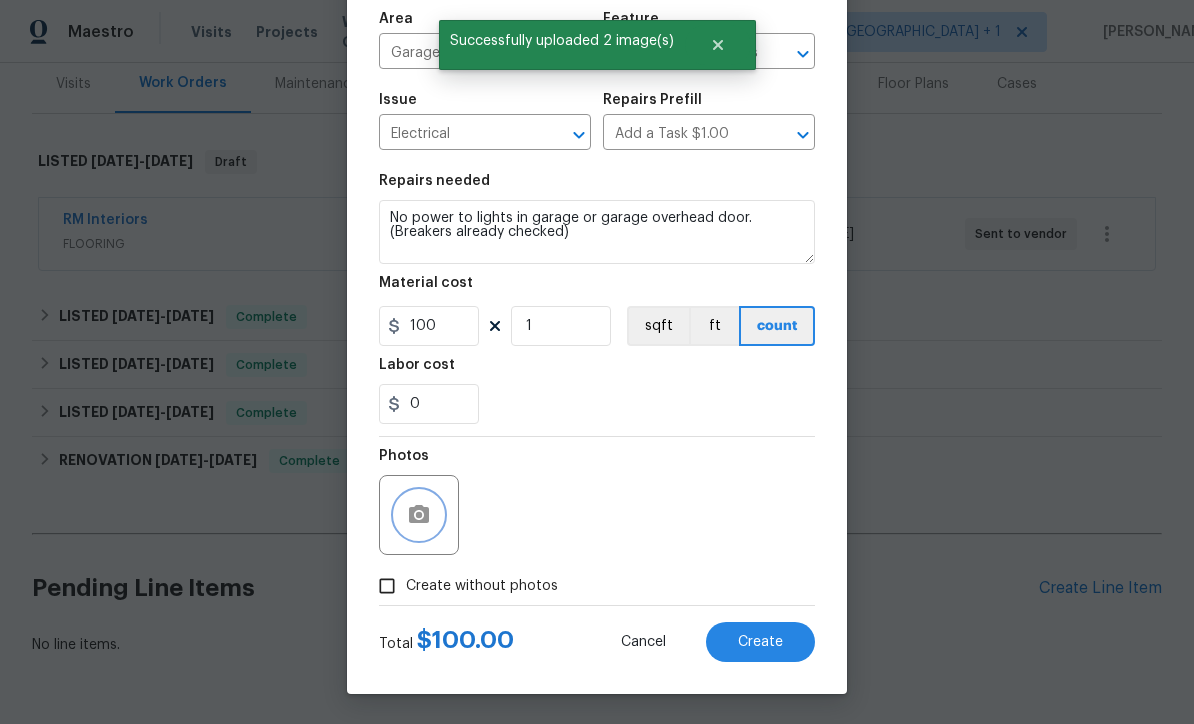 scroll, scrollTop: 141, scrollLeft: 0, axis: vertical 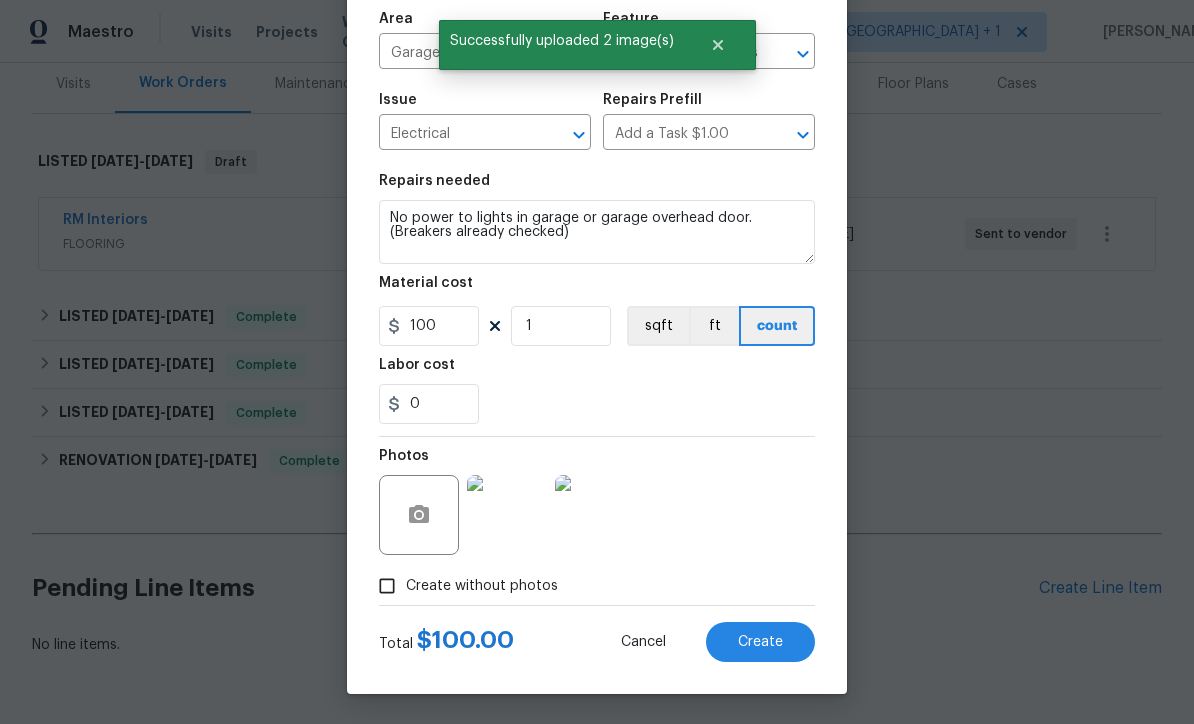 click on "Create" at bounding box center [760, 642] 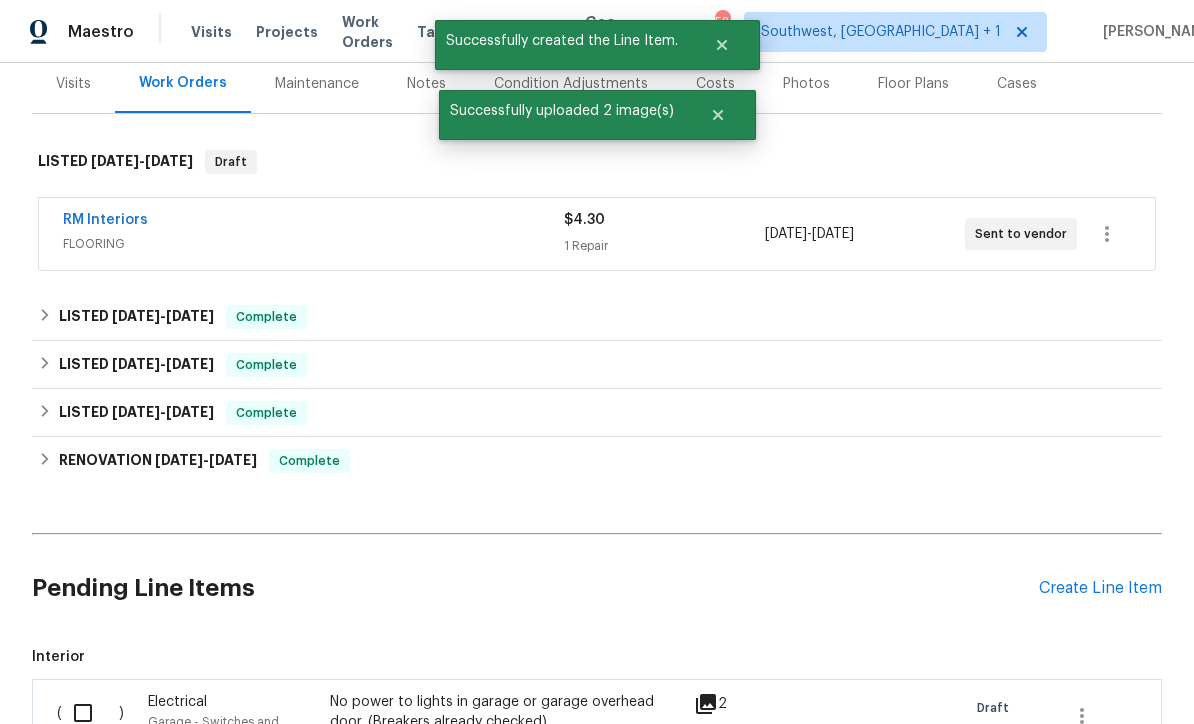 click on "Create Line Item" at bounding box center [1100, 588] 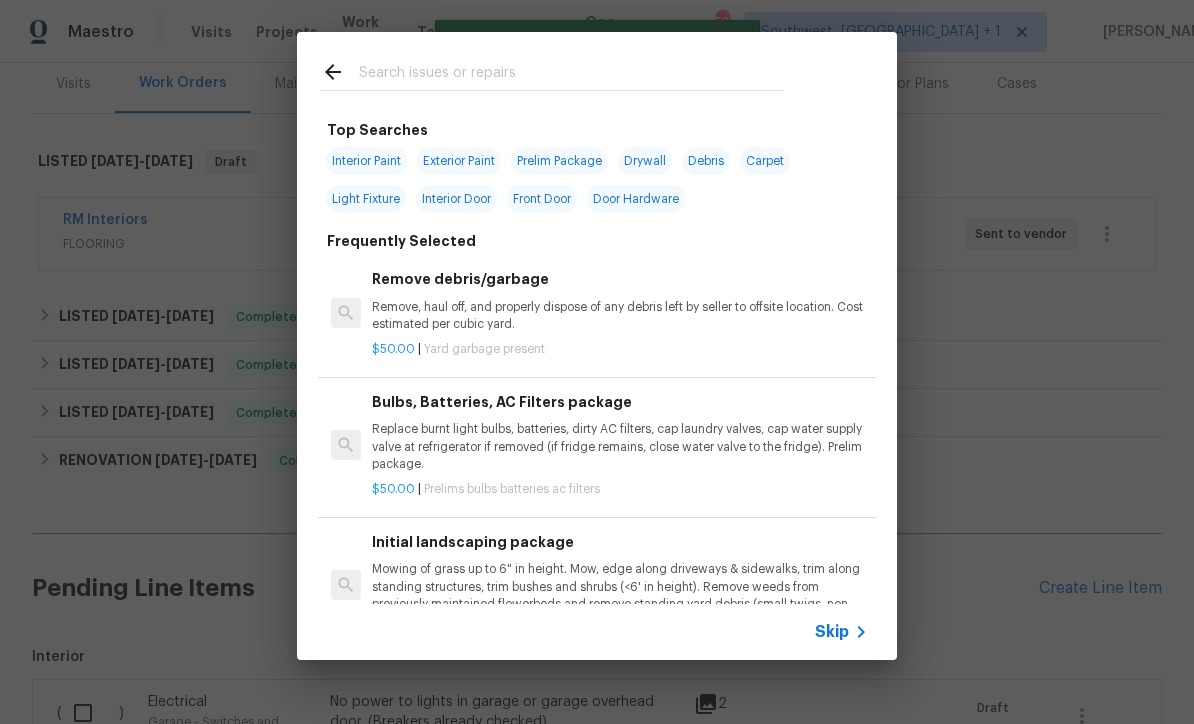 click on "Skip" at bounding box center [844, 632] 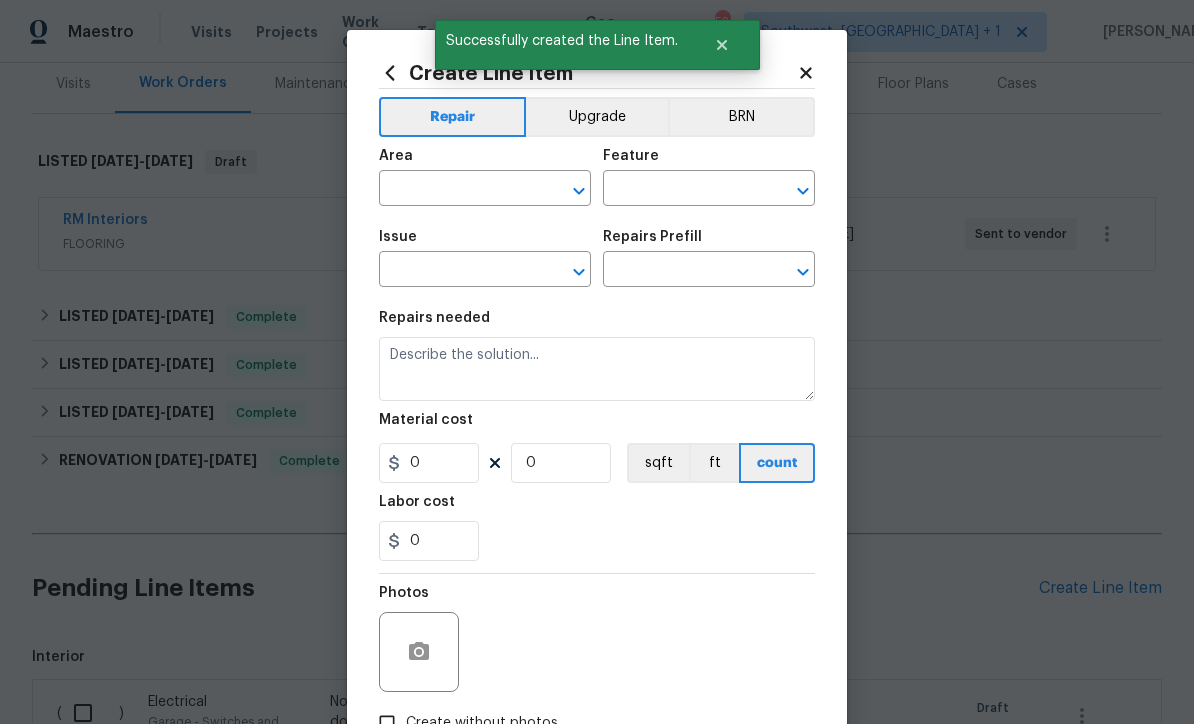 click at bounding box center [457, 190] 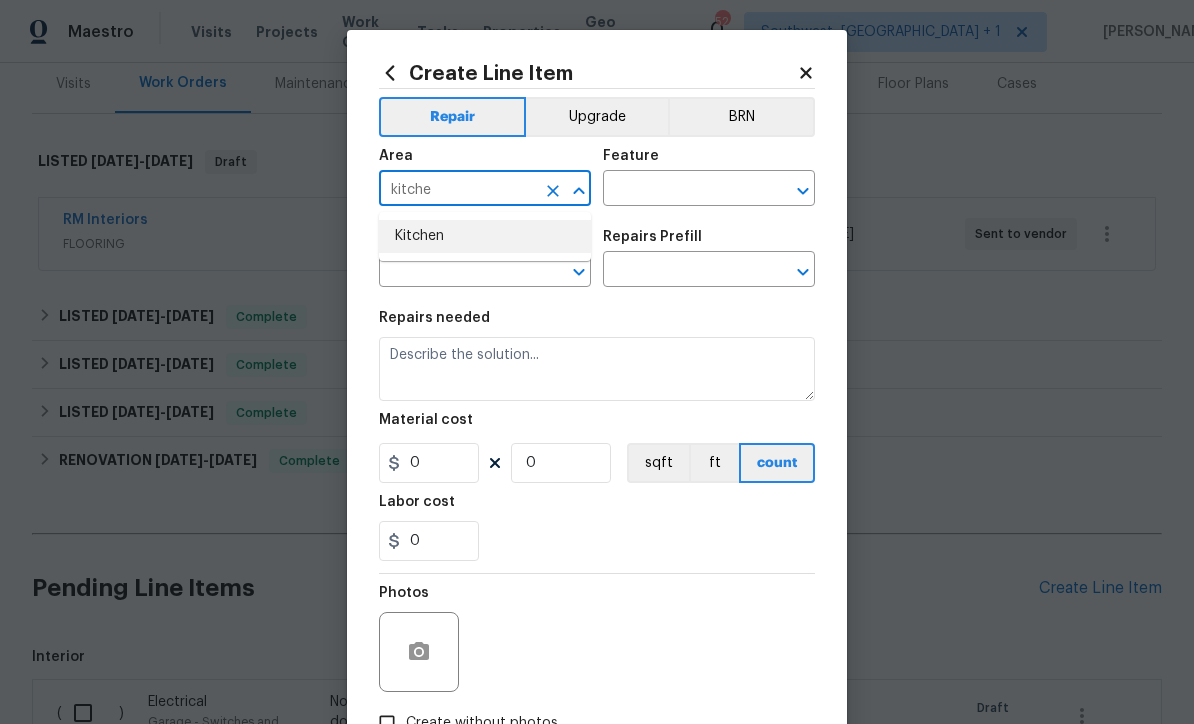 click on "Kitchen" at bounding box center (485, 236) 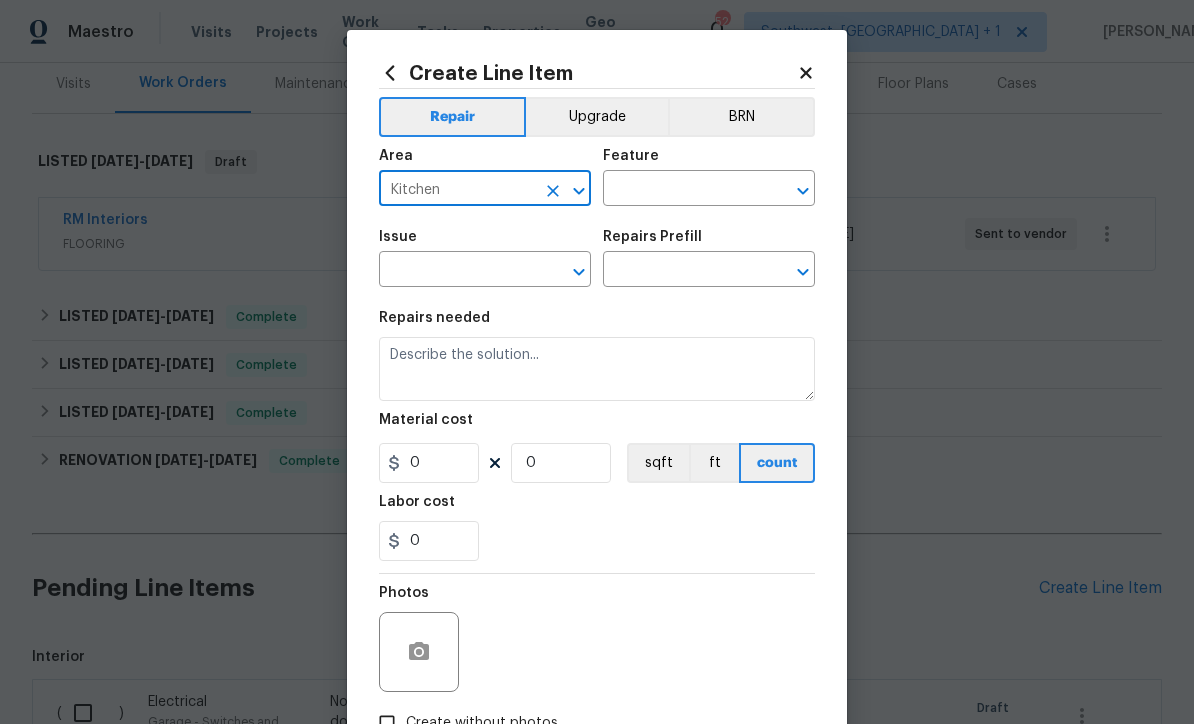 click at bounding box center [681, 190] 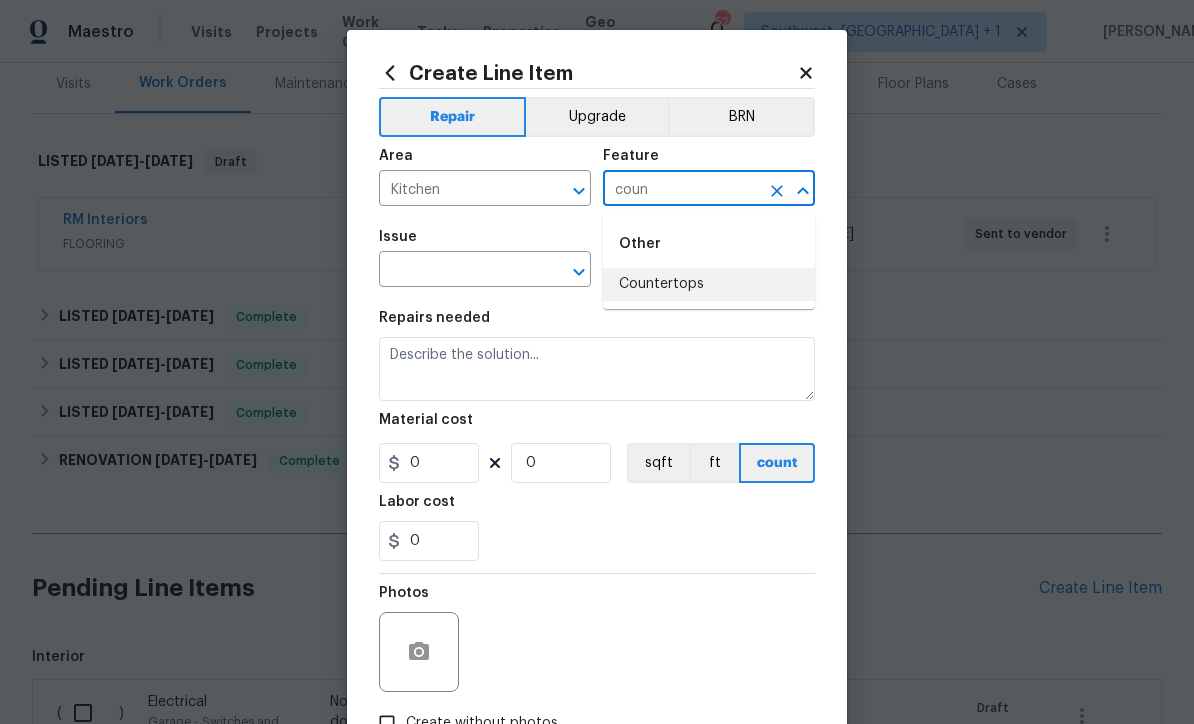click on "Countertops" at bounding box center (709, 284) 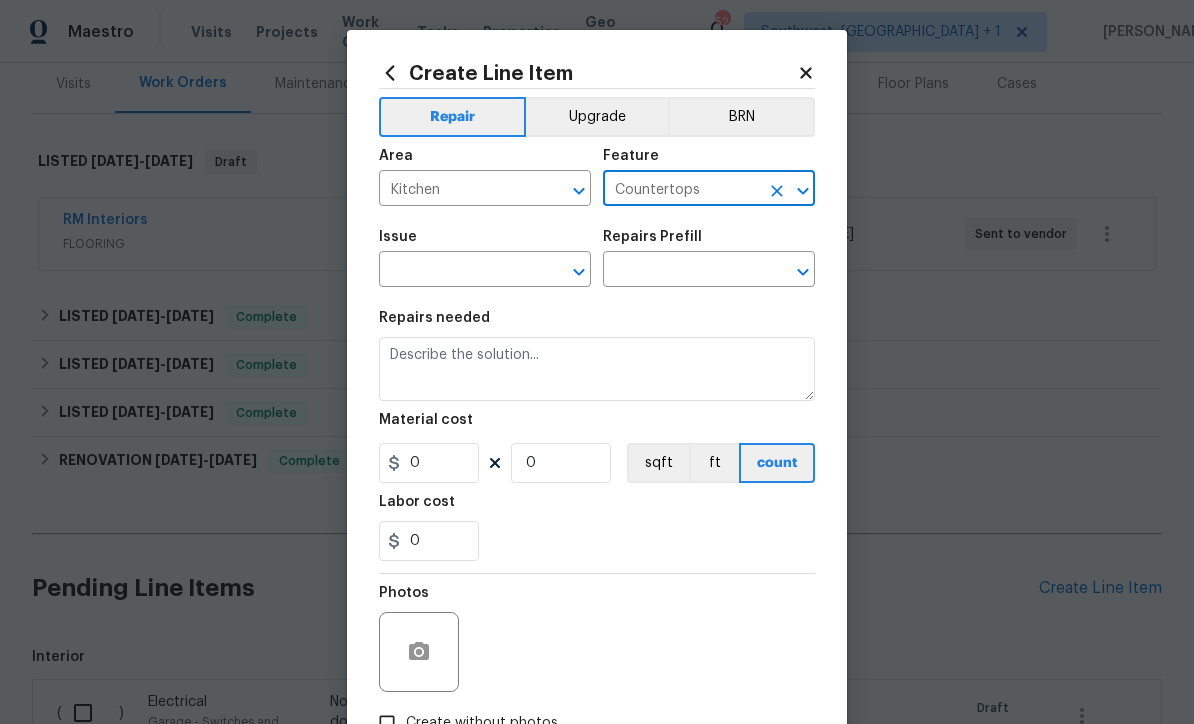 click at bounding box center (457, 271) 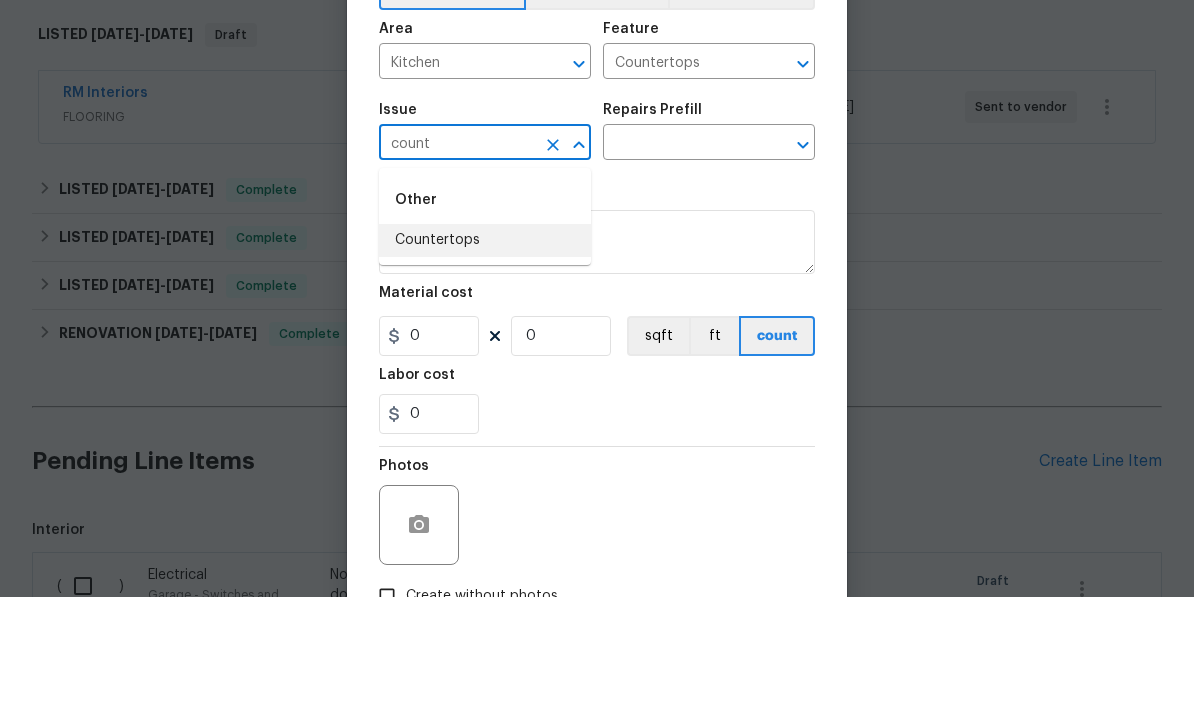 click on "Countertops" at bounding box center [485, 367] 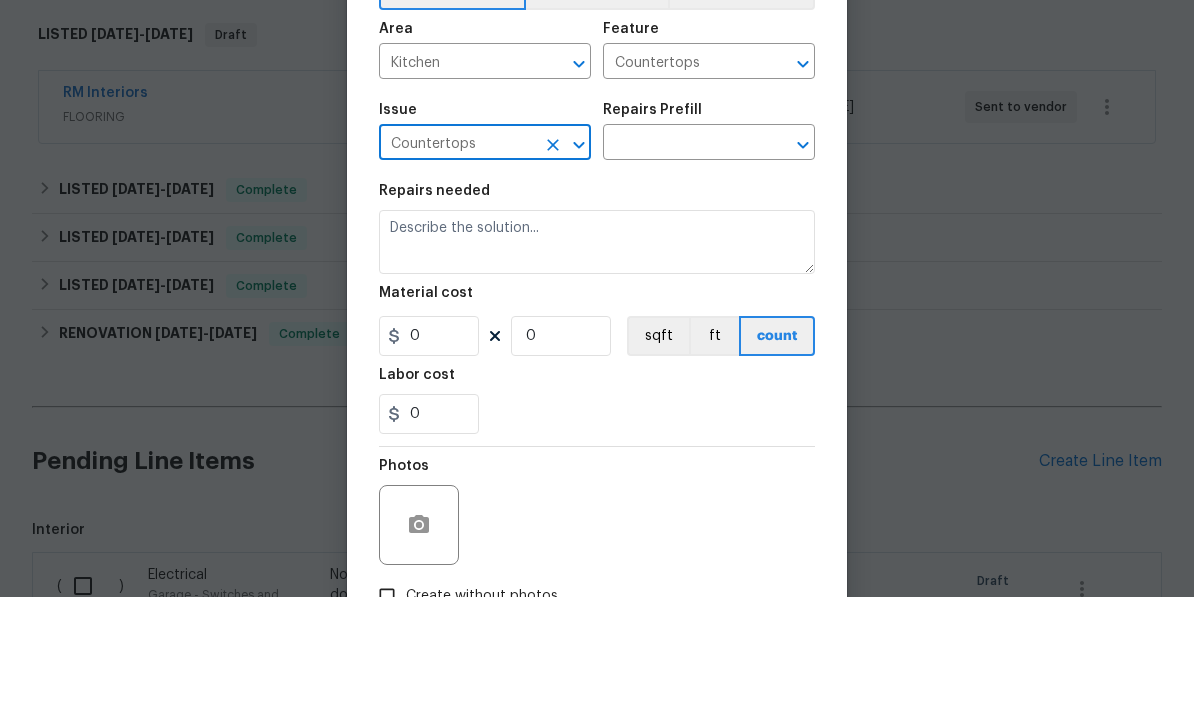 click at bounding box center (681, 271) 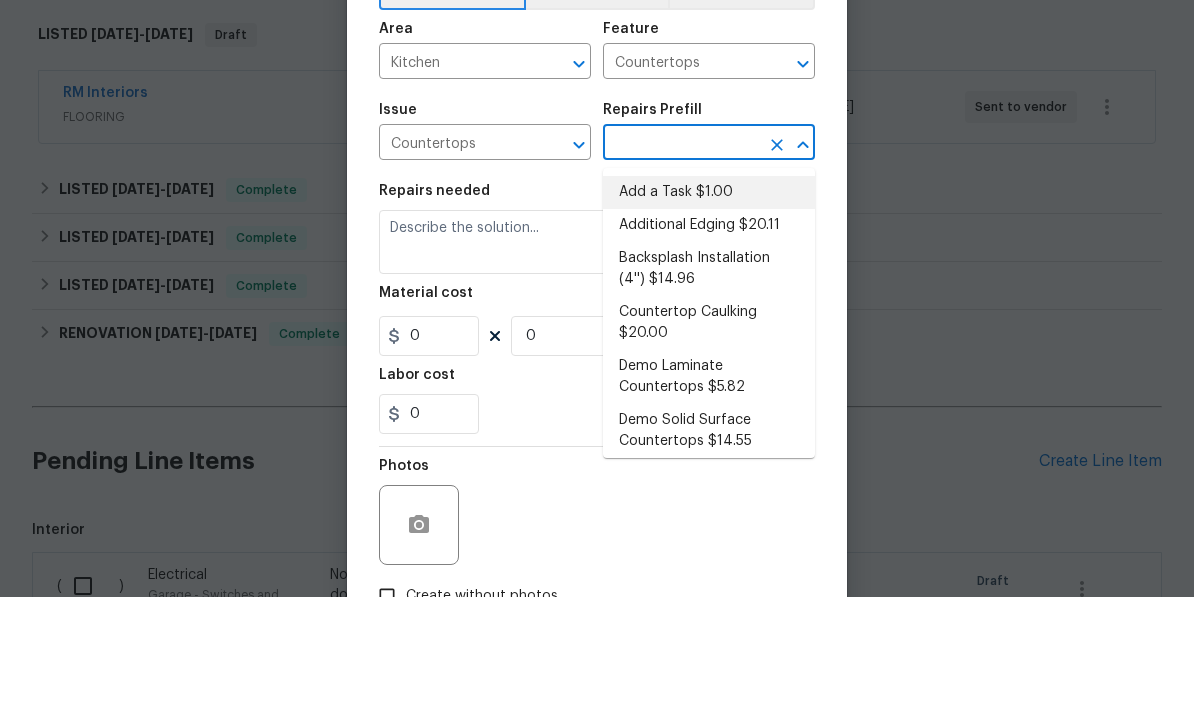 click on "Add a Task $1.00" at bounding box center (709, 319) 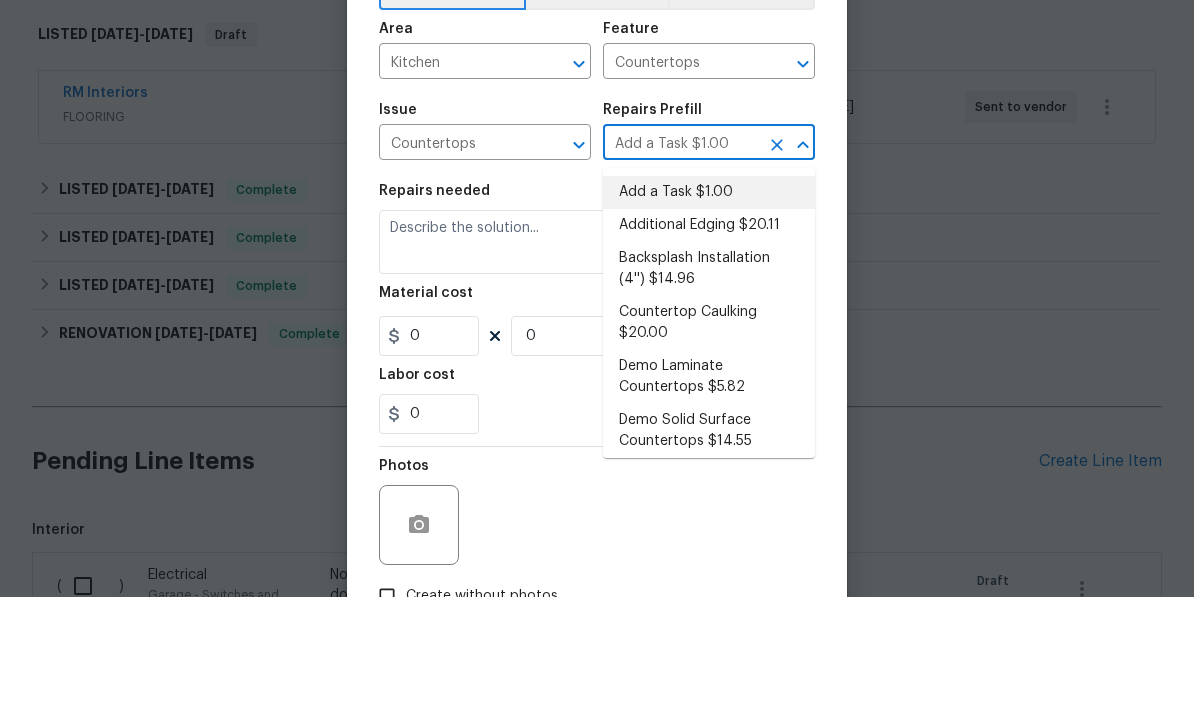 type 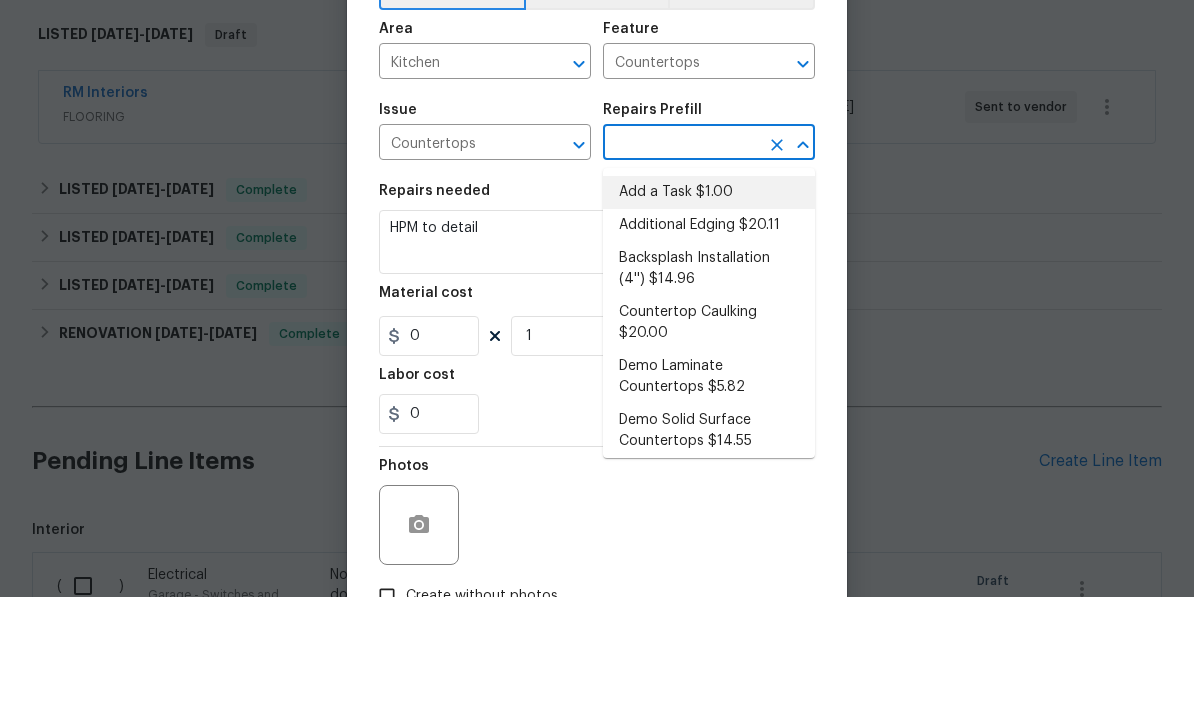 type on "Add a Task $1.00" 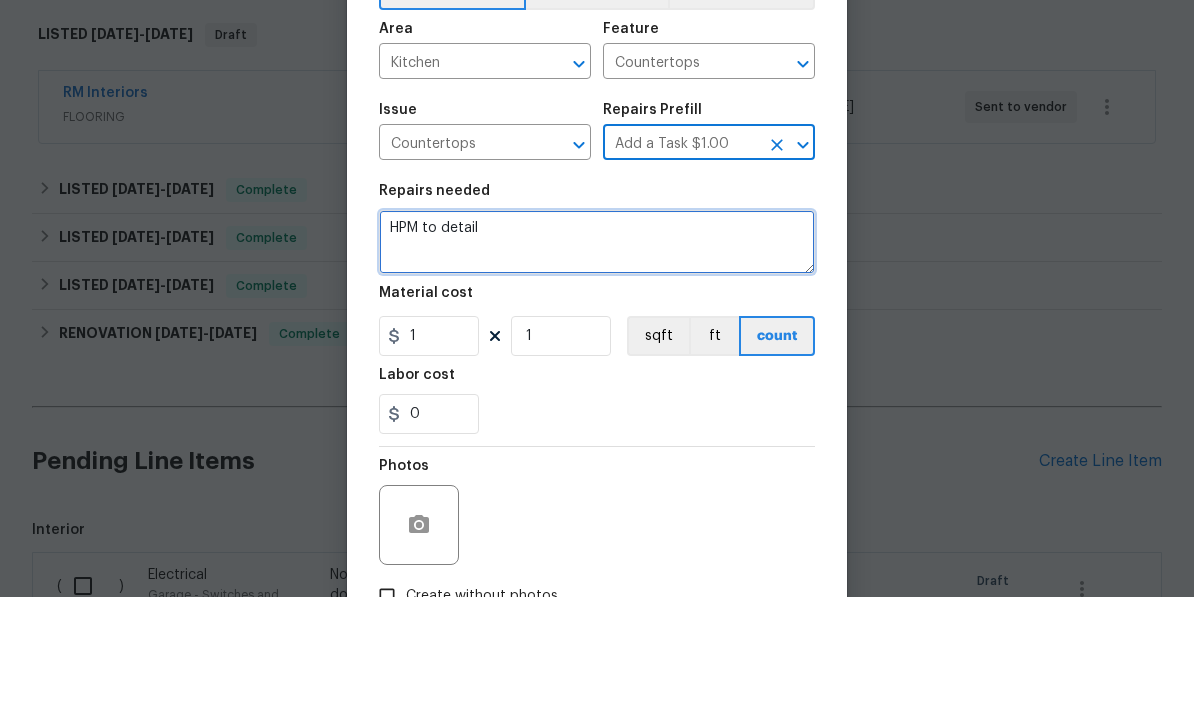 click on "HPM to detail" at bounding box center [597, 369] 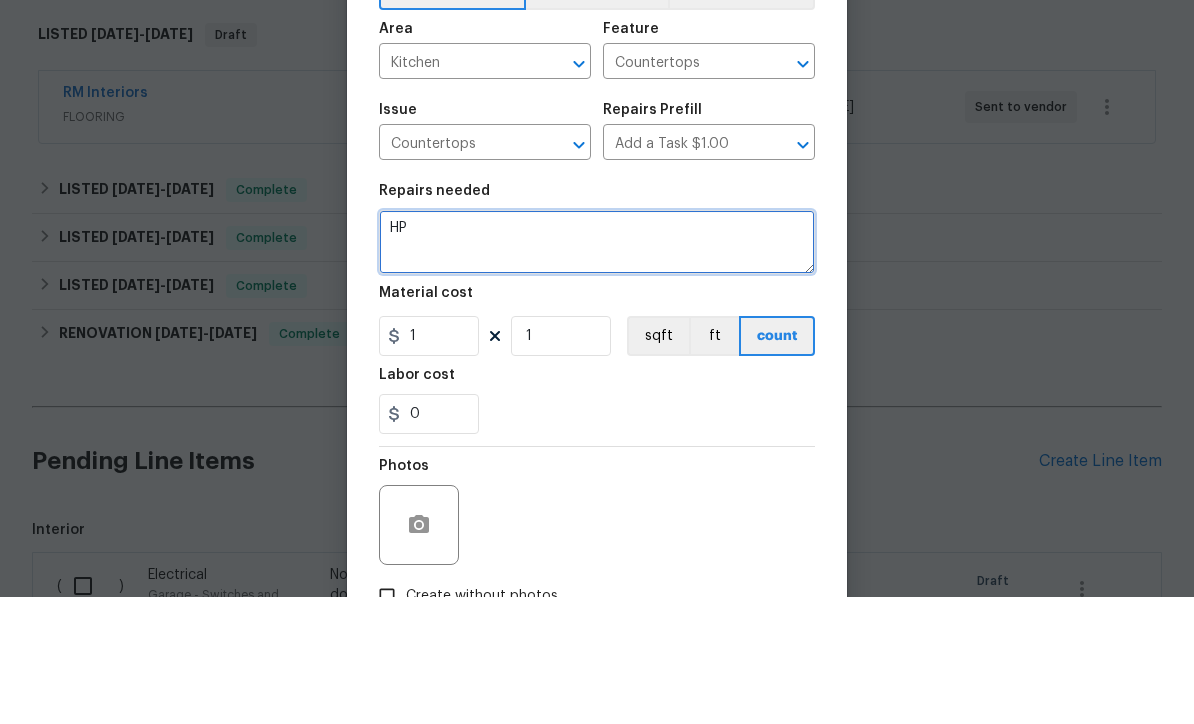 type on "H" 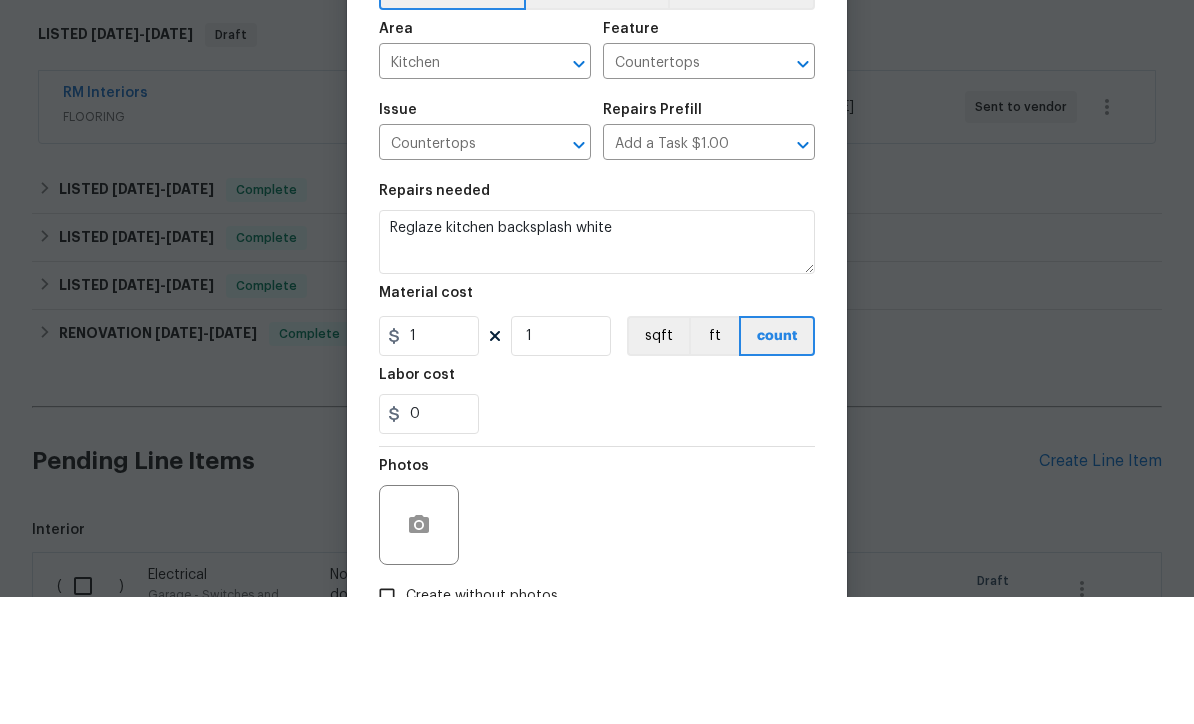 scroll, scrollTop: 66, scrollLeft: 0, axis: vertical 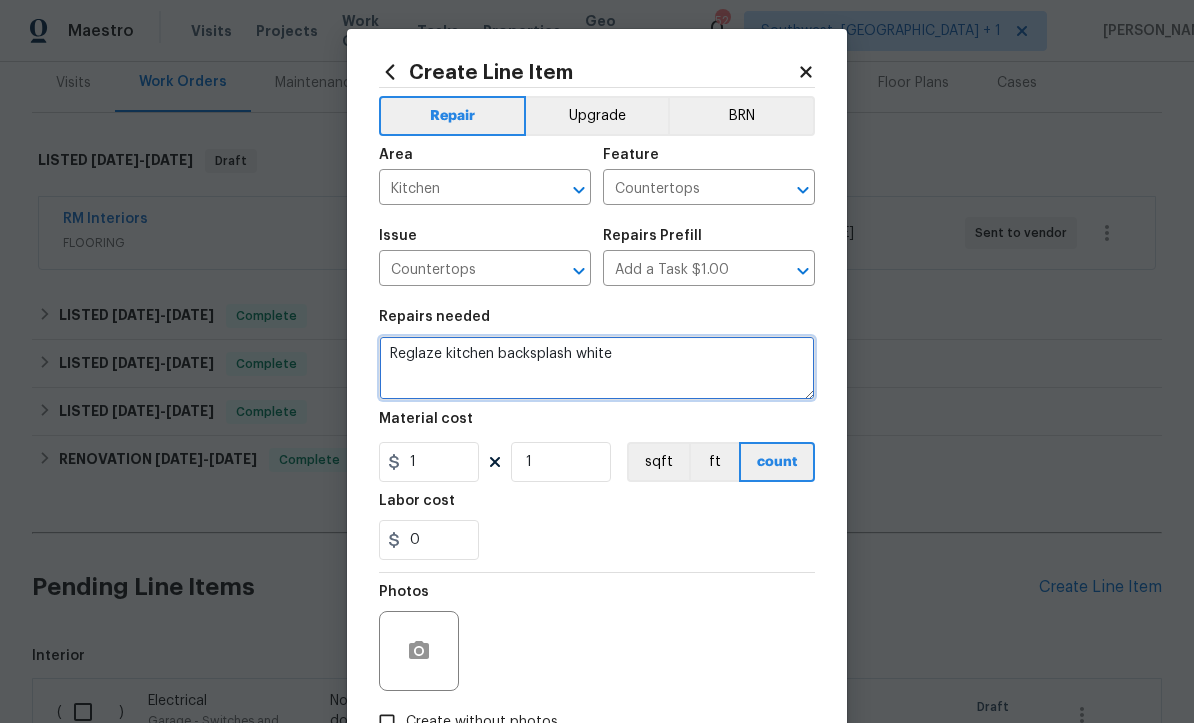 type on "Reglaze kitchen backsplash white" 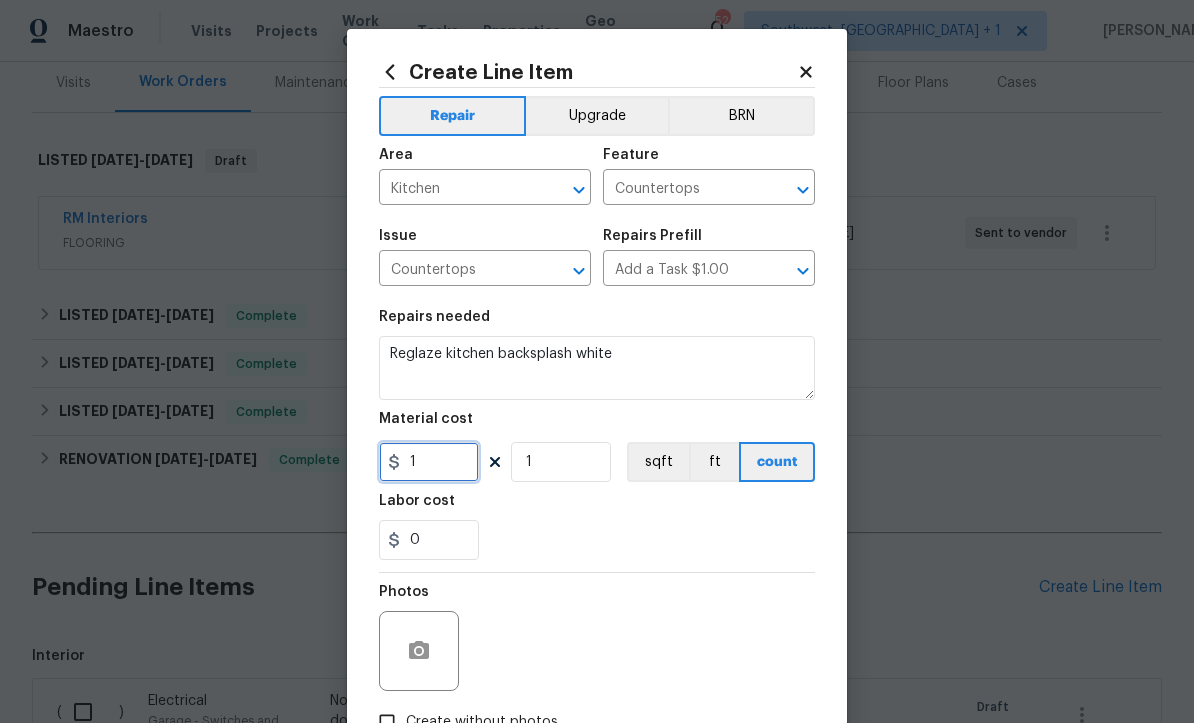 click on "1" at bounding box center [429, 463] 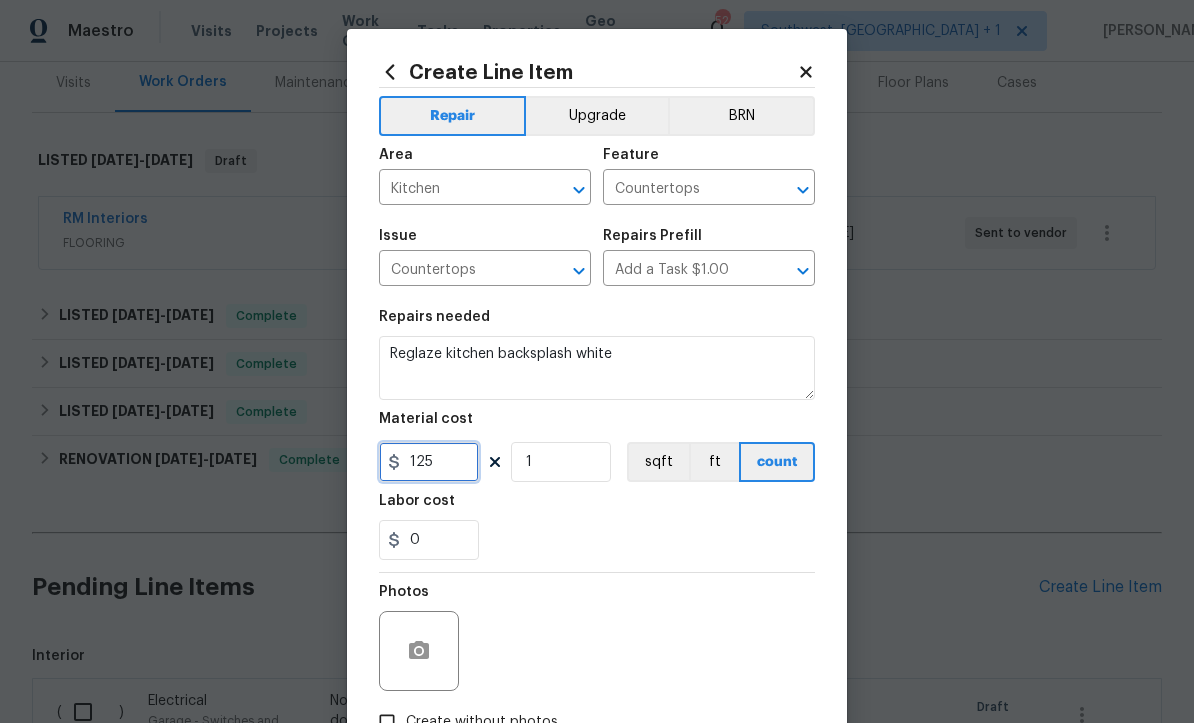type on "125" 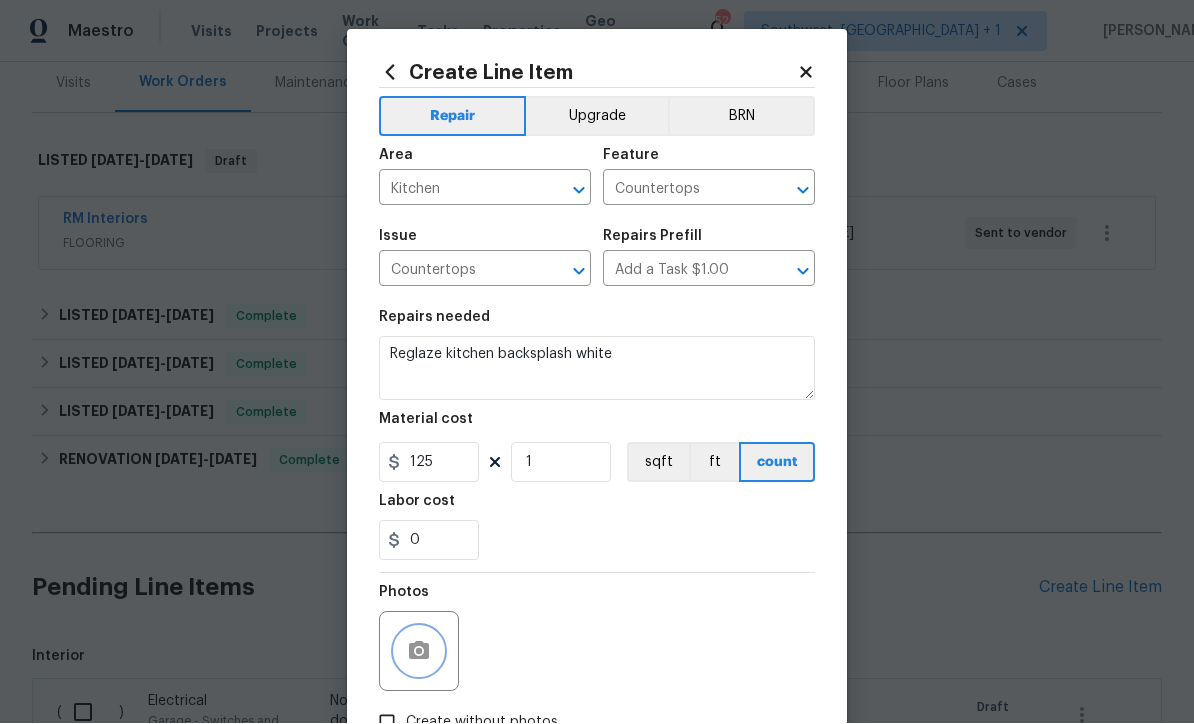 click at bounding box center (419, 652) 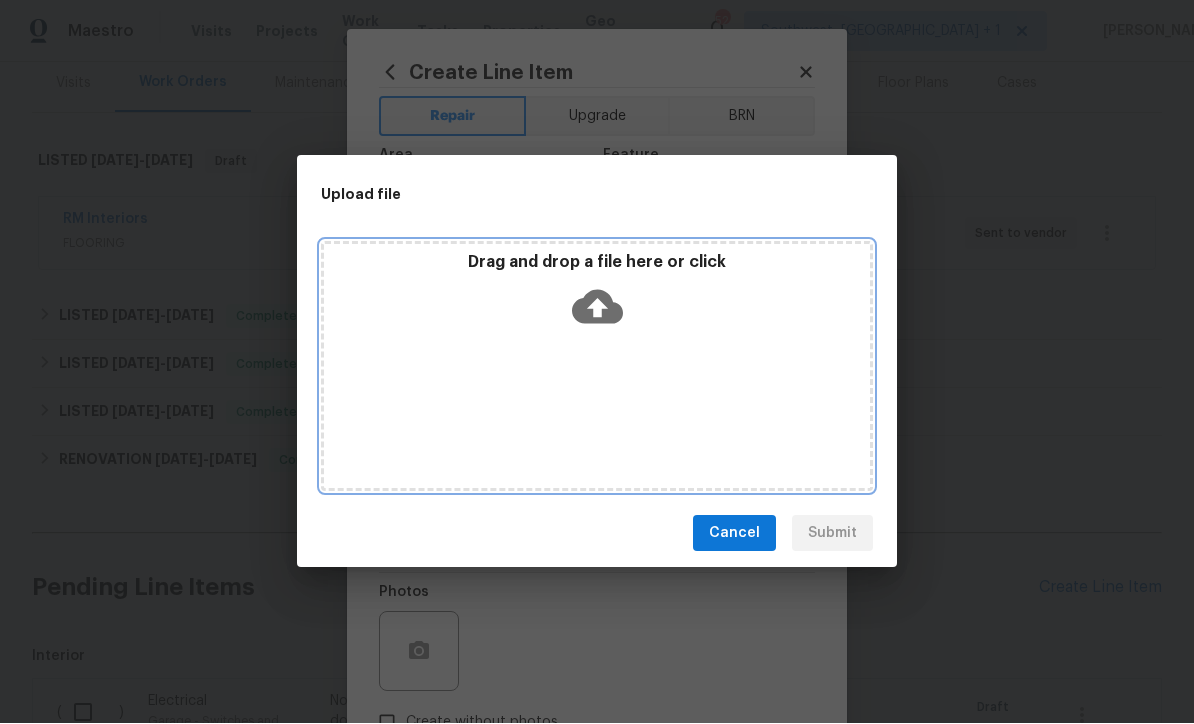 click 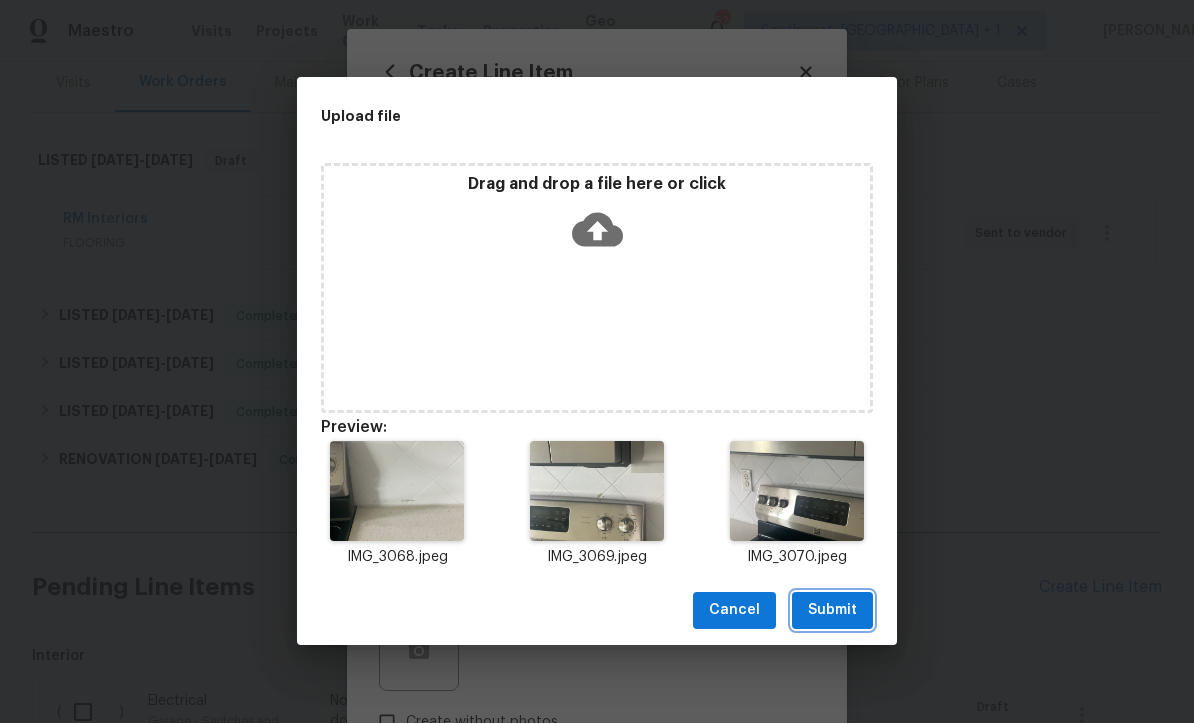 click on "Submit" at bounding box center [832, 611] 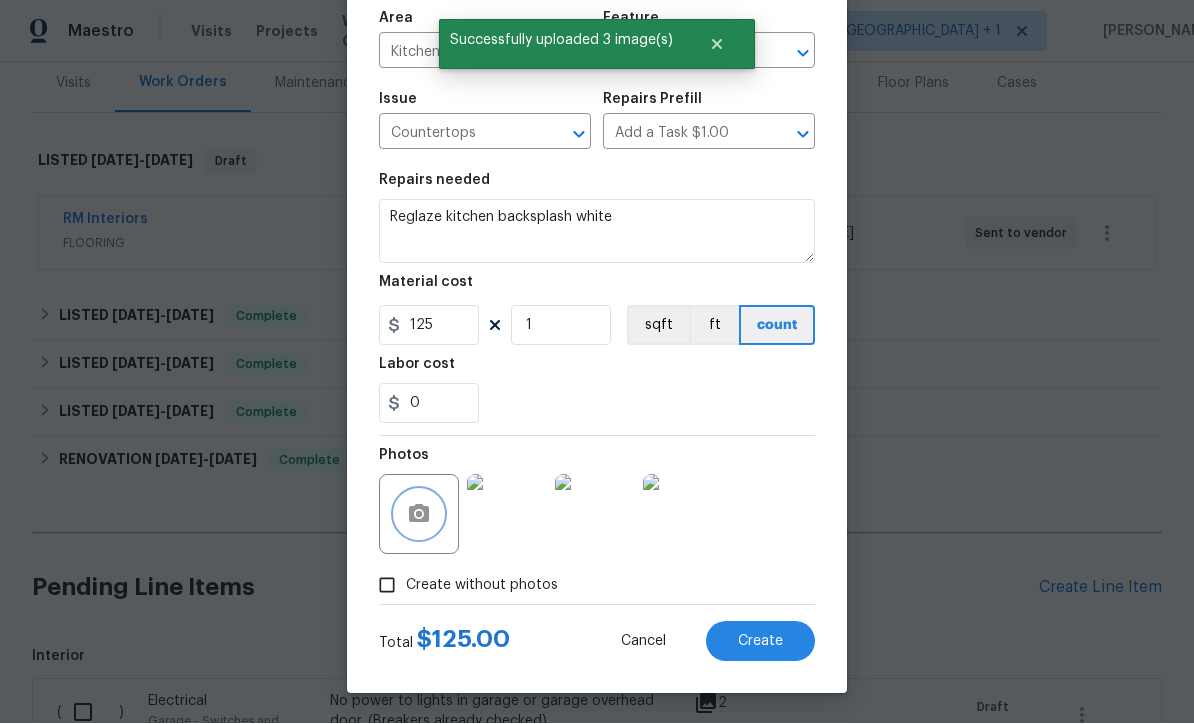 scroll, scrollTop: 141, scrollLeft: 0, axis: vertical 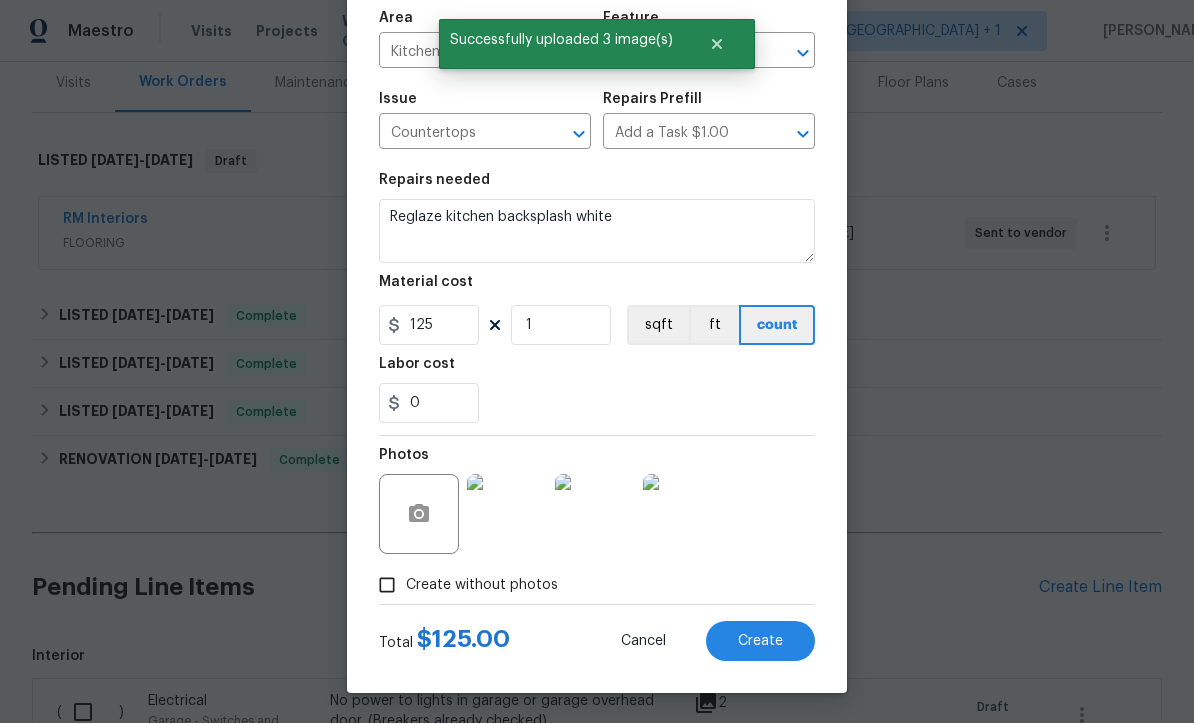 click on "Create" at bounding box center (760, 642) 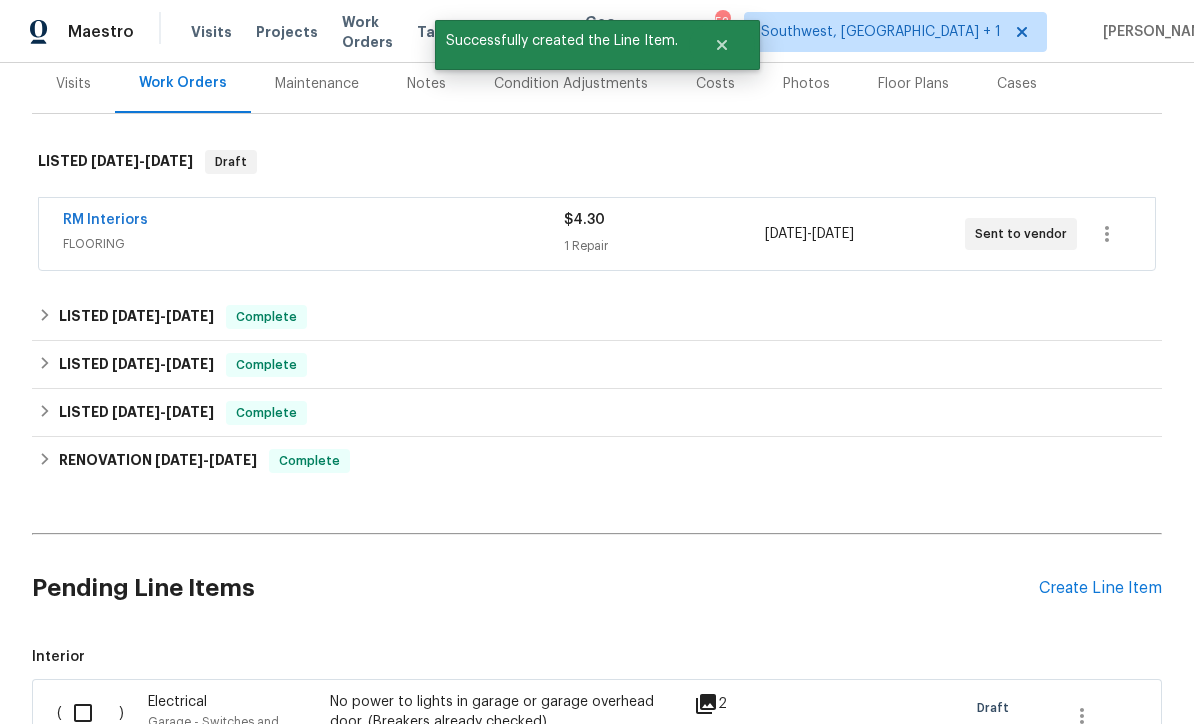 click on "Create Line Item" at bounding box center [1100, 588] 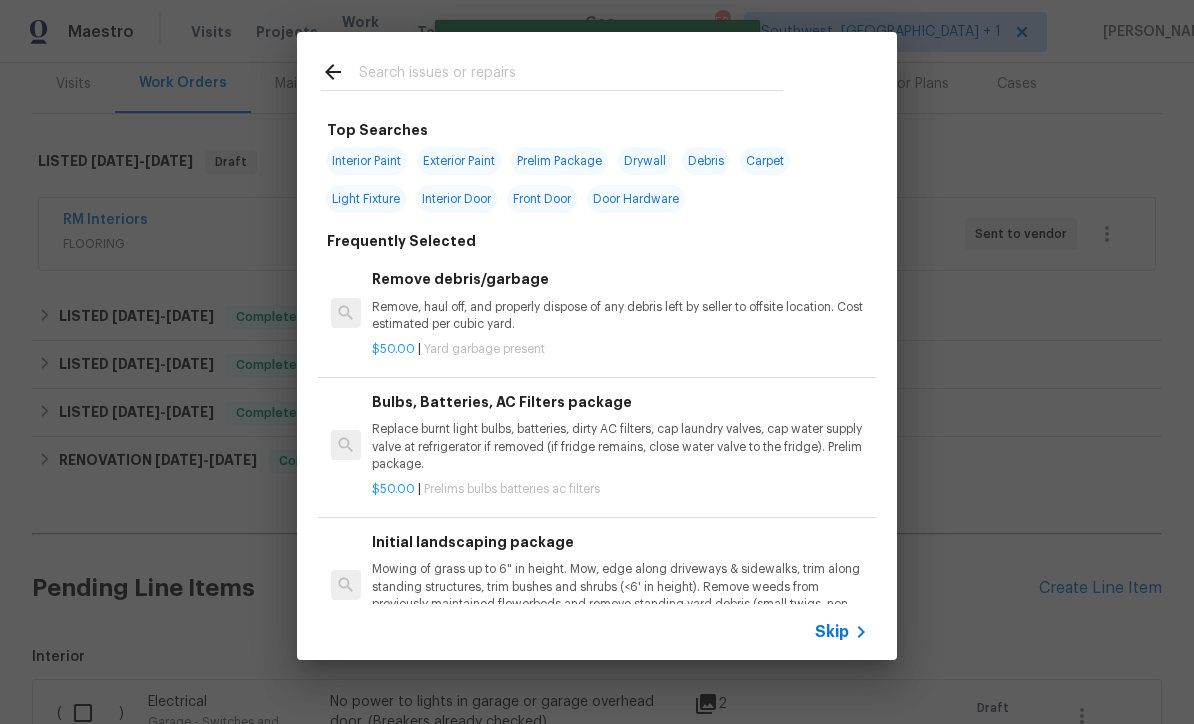 click on "Skip" at bounding box center (832, 632) 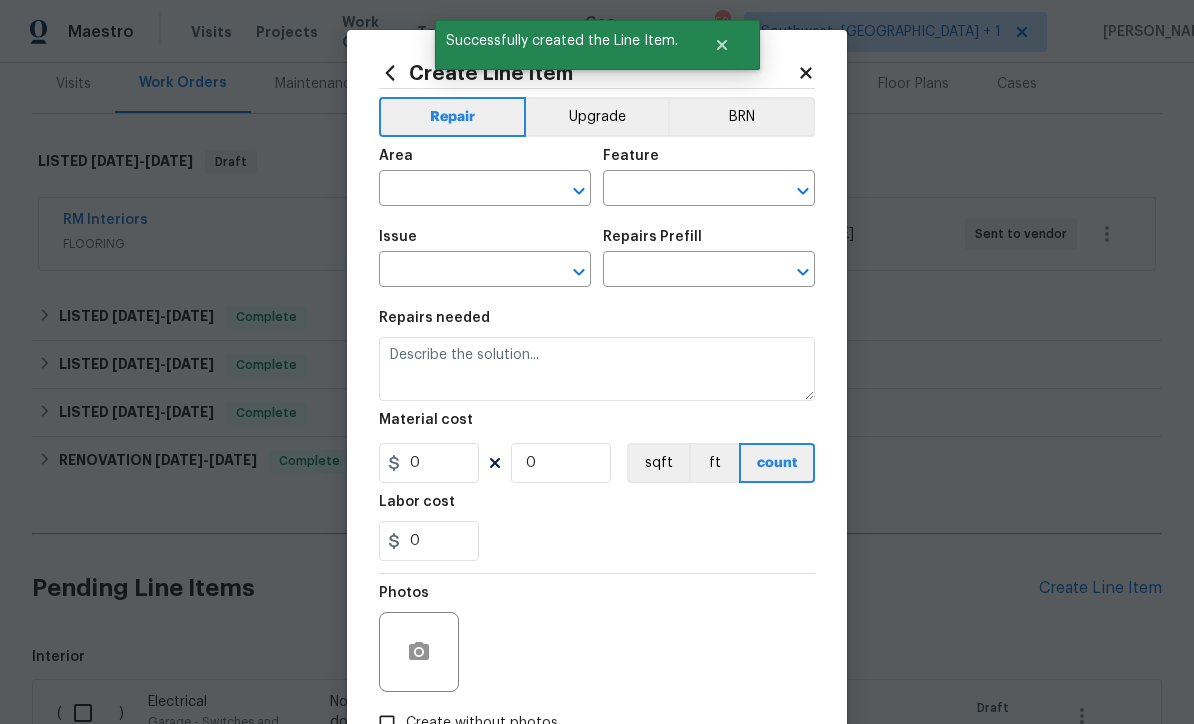 click at bounding box center [457, 190] 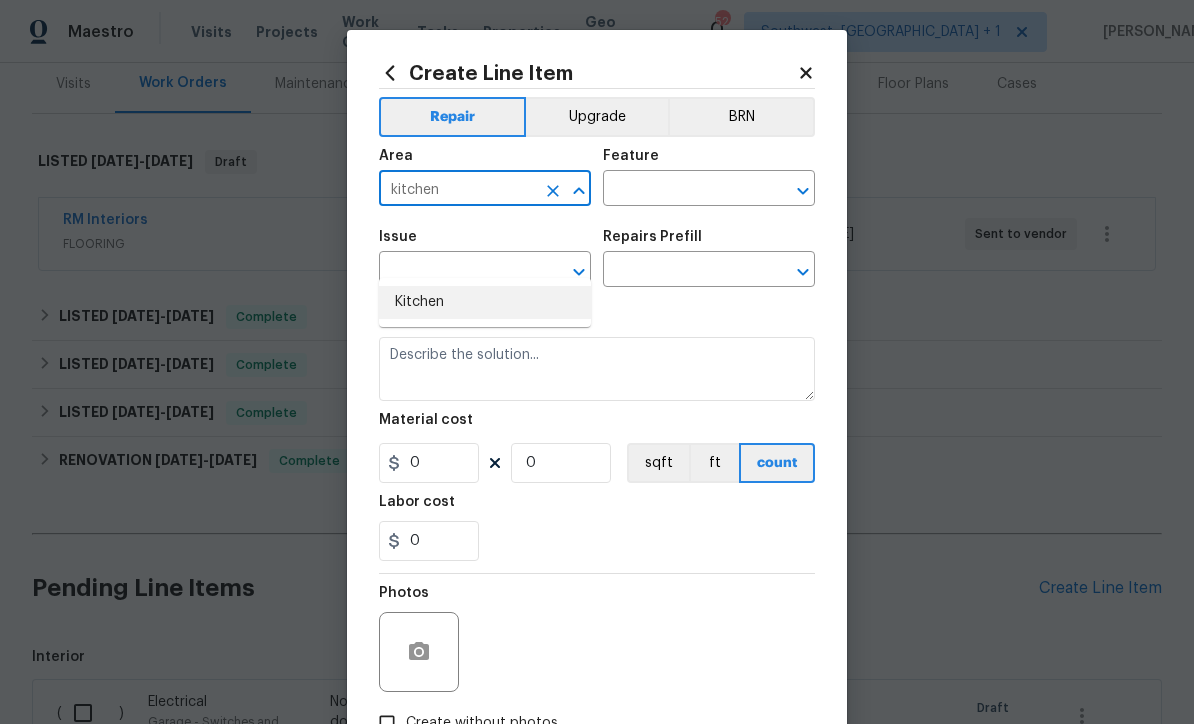 click on "Kitchen" at bounding box center (485, 302) 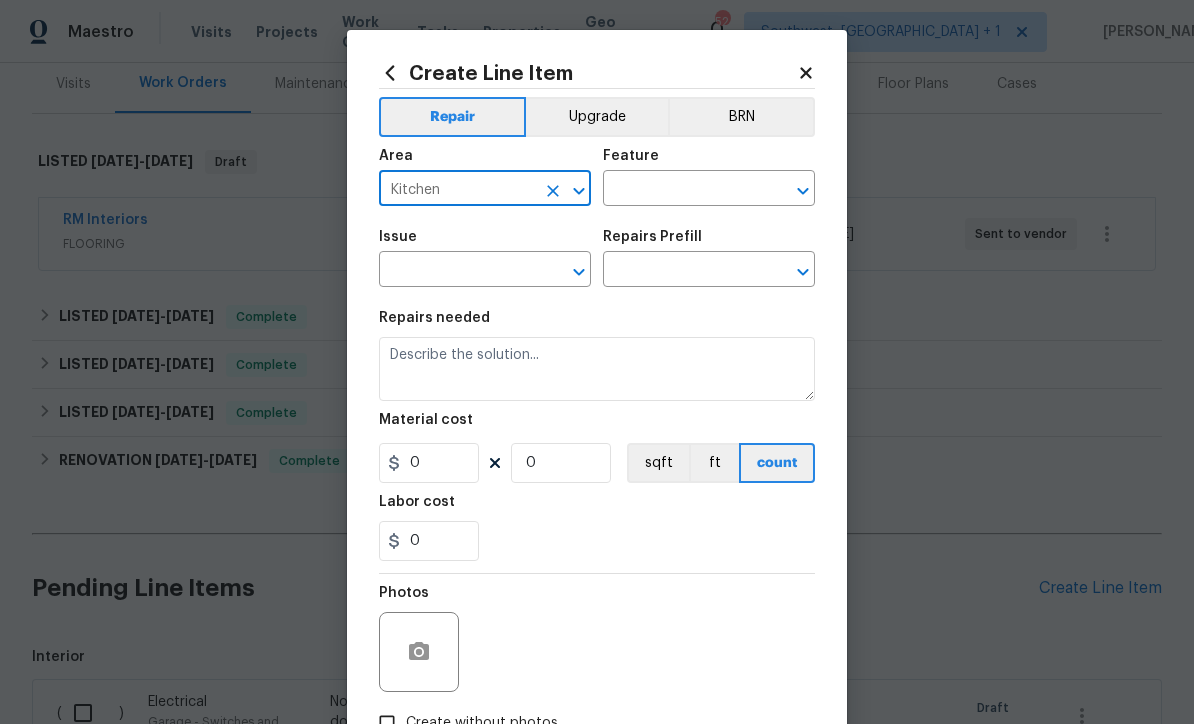 click at bounding box center [681, 190] 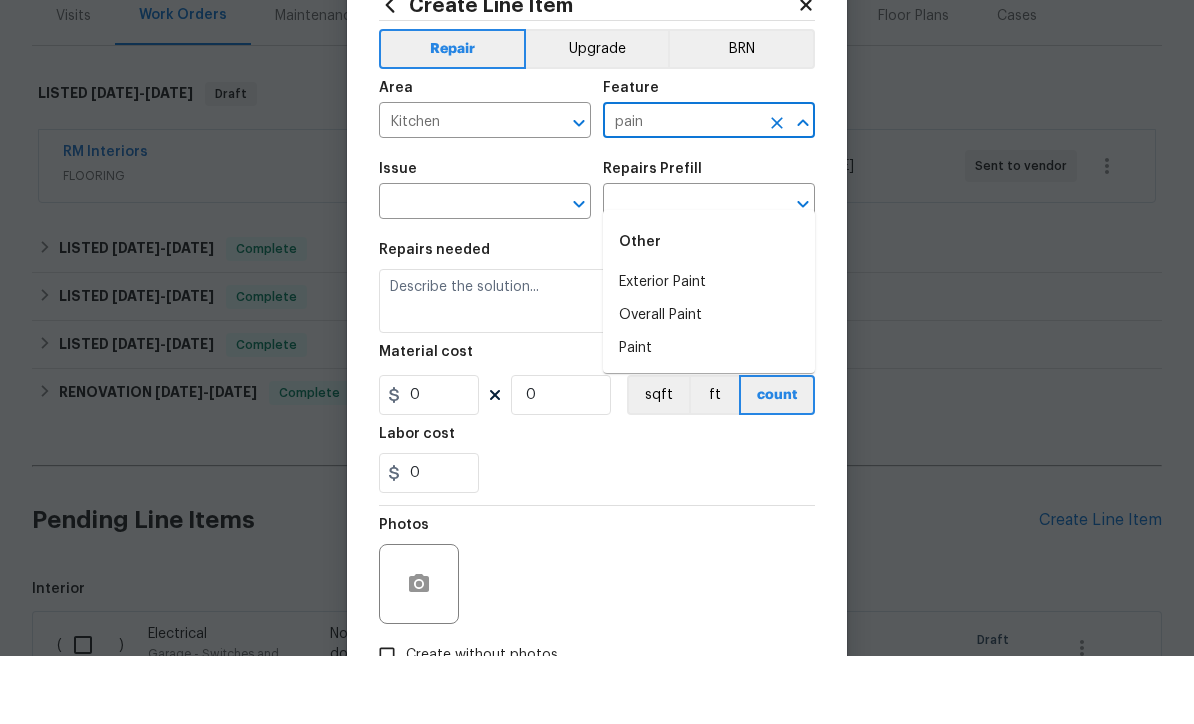 click on "Overall Paint" at bounding box center [709, 383] 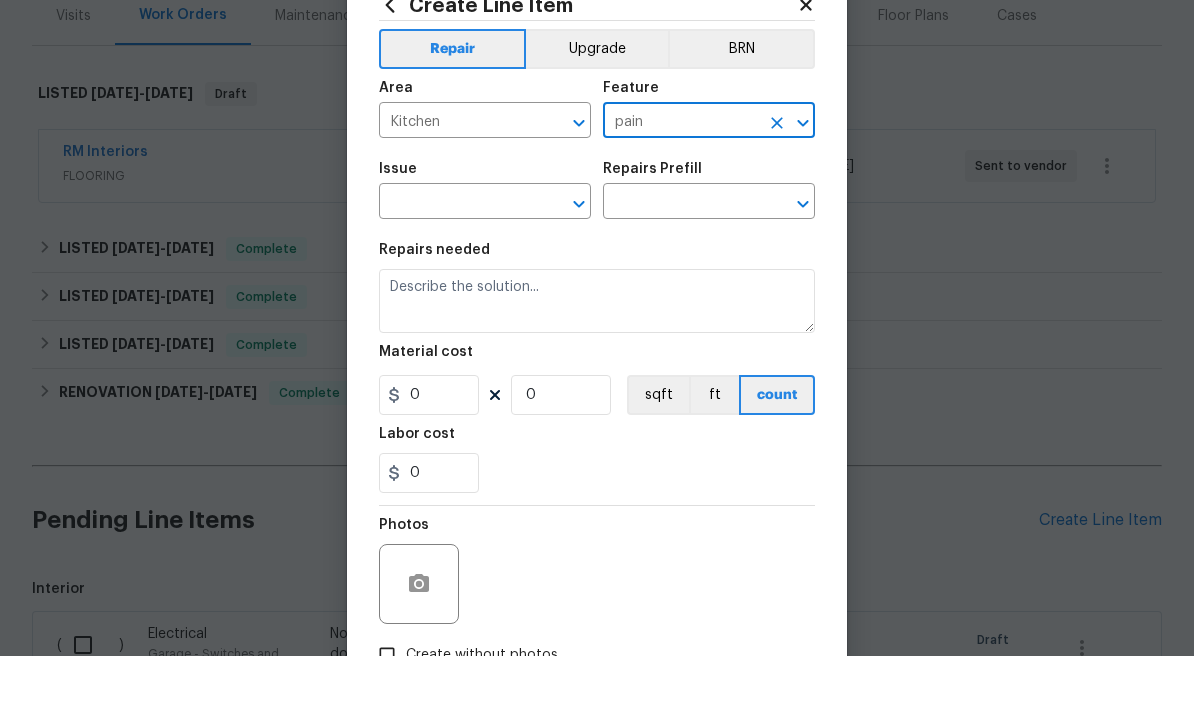 type on "Overall Paint" 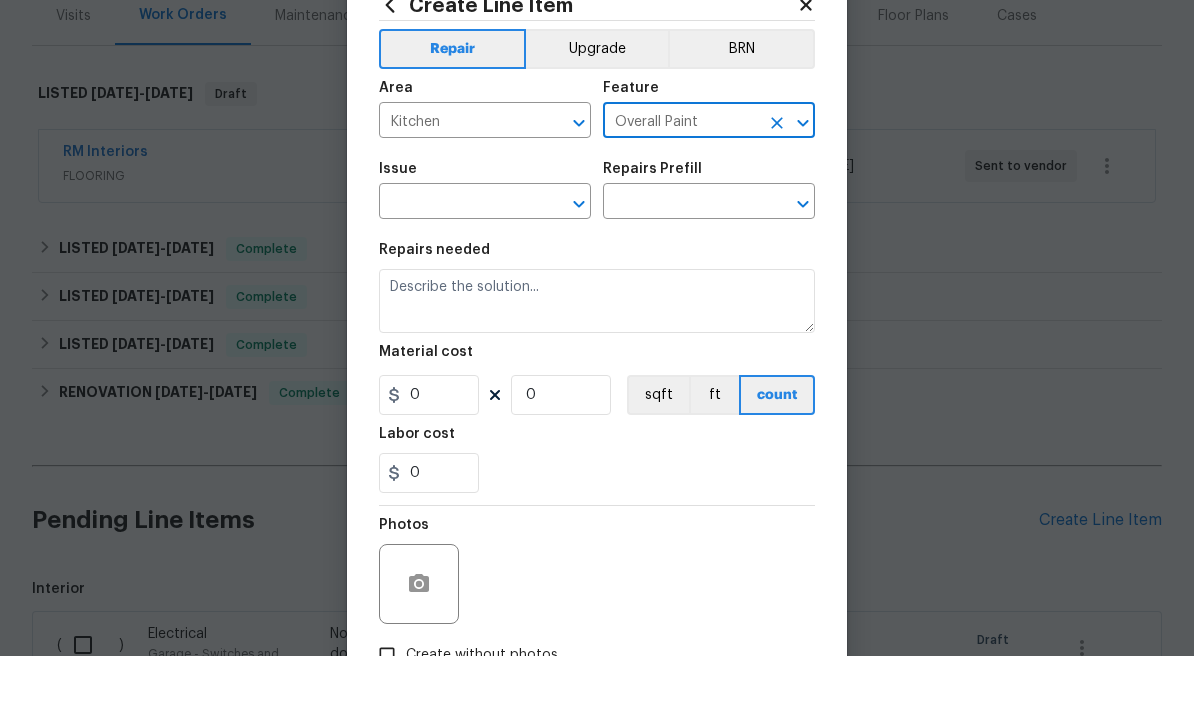 click at bounding box center [457, 271] 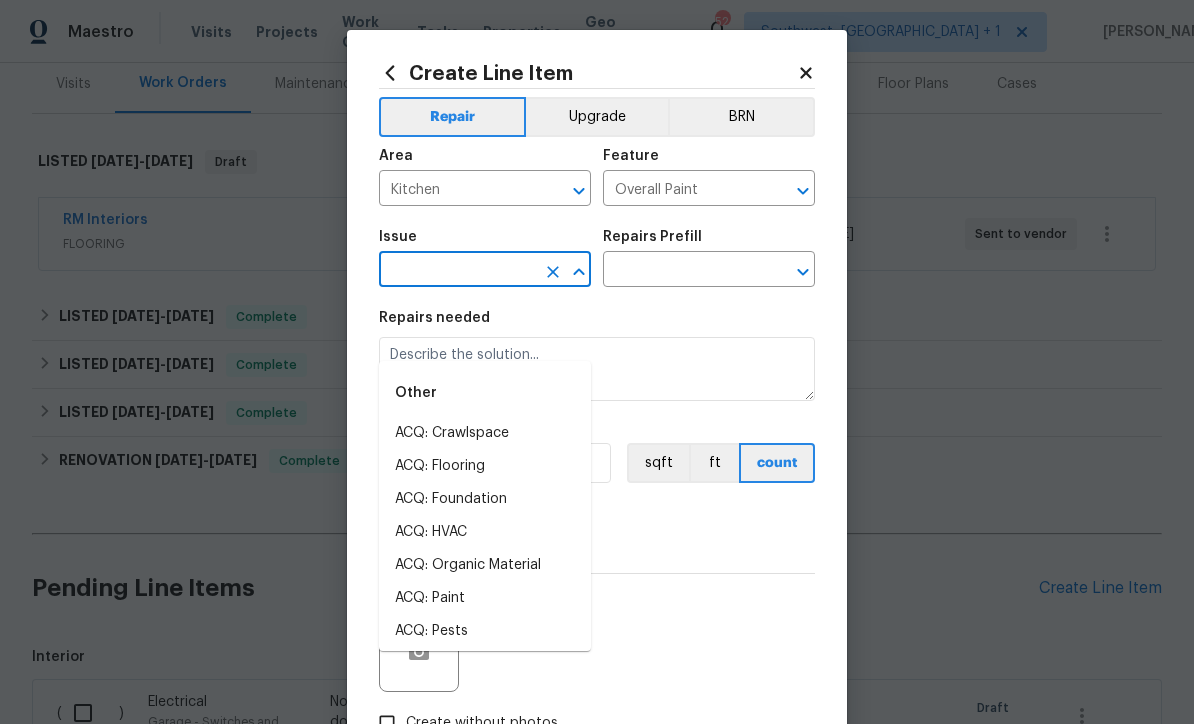click 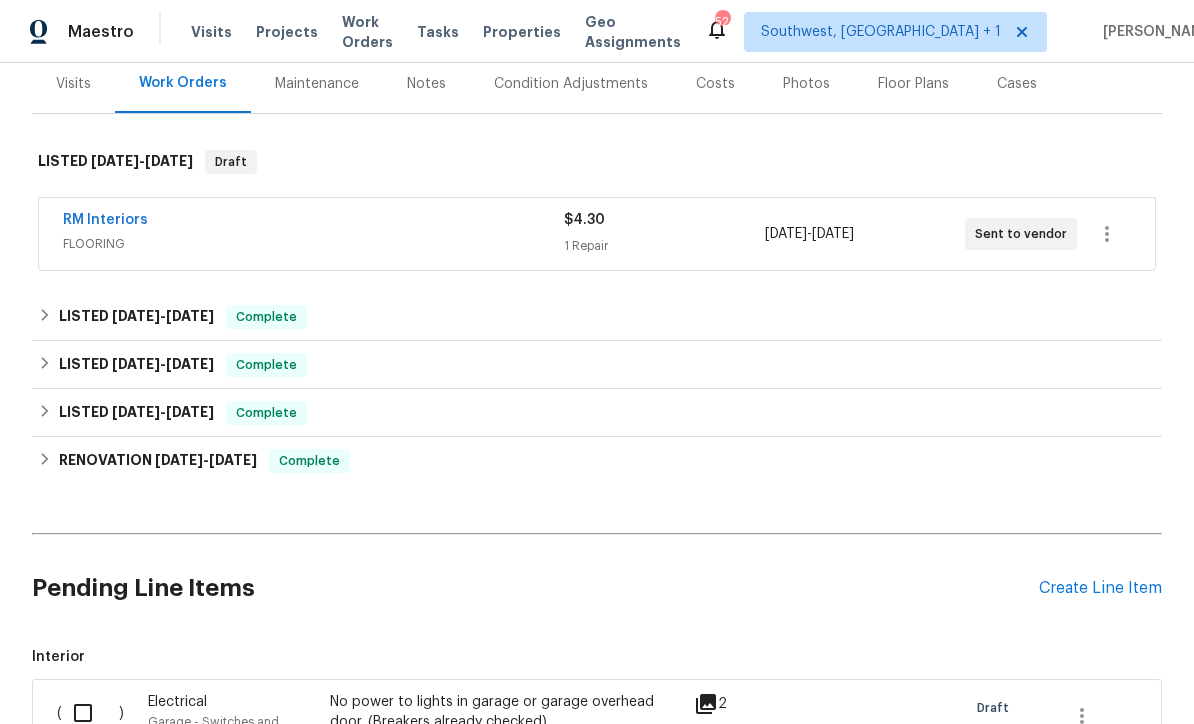 click on "Create Line Item" at bounding box center (1100, 588) 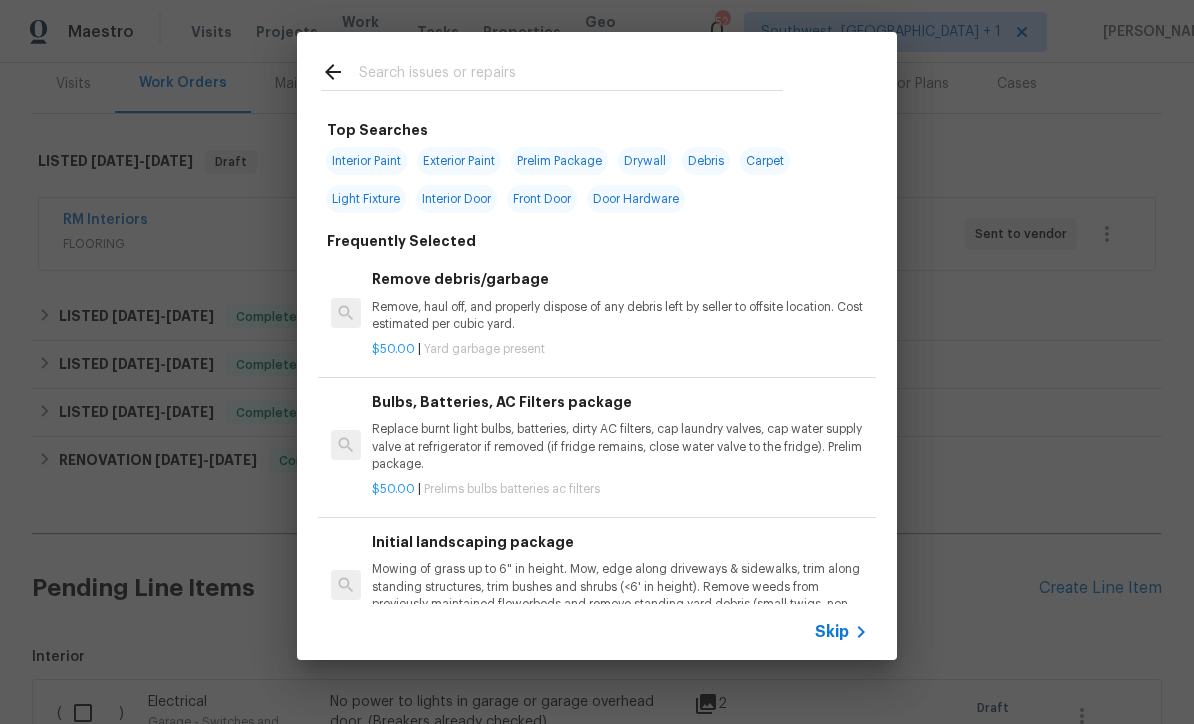 click on "Skip" at bounding box center [844, 632] 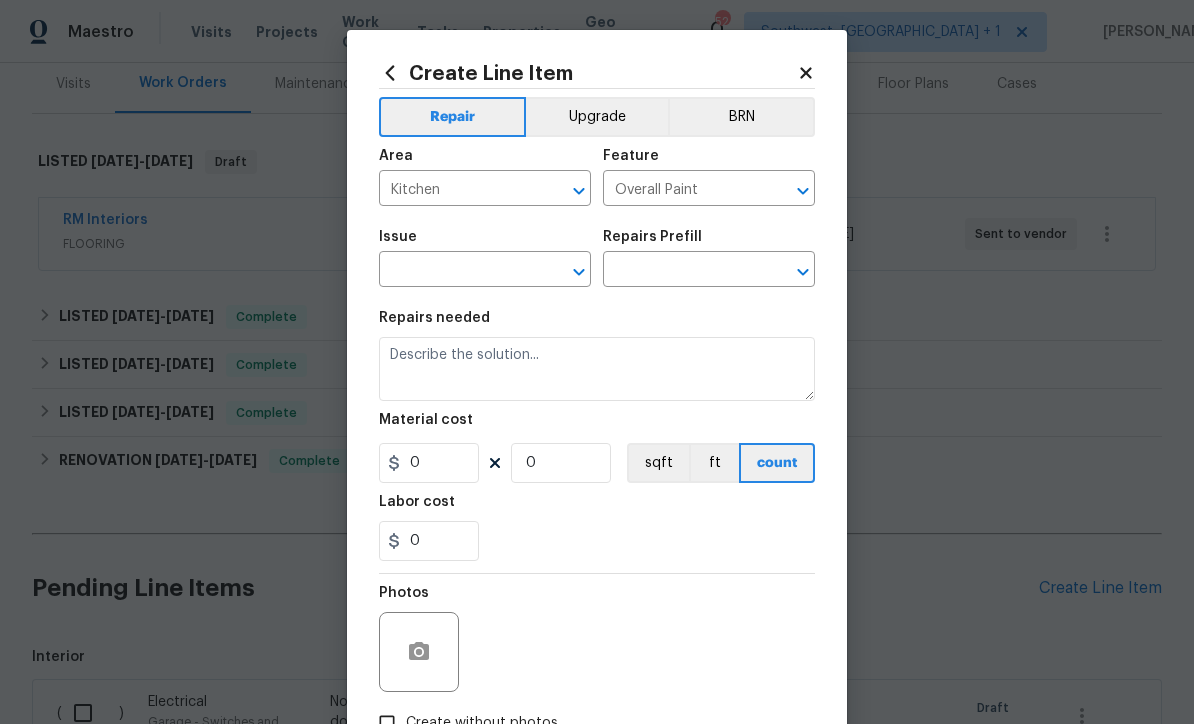 click on "Kitchen" at bounding box center (457, 190) 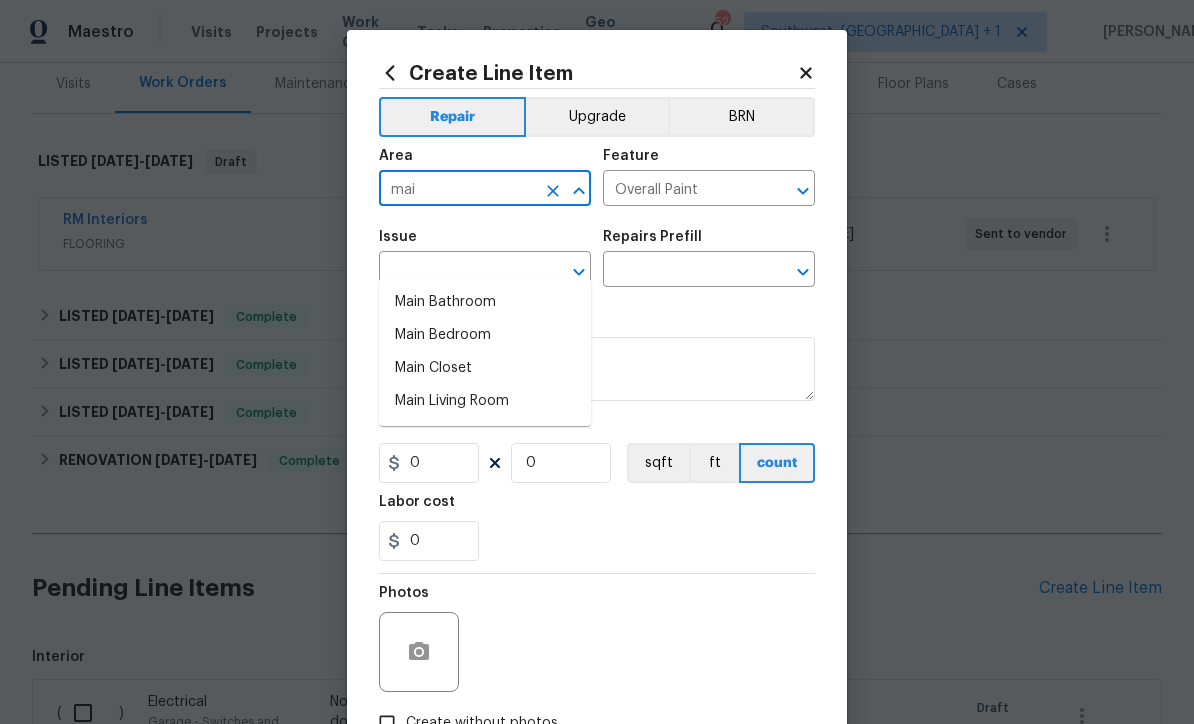 type on "main" 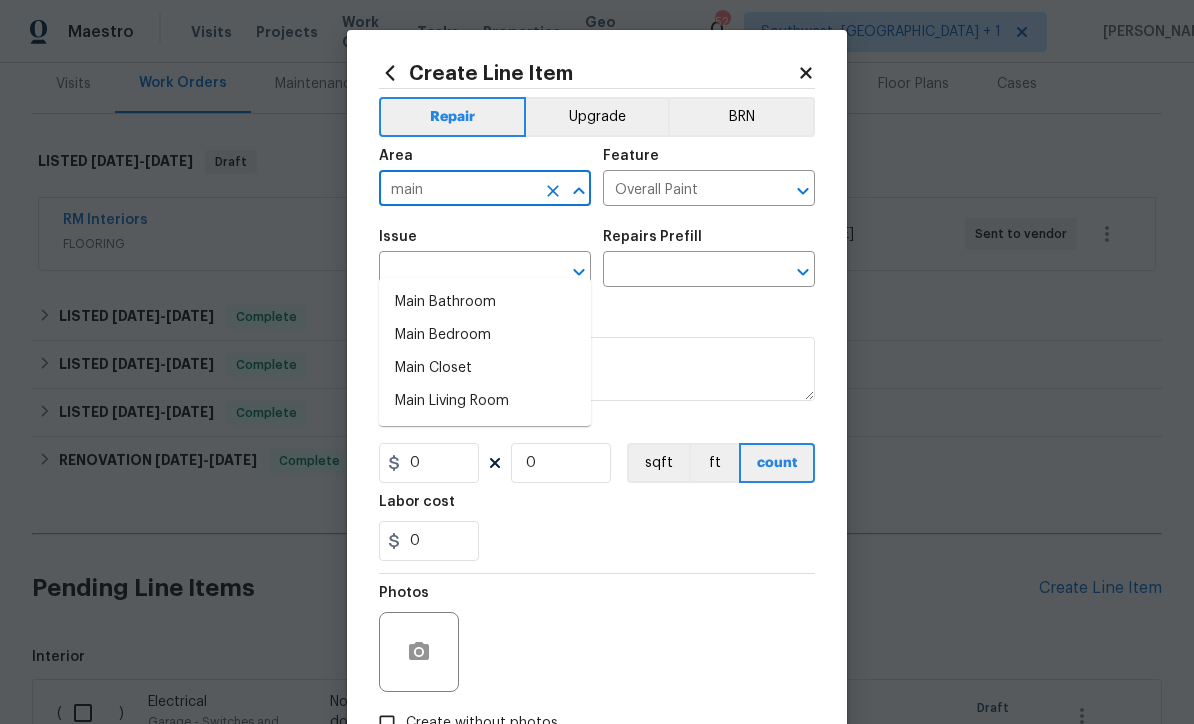 click 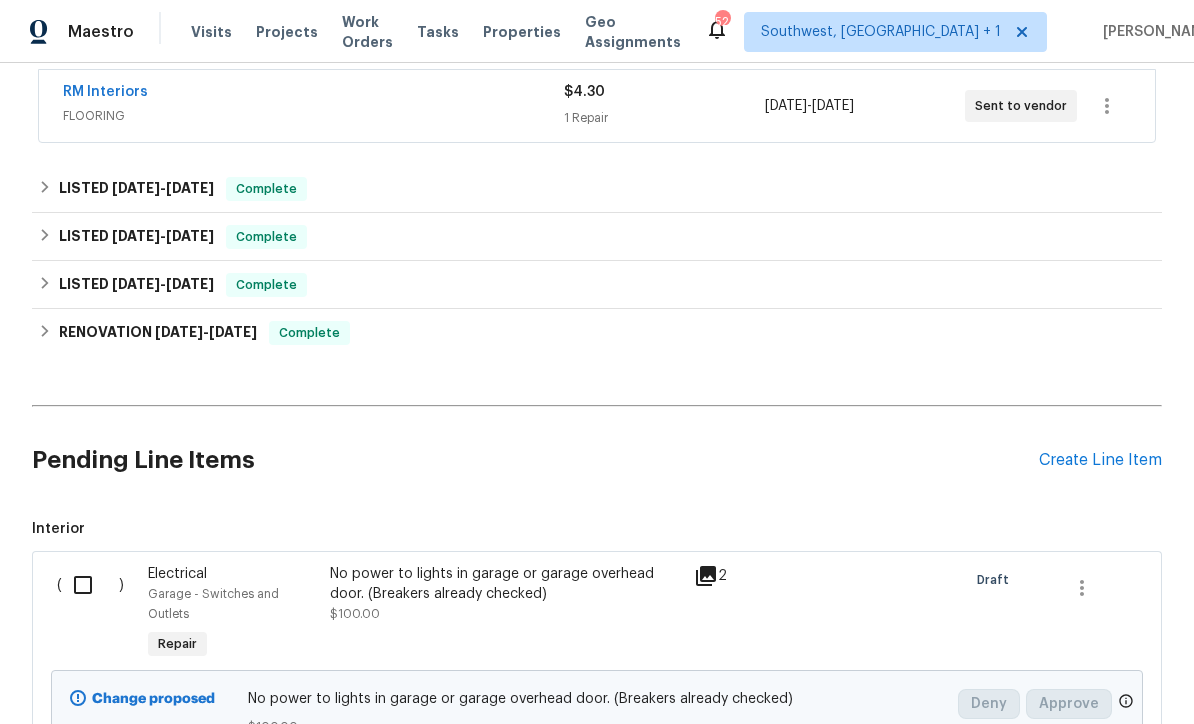 scroll, scrollTop: 466, scrollLeft: 0, axis: vertical 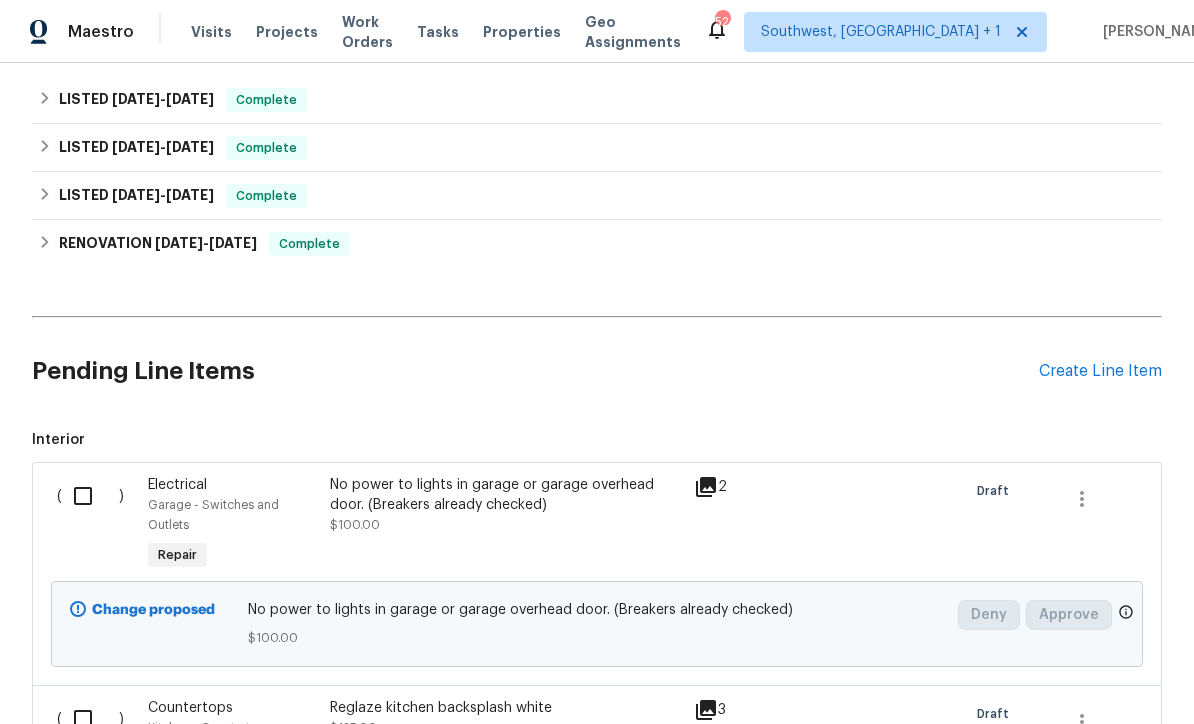 click at bounding box center [90, 496] 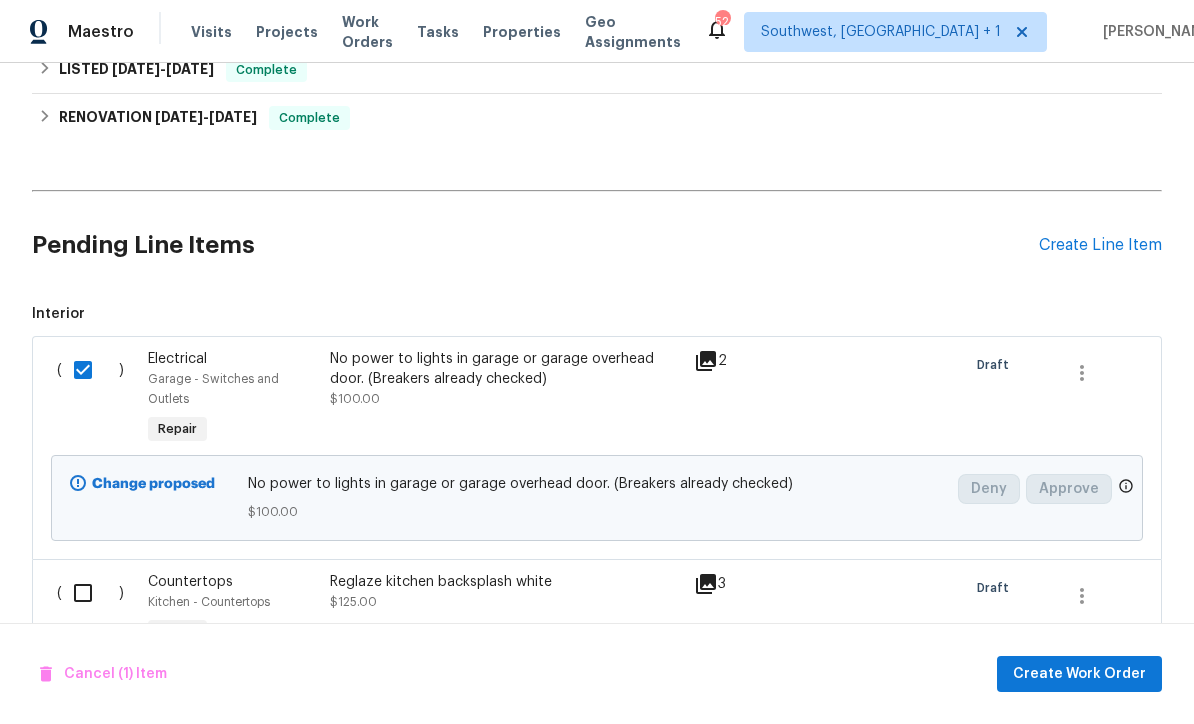 scroll, scrollTop: 622, scrollLeft: 0, axis: vertical 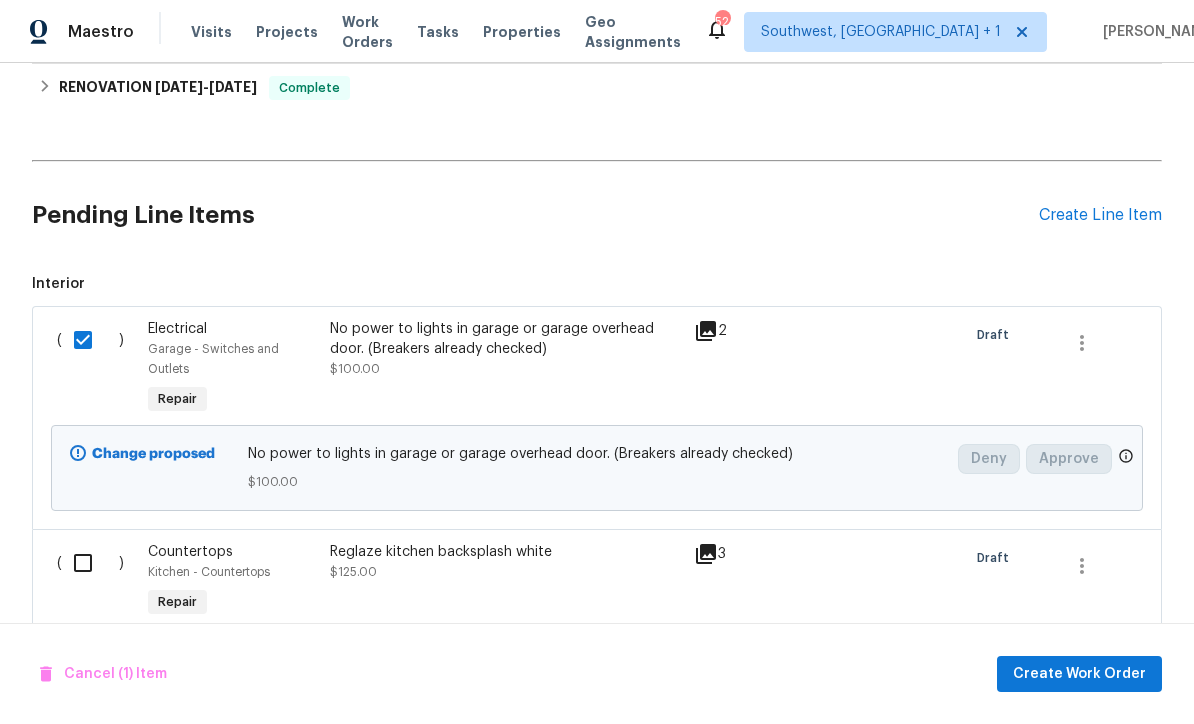 click at bounding box center (90, 563) 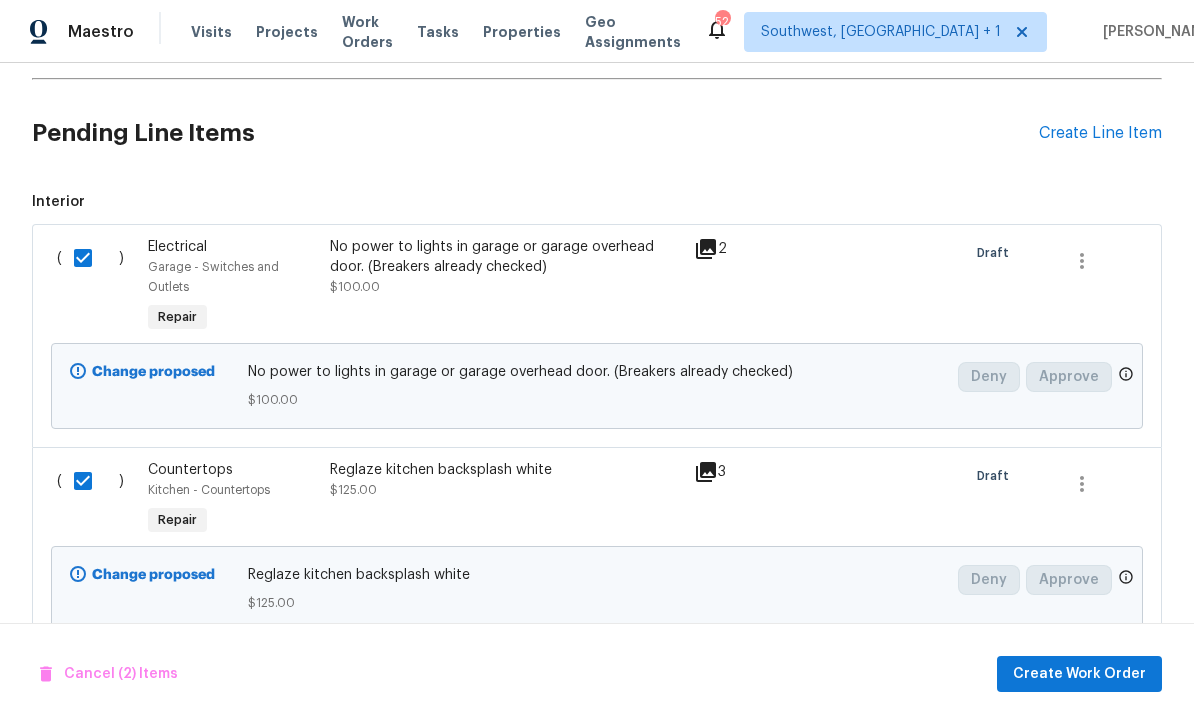 scroll, scrollTop: 703, scrollLeft: 0, axis: vertical 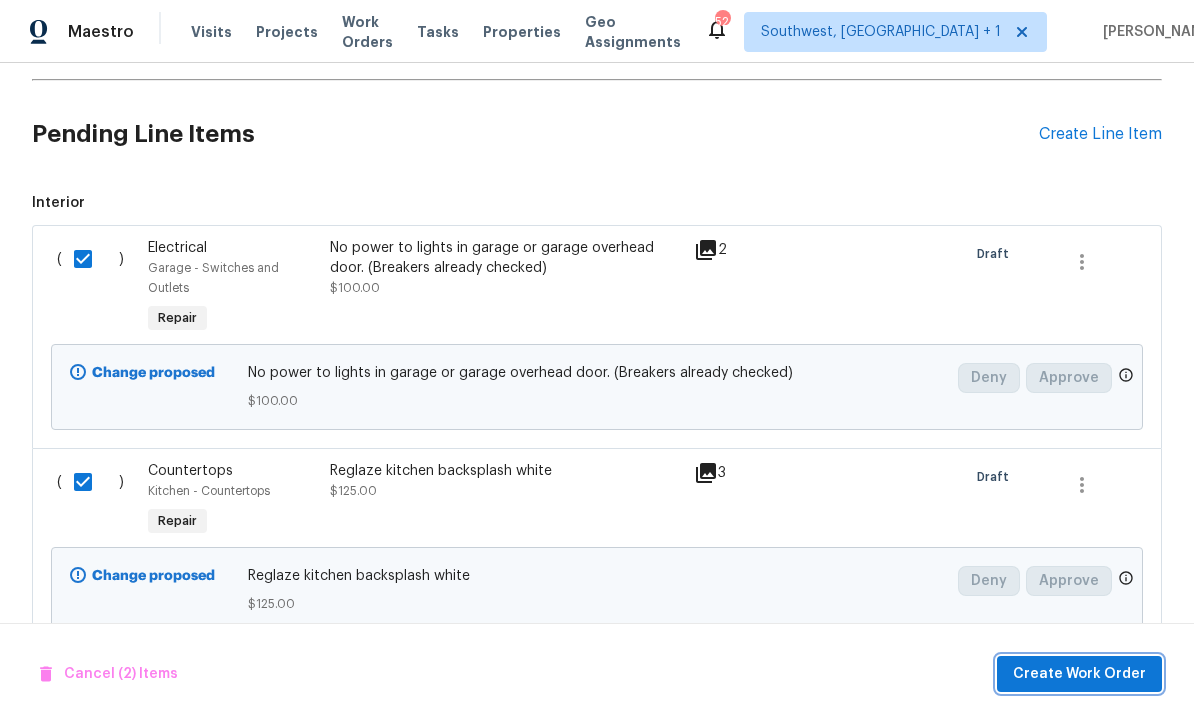 click on "Create Work Order" at bounding box center (1079, 674) 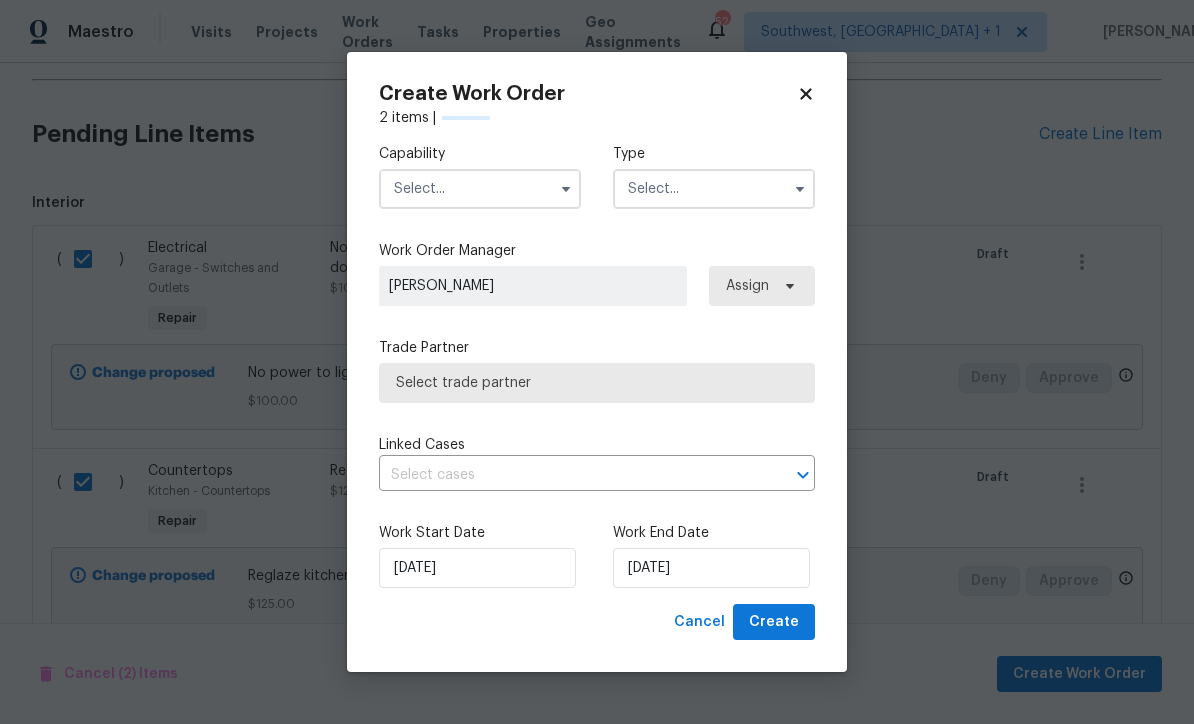 checkbox on "false" 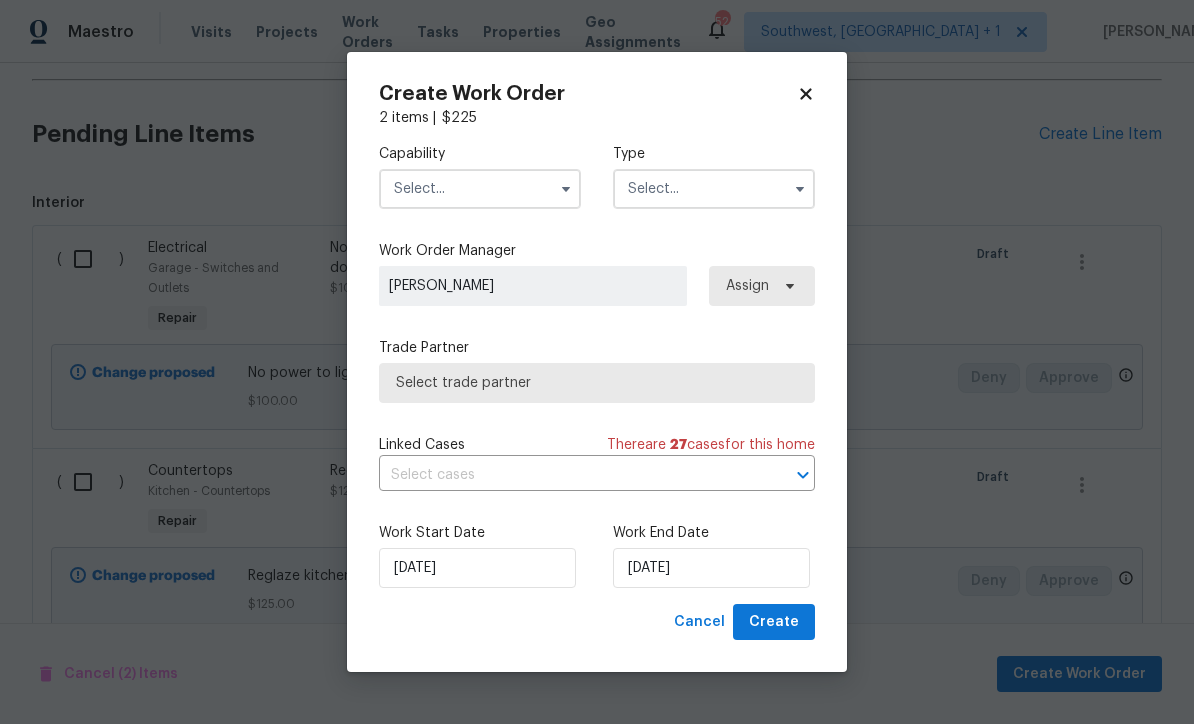 click at bounding box center (480, 189) 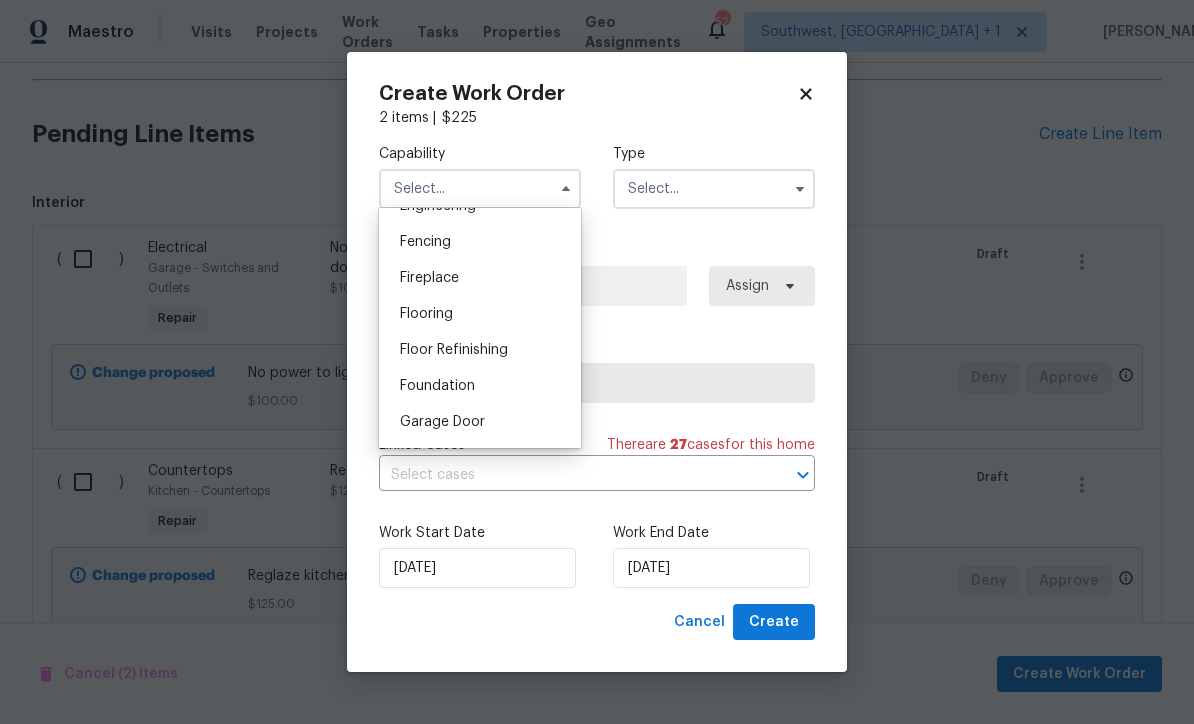 scroll, scrollTop: 777, scrollLeft: 0, axis: vertical 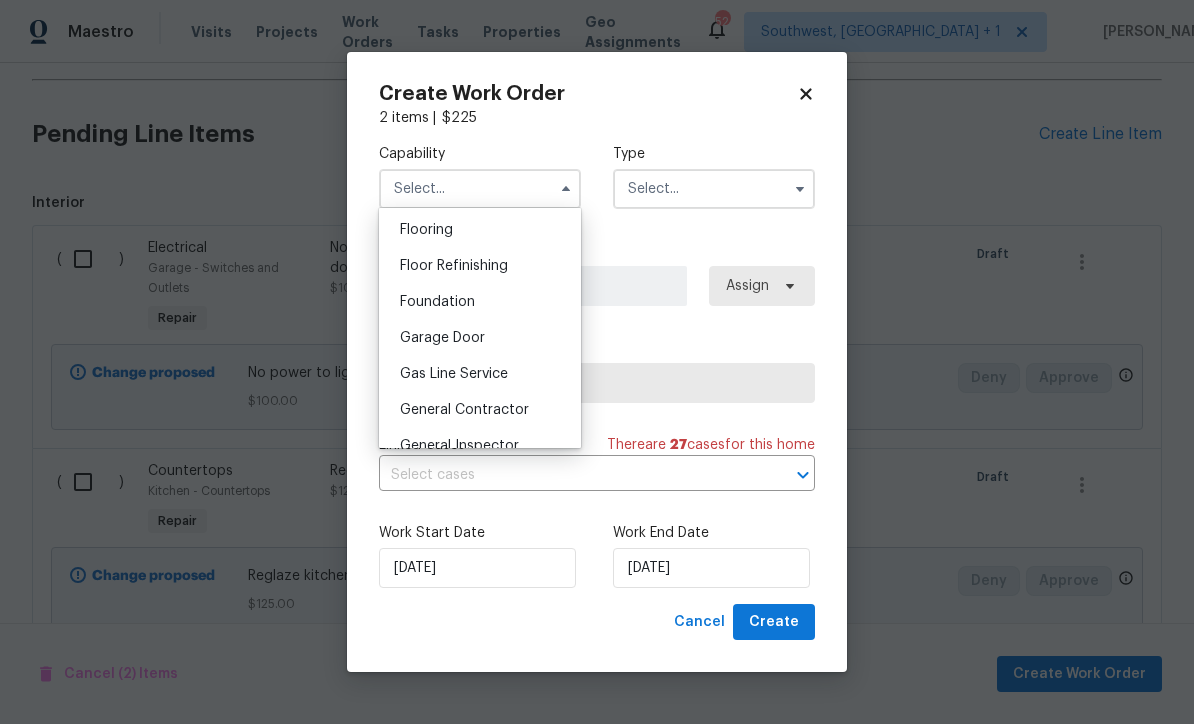 click on "General Contractor" at bounding box center [464, 410] 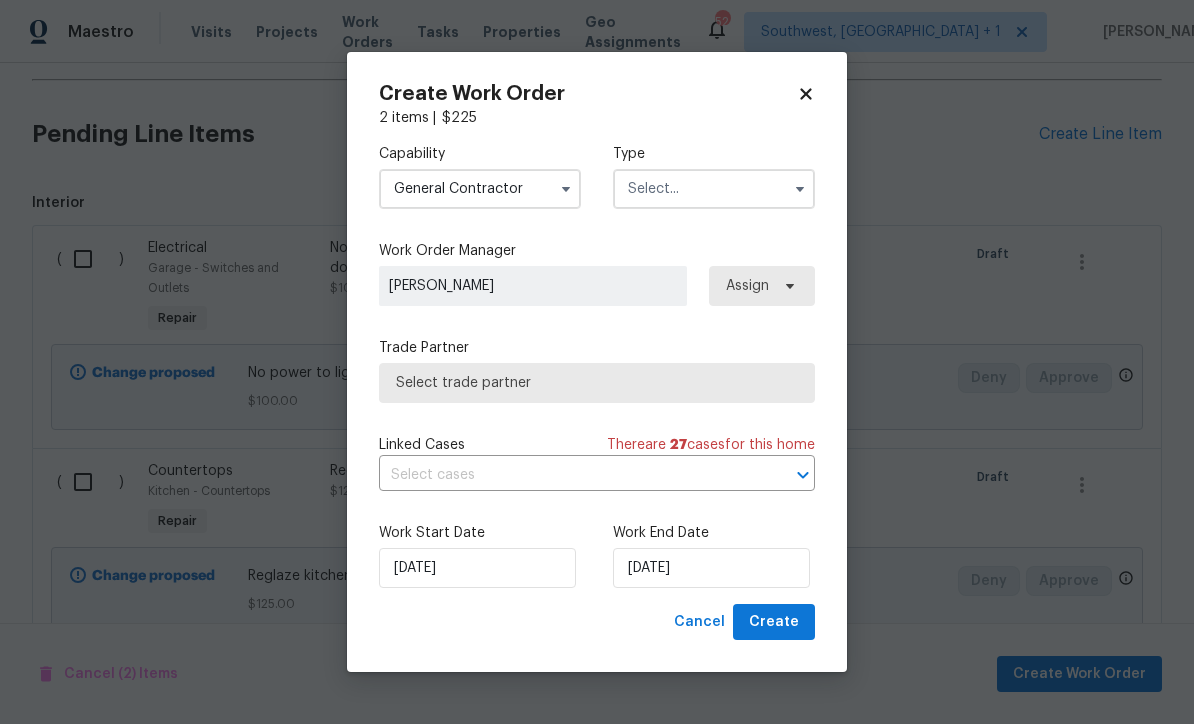 click at bounding box center (714, 189) 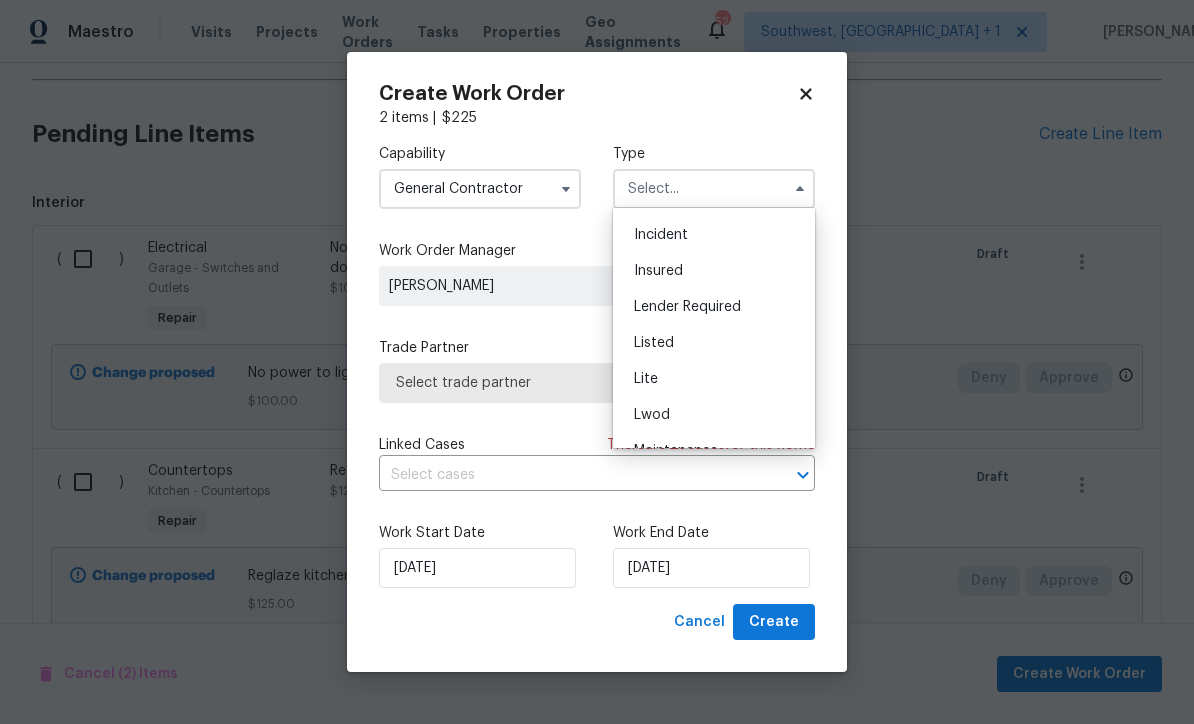scroll, scrollTop: 101, scrollLeft: 0, axis: vertical 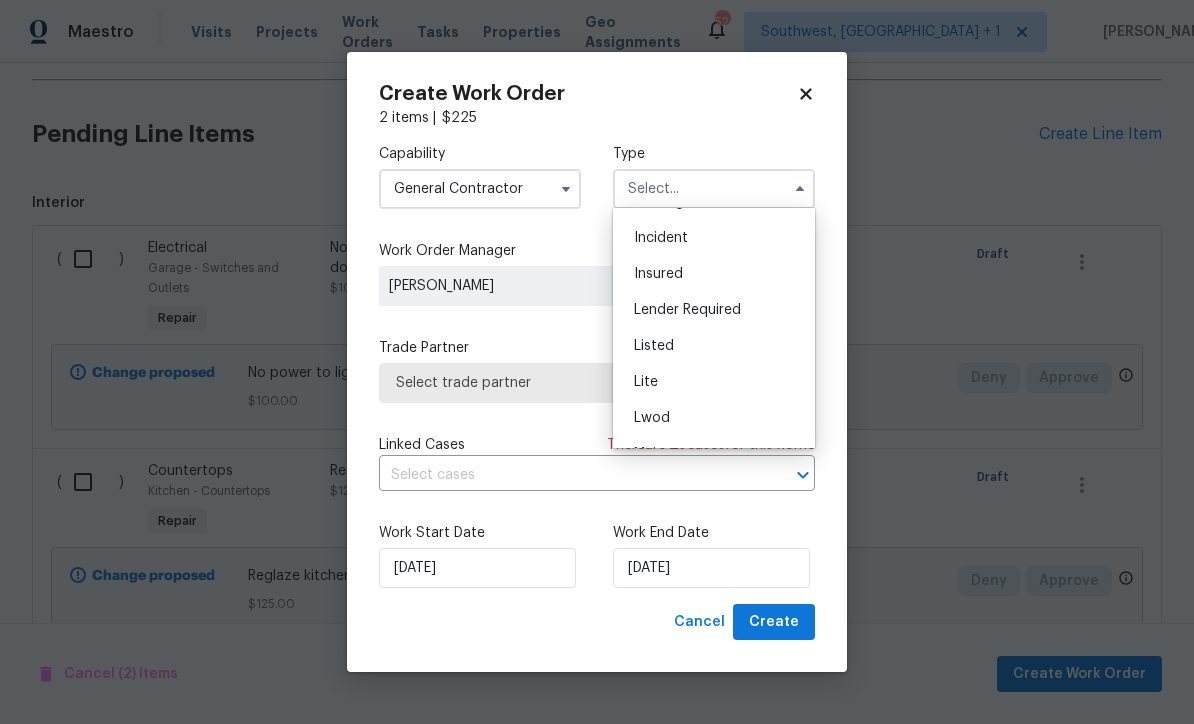 click on "Listed" at bounding box center [714, 346] 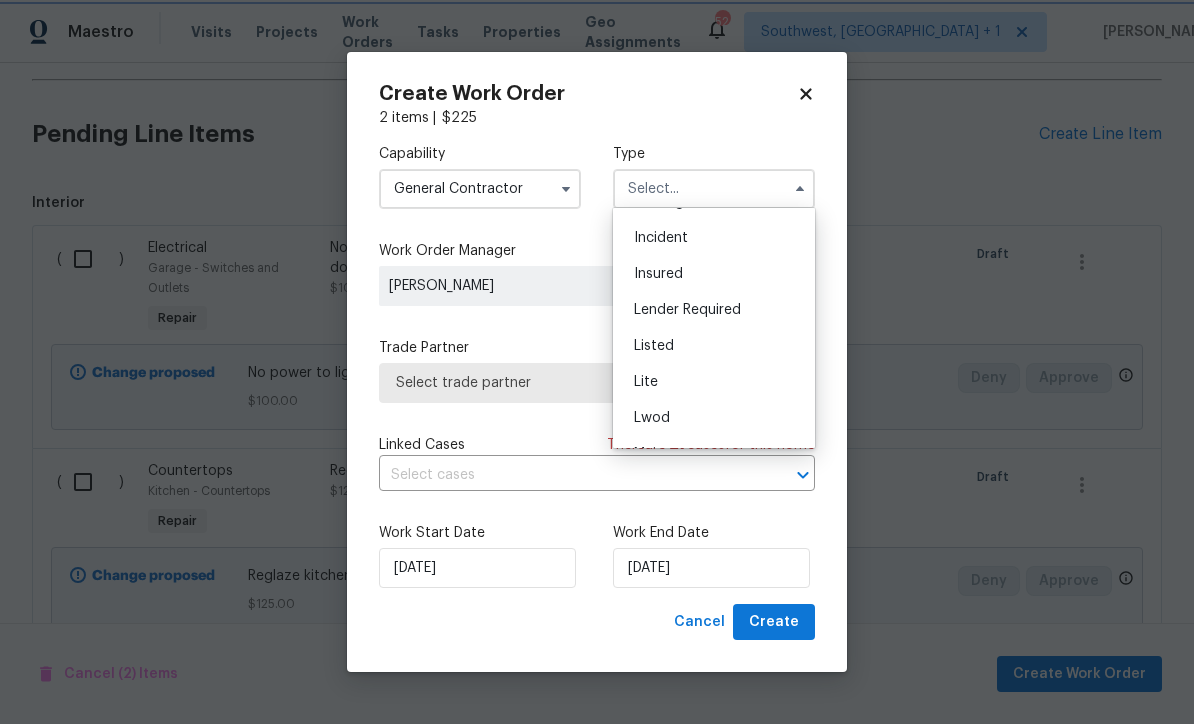 type on "Listed" 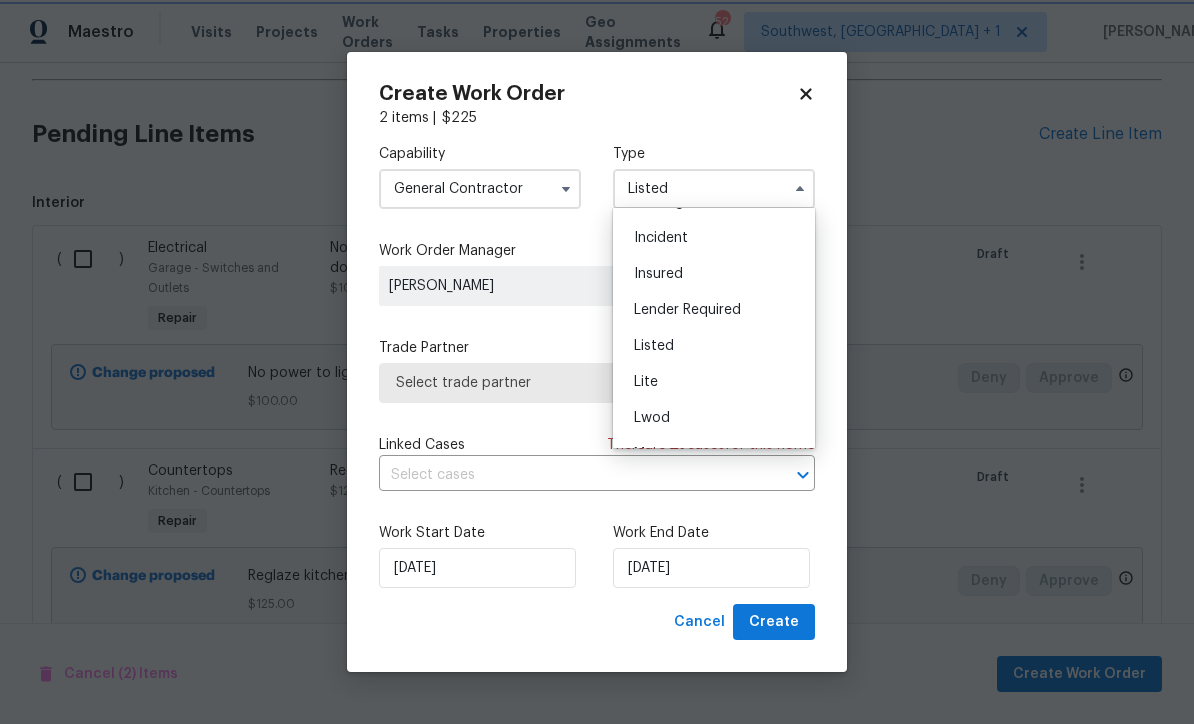 scroll, scrollTop: 0, scrollLeft: 0, axis: both 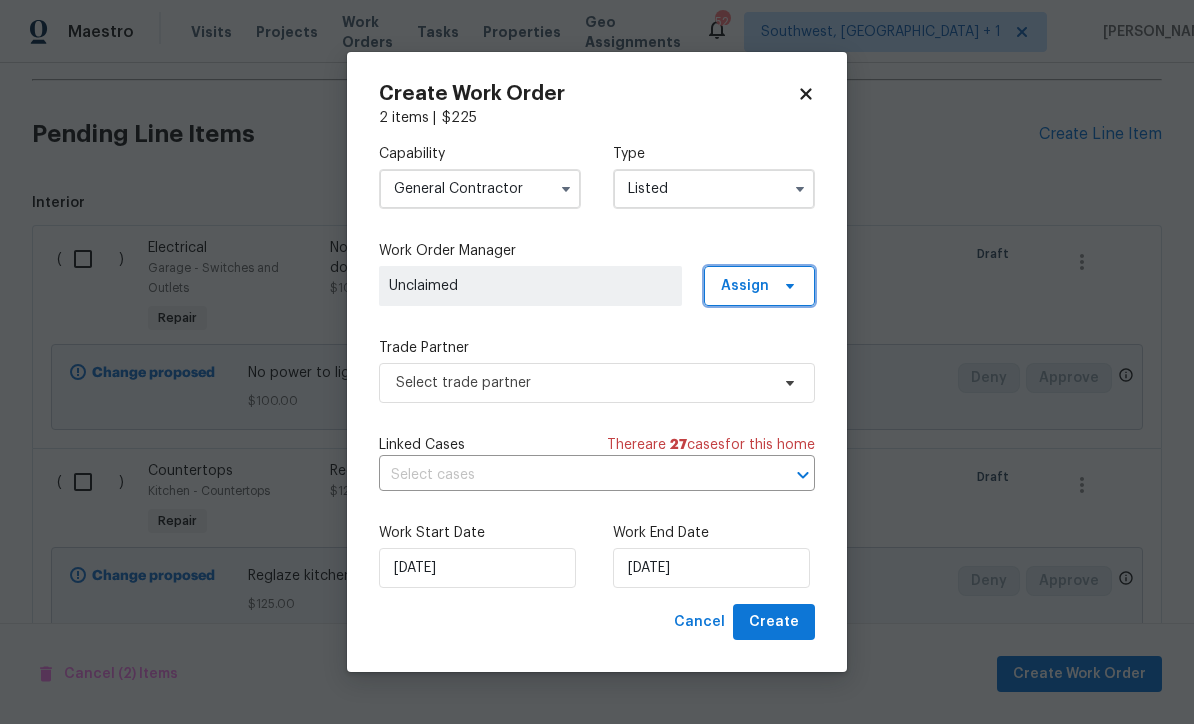 click on "Assign" at bounding box center (745, 286) 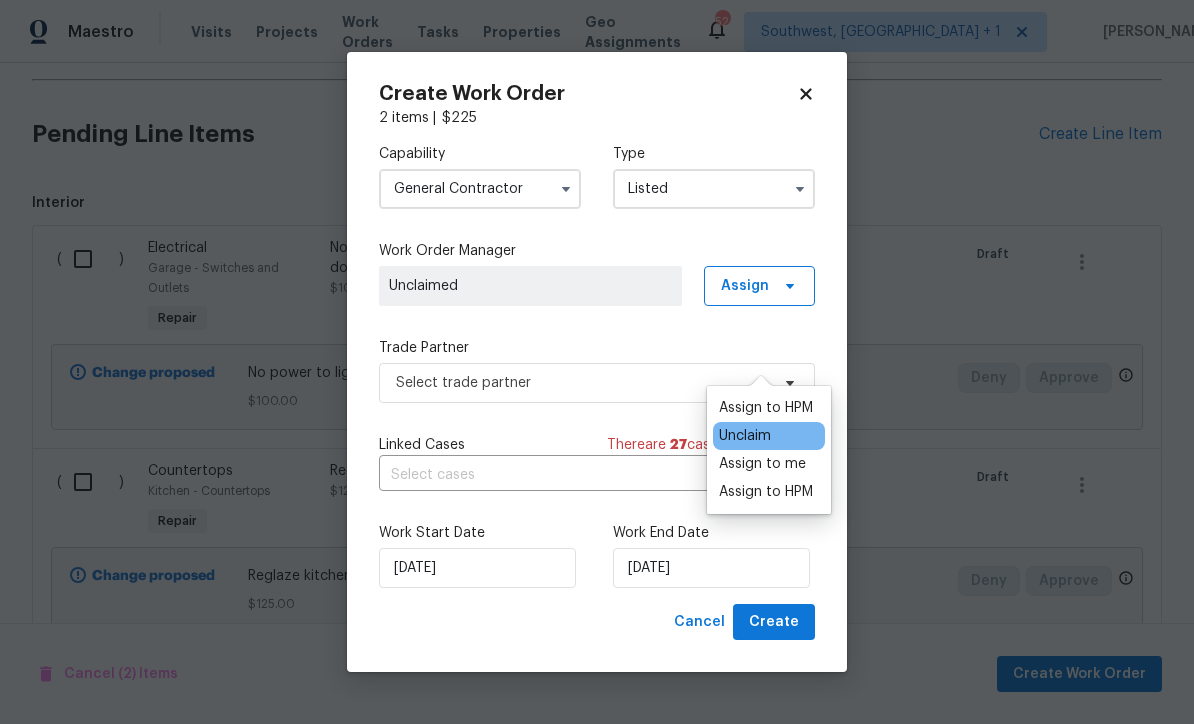 click on "Assign to me" at bounding box center (762, 464) 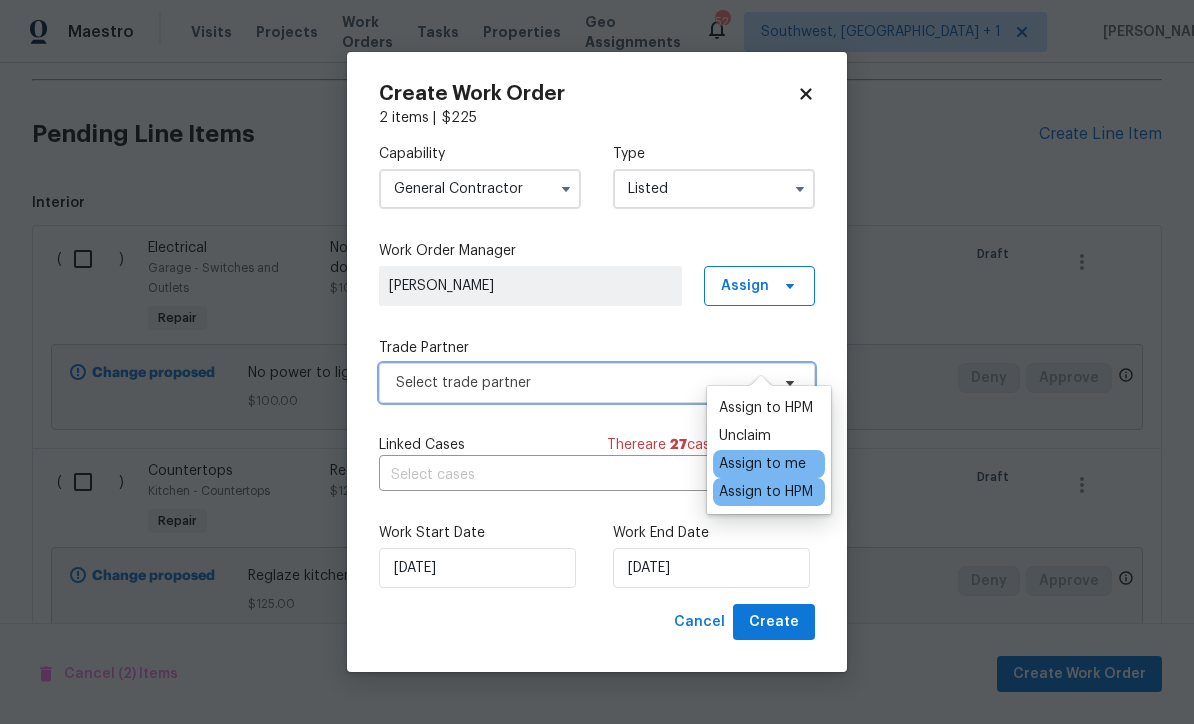 click on "Select trade partner" at bounding box center (582, 383) 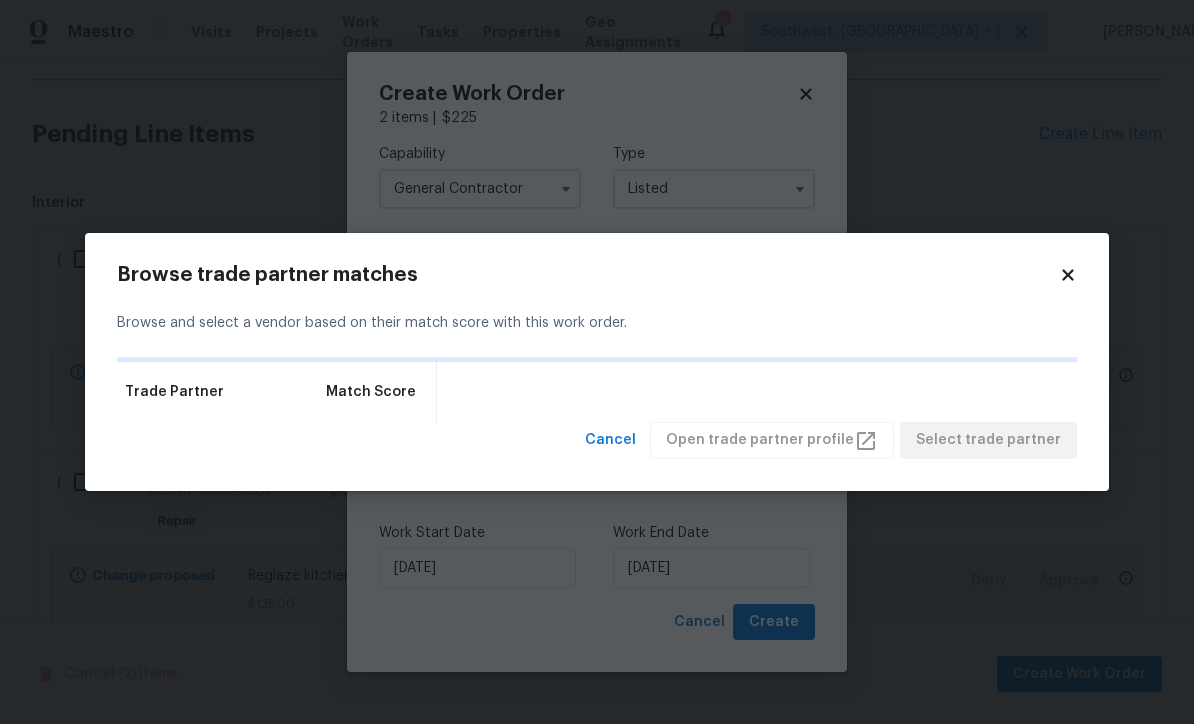 click 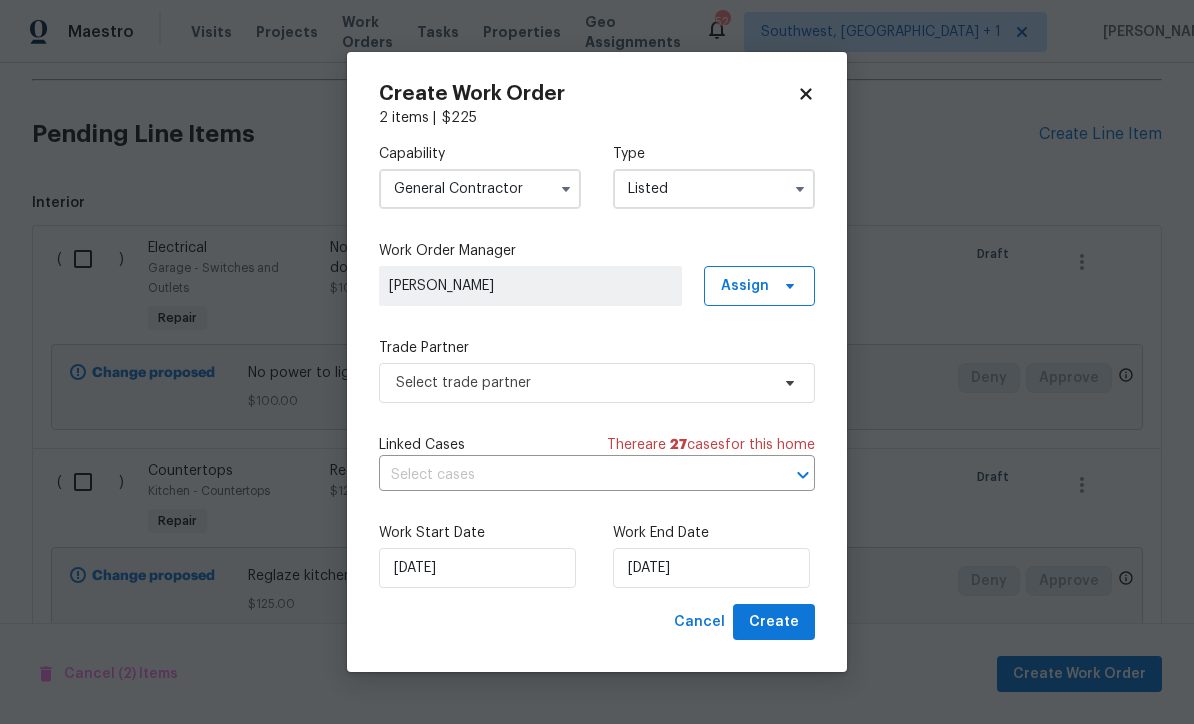 click 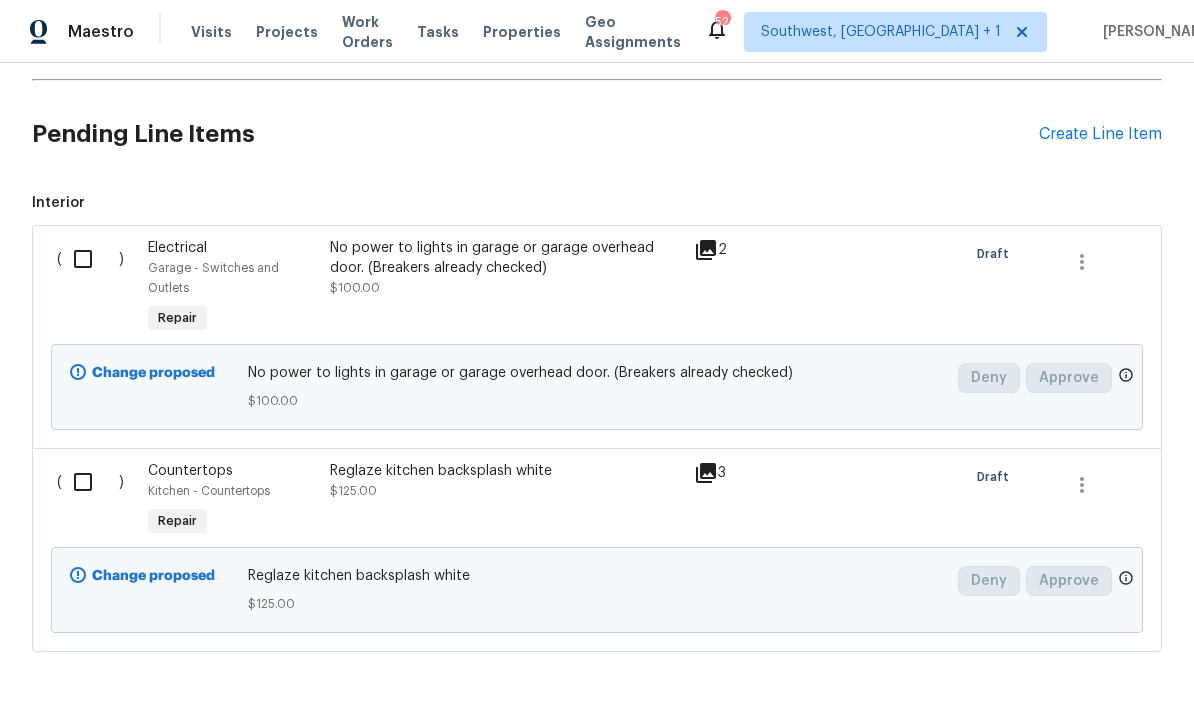 click on "Create Line Item" at bounding box center (1100, 134) 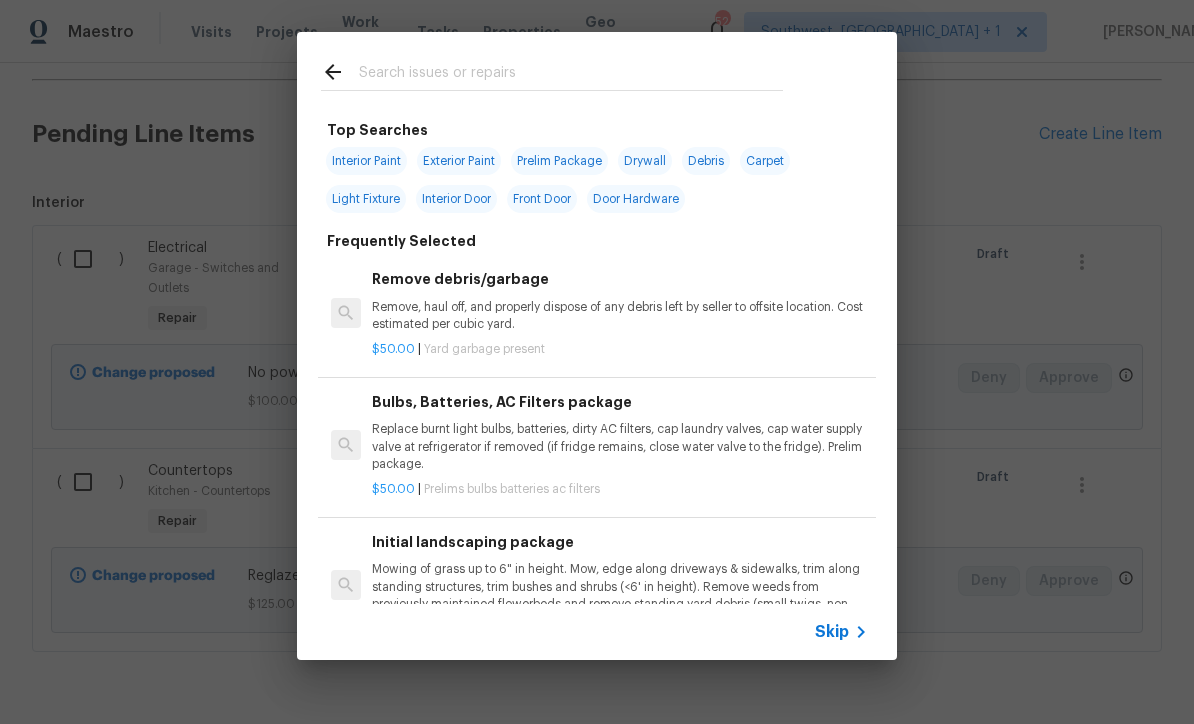 click at bounding box center [571, 75] 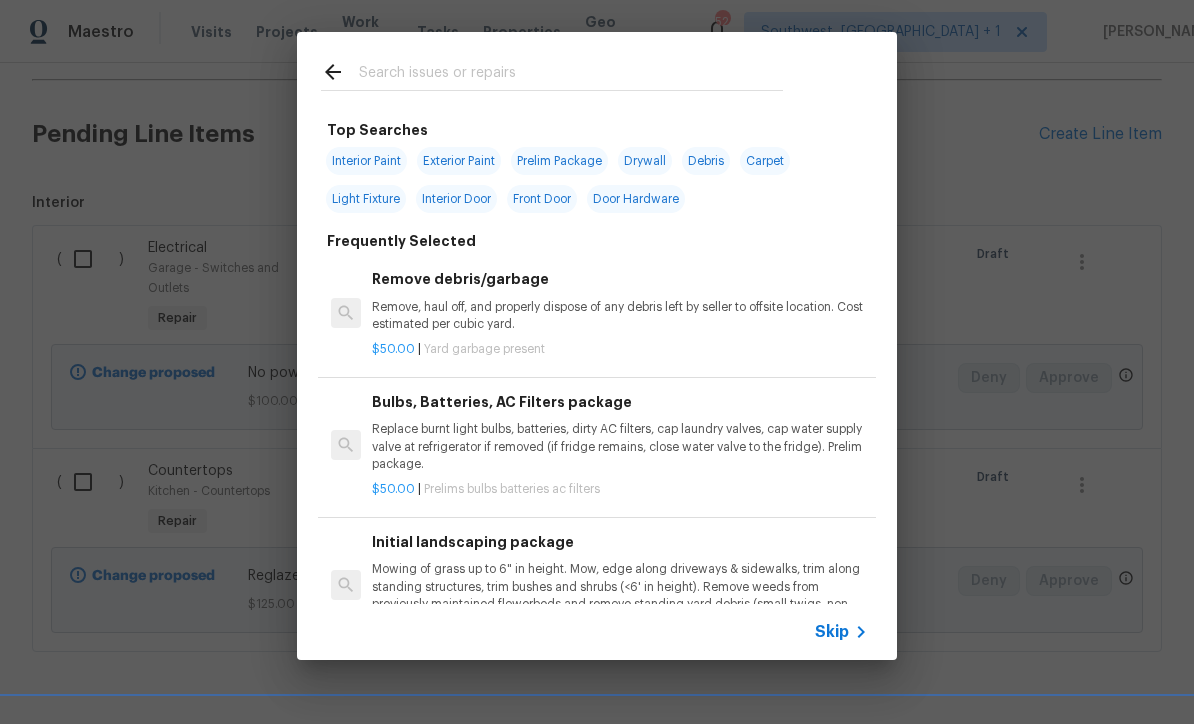click on "Skip" at bounding box center [844, 632] 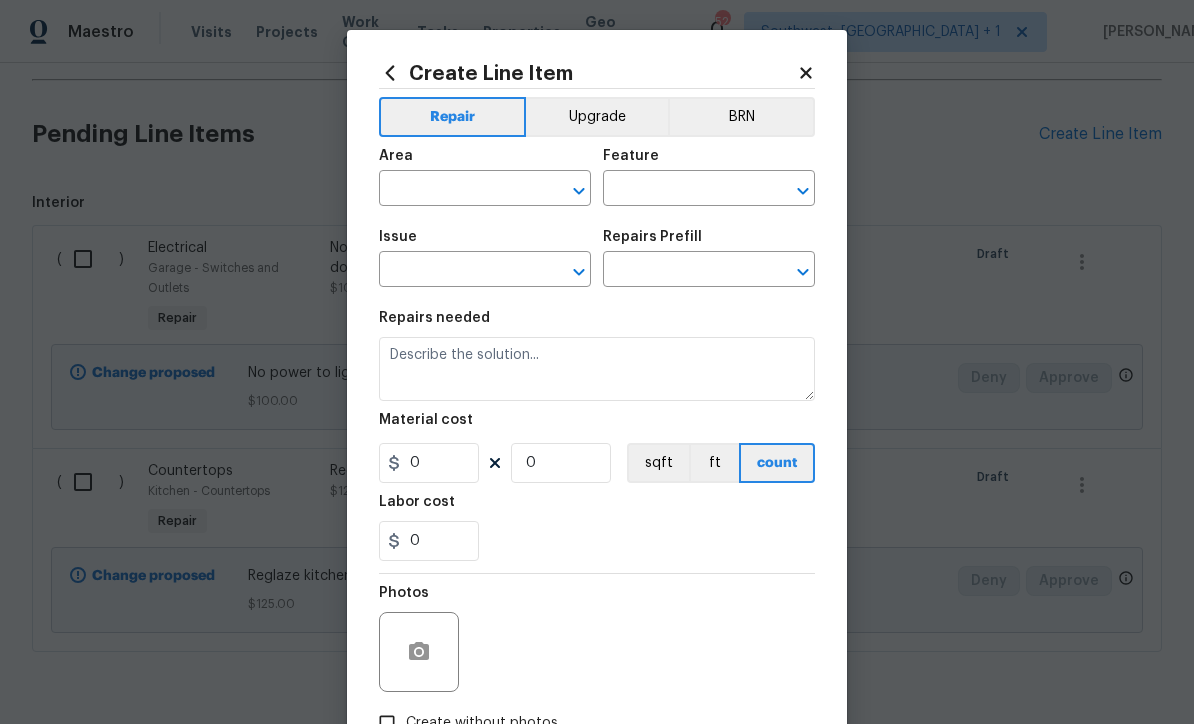 click at bounding box center [457, 190] 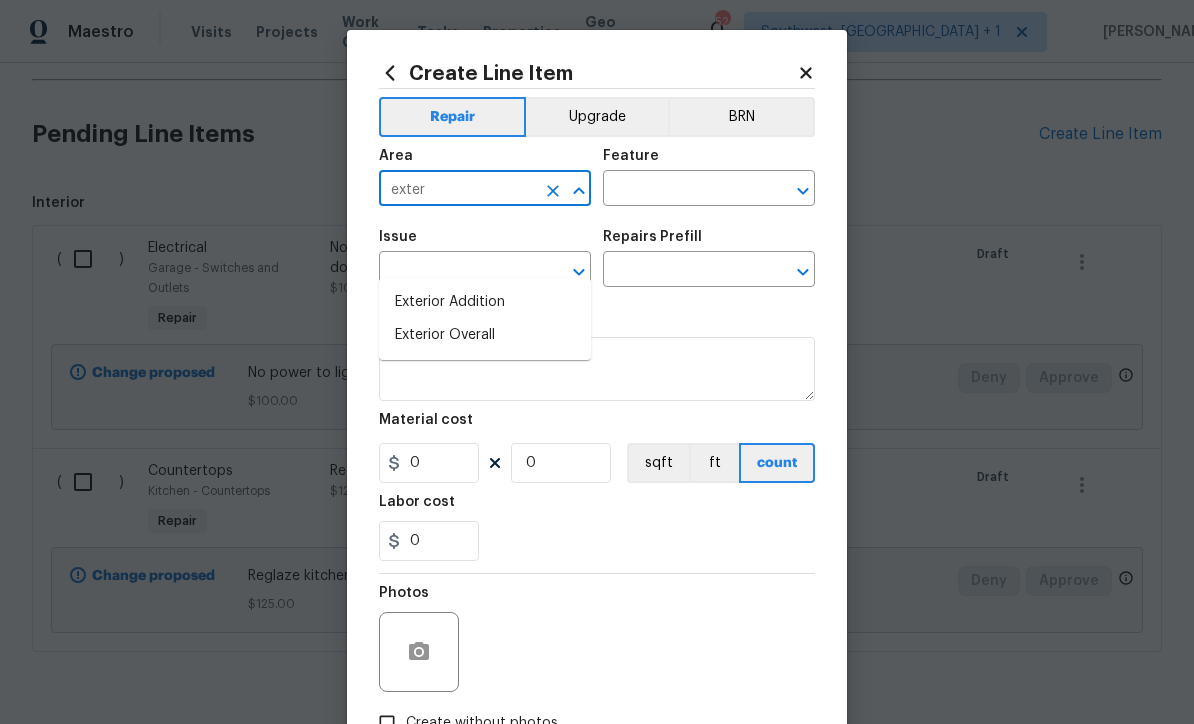 click on "Exterior Overall" at bounding box center [485, 335] 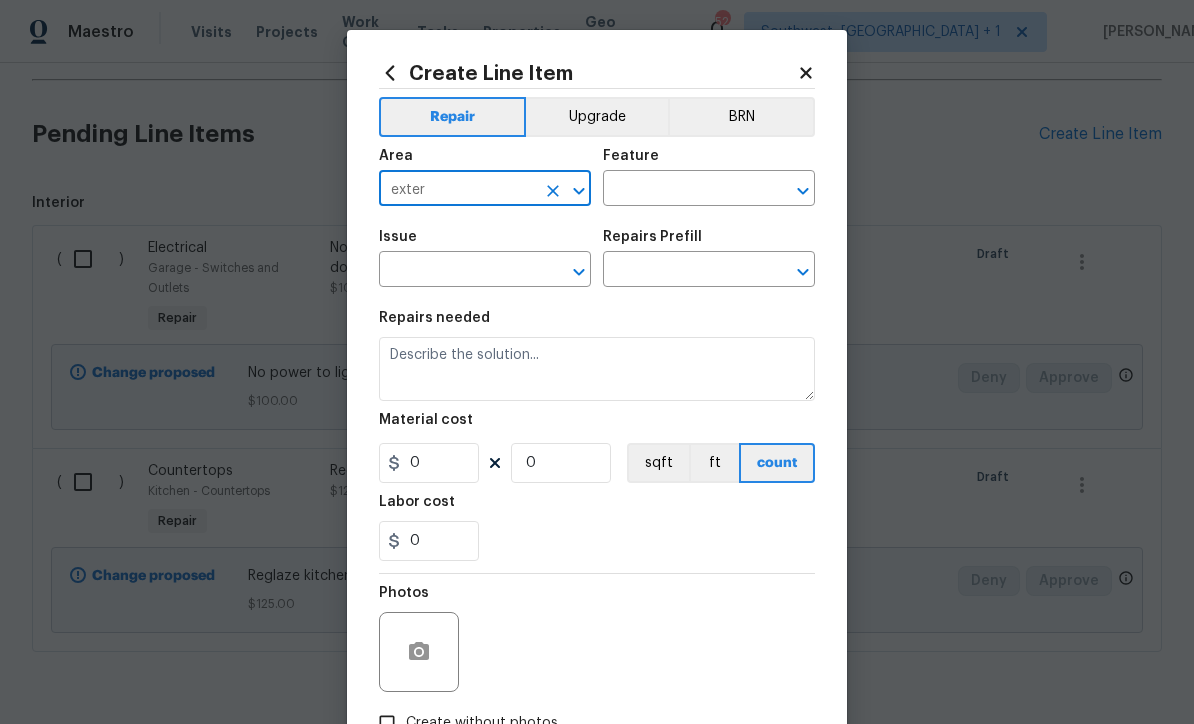 type on "Exterior Overall" 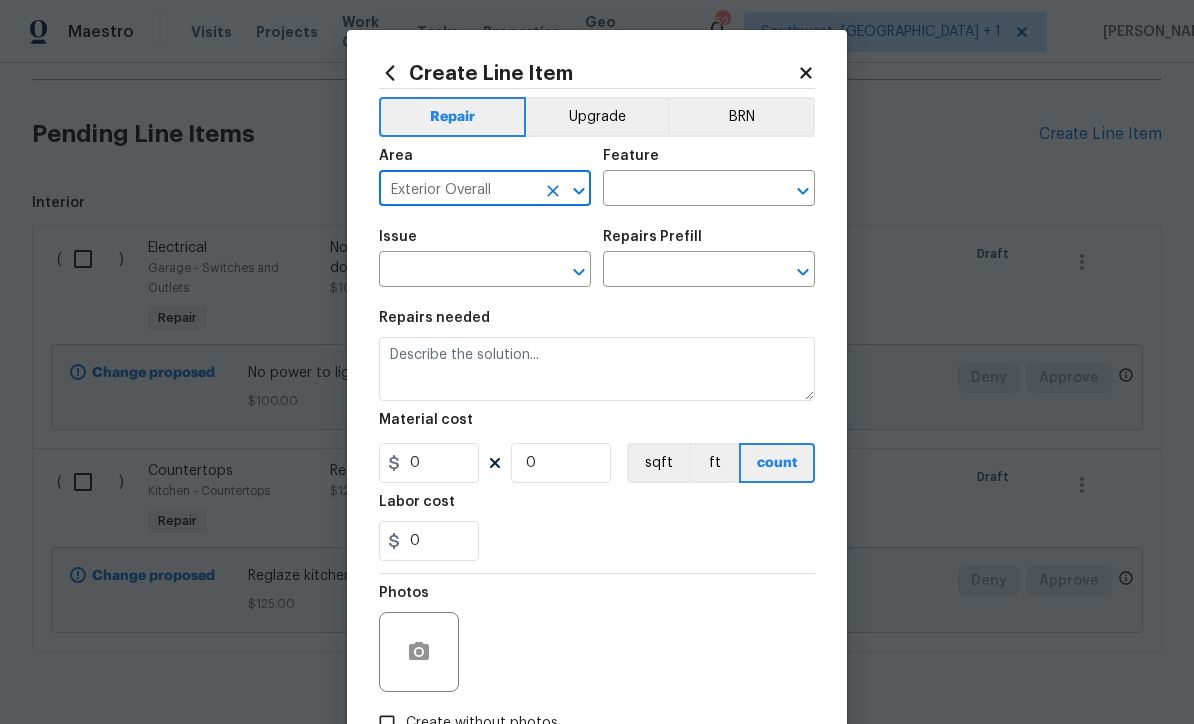 click at bounding box center (681, 190) 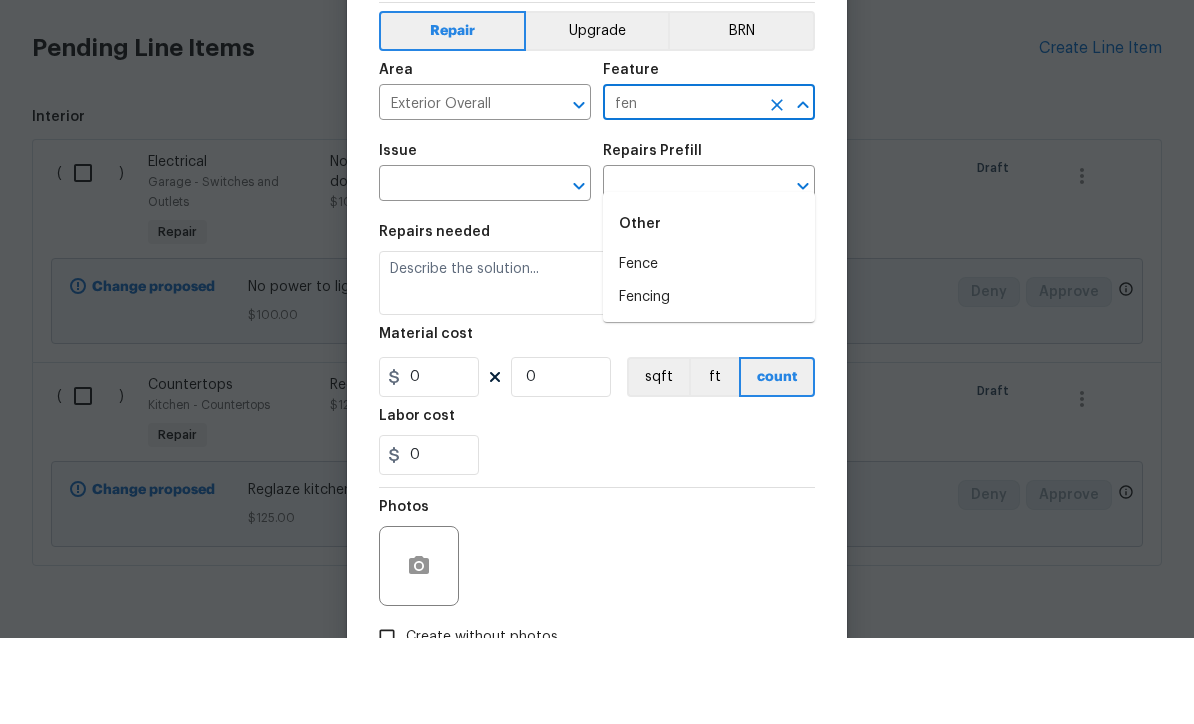 click on "Fencing" at bounding box center (709, 383) 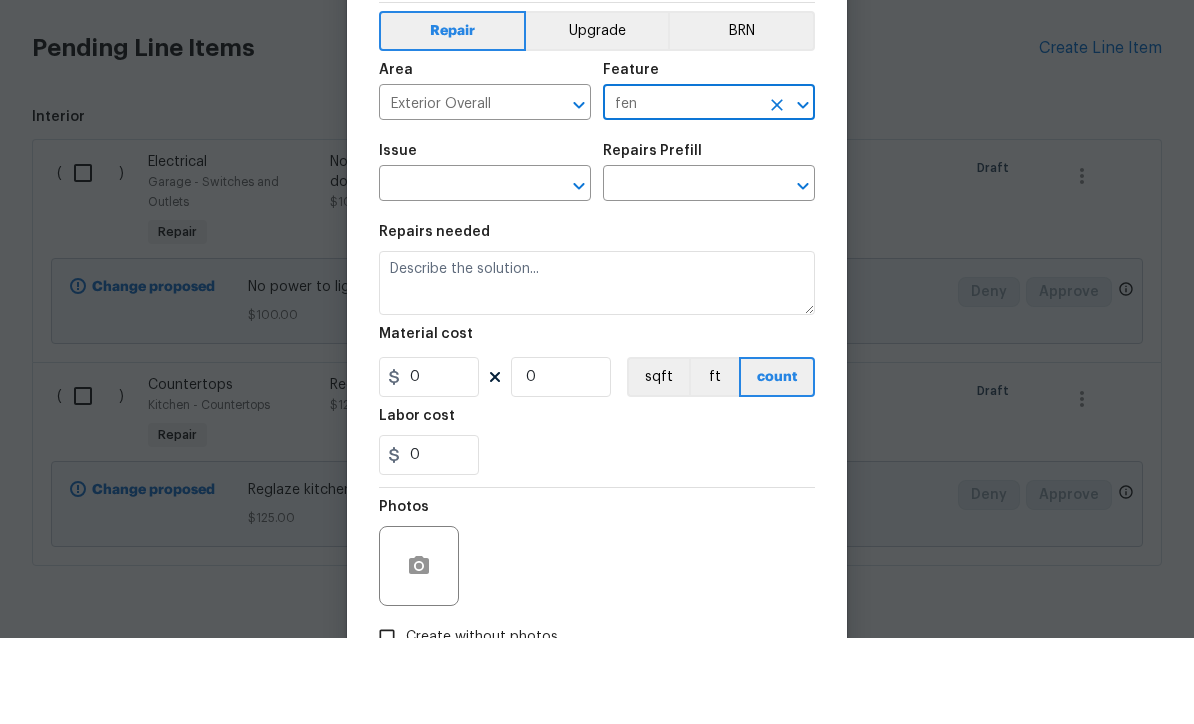 type on "Fencing" 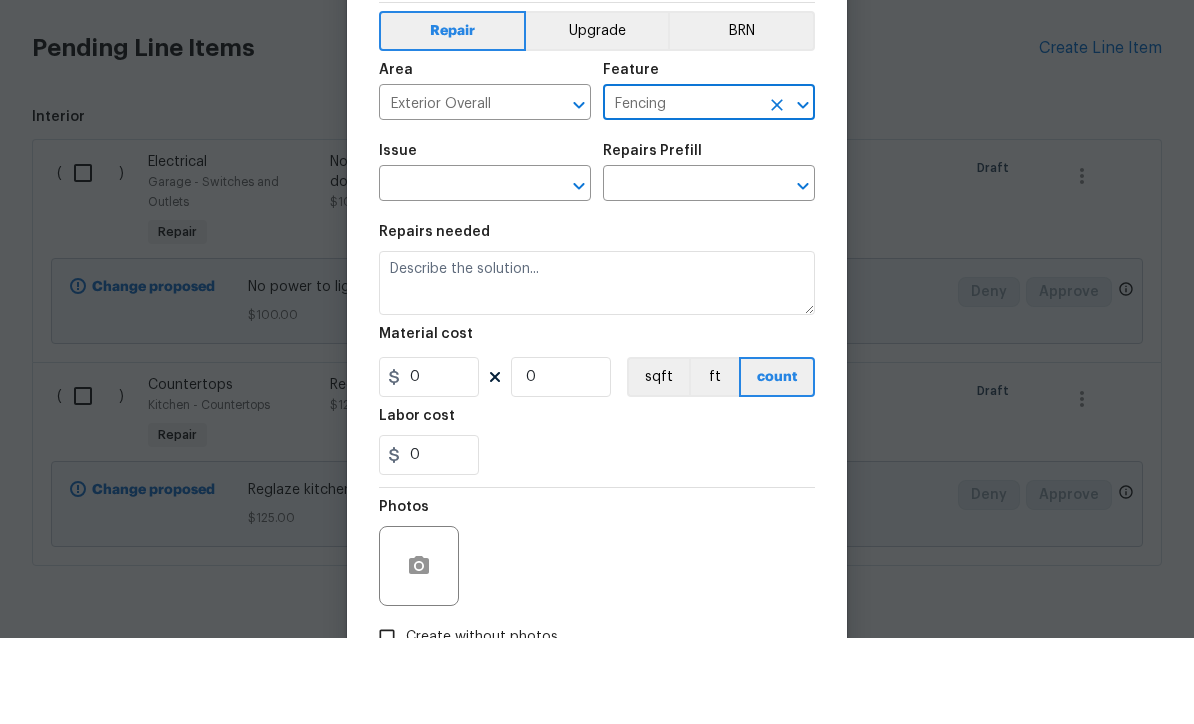 click at bounding box center (457, 271) 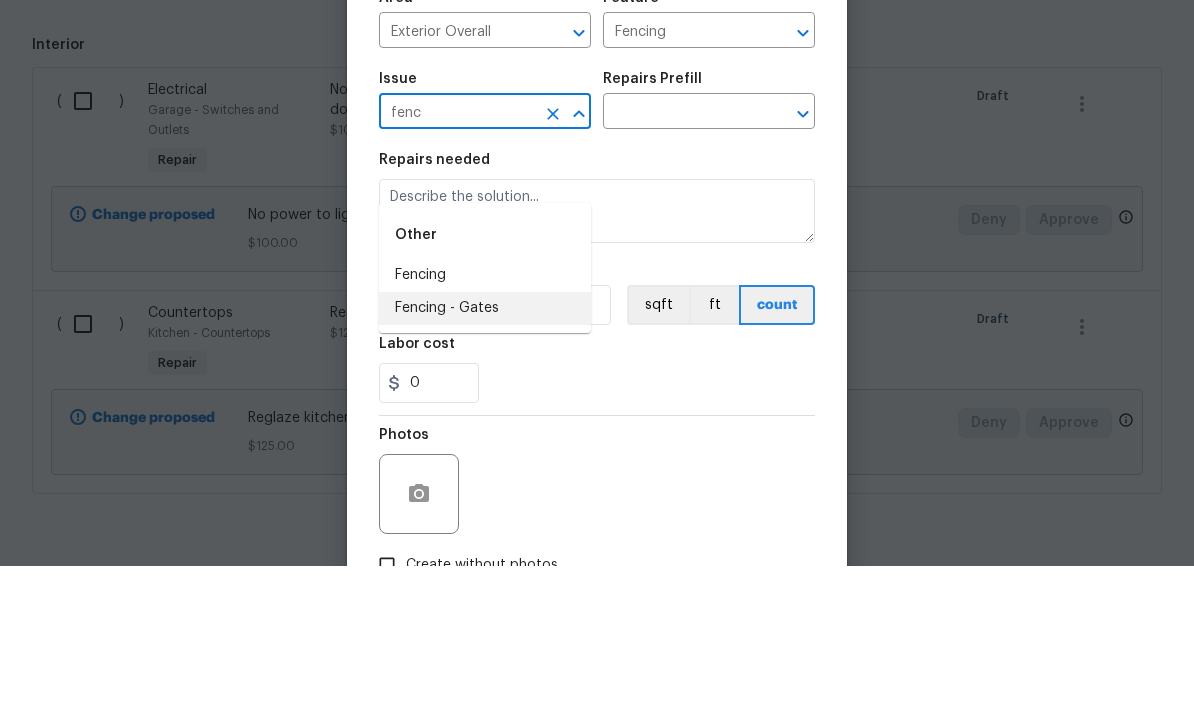click on "Fencing - Gates" at bounding box center (485, 466) 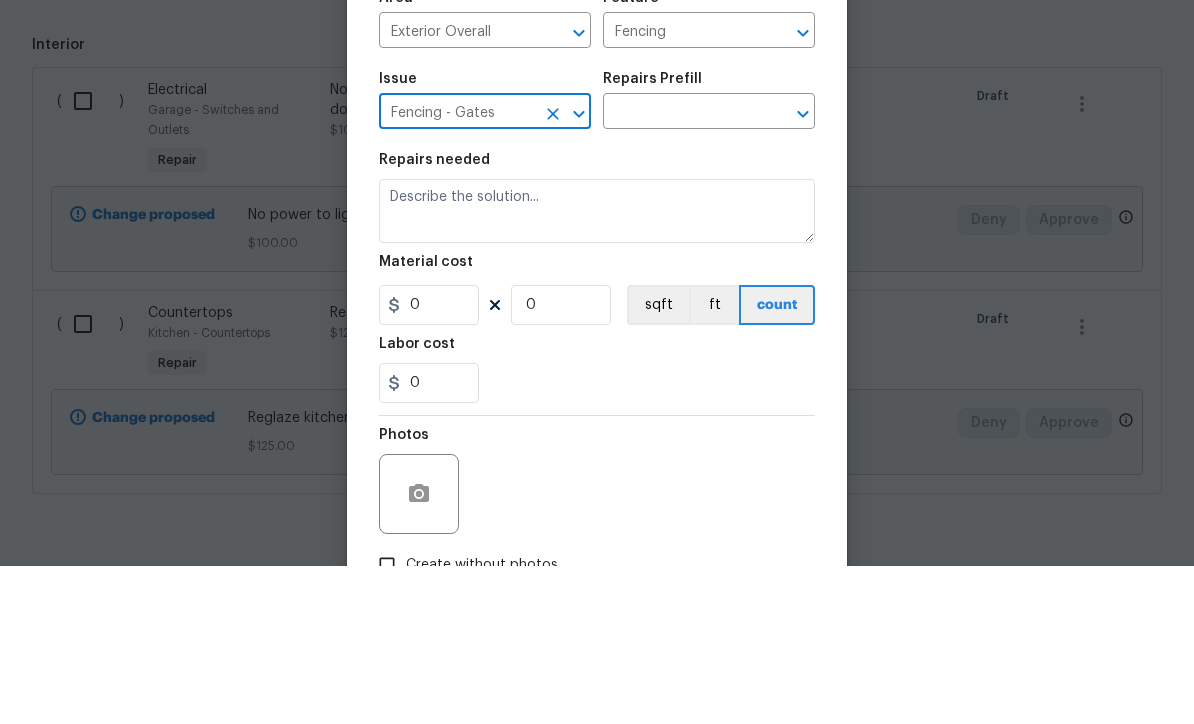click at bounding box center [681, 271] 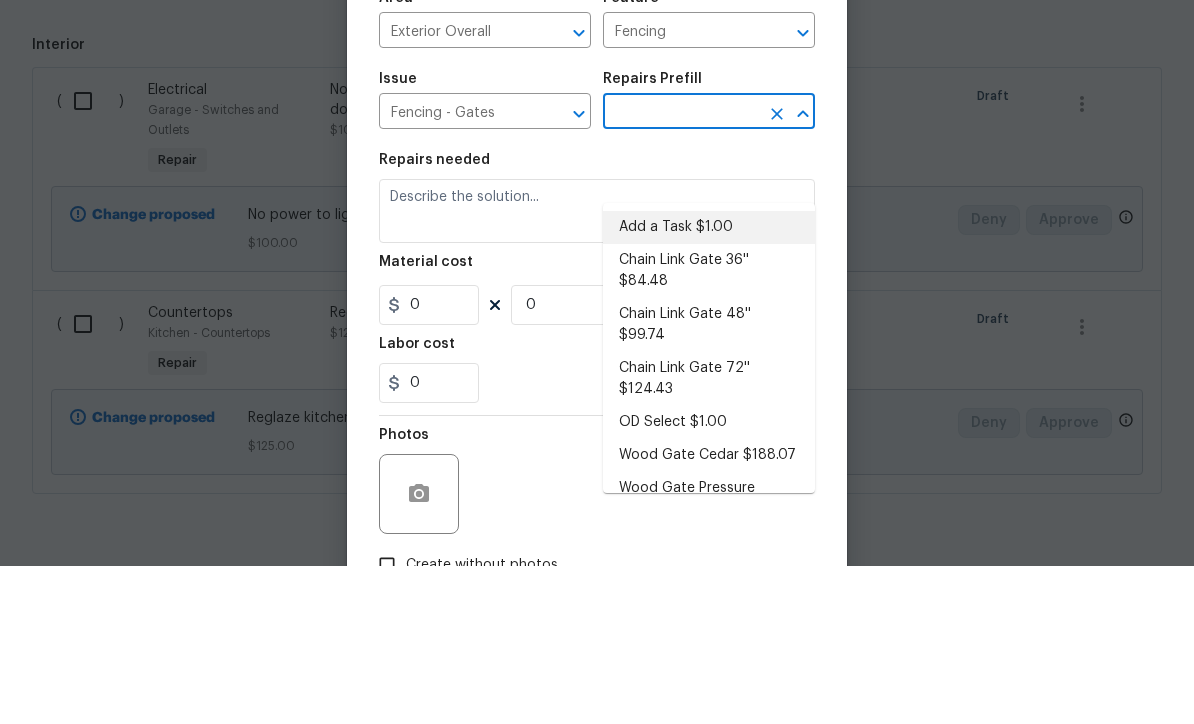 click on "Add a Task $1.00" at bounding box center (709, 385) 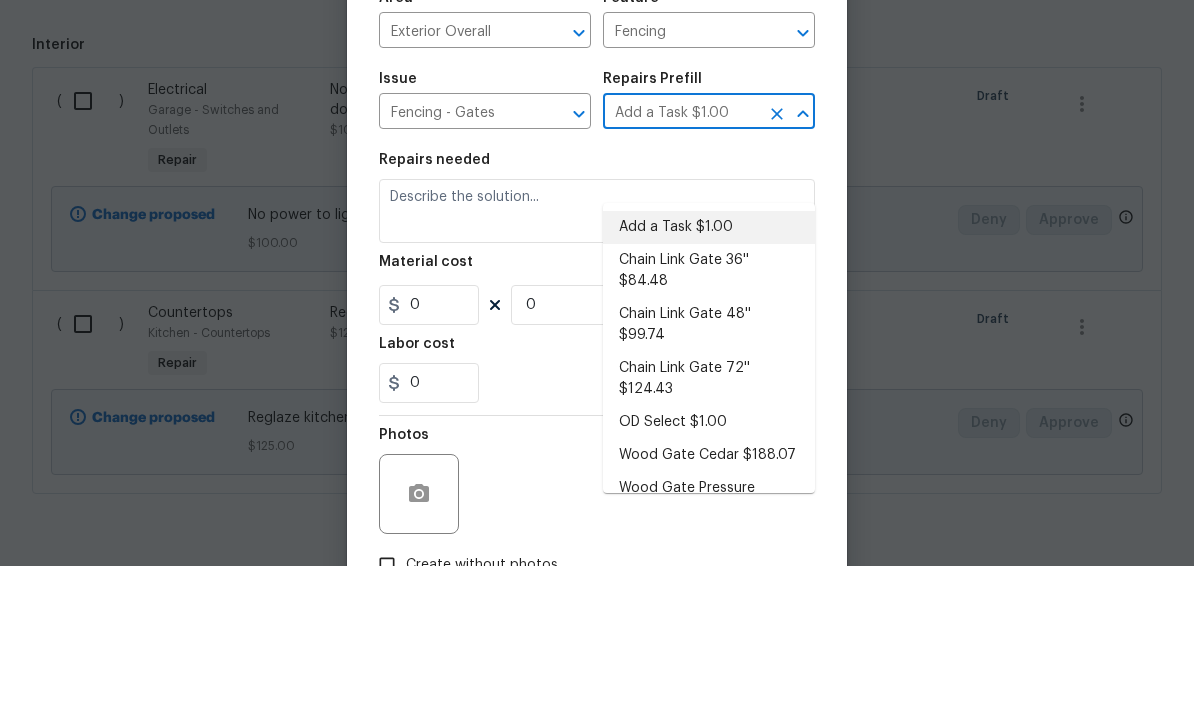 type on "HPM to detail" 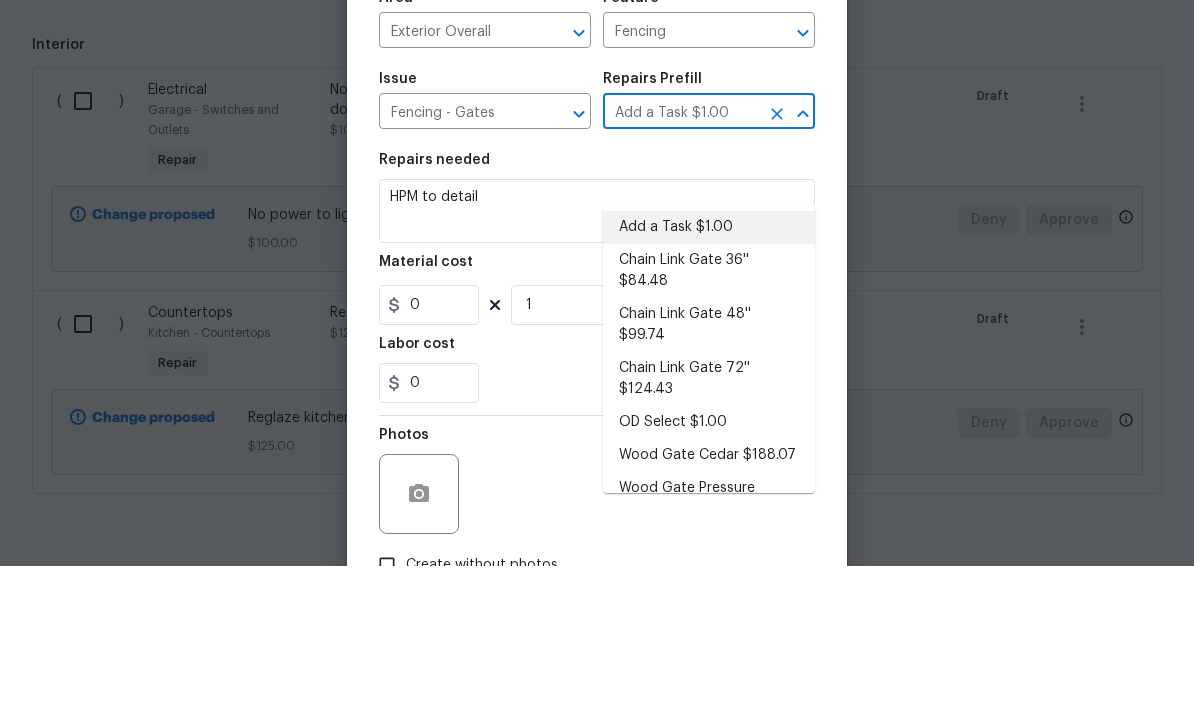 type on "1" 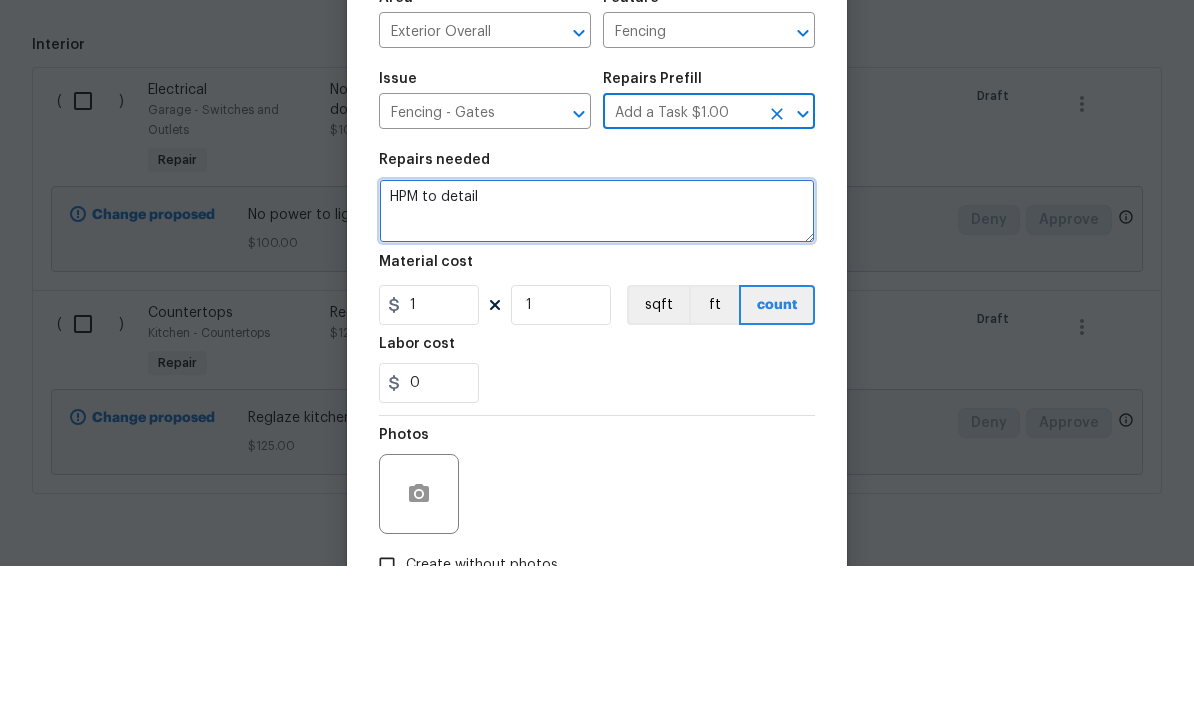 click on "HPM to detail" at bounding box center (597, 369) 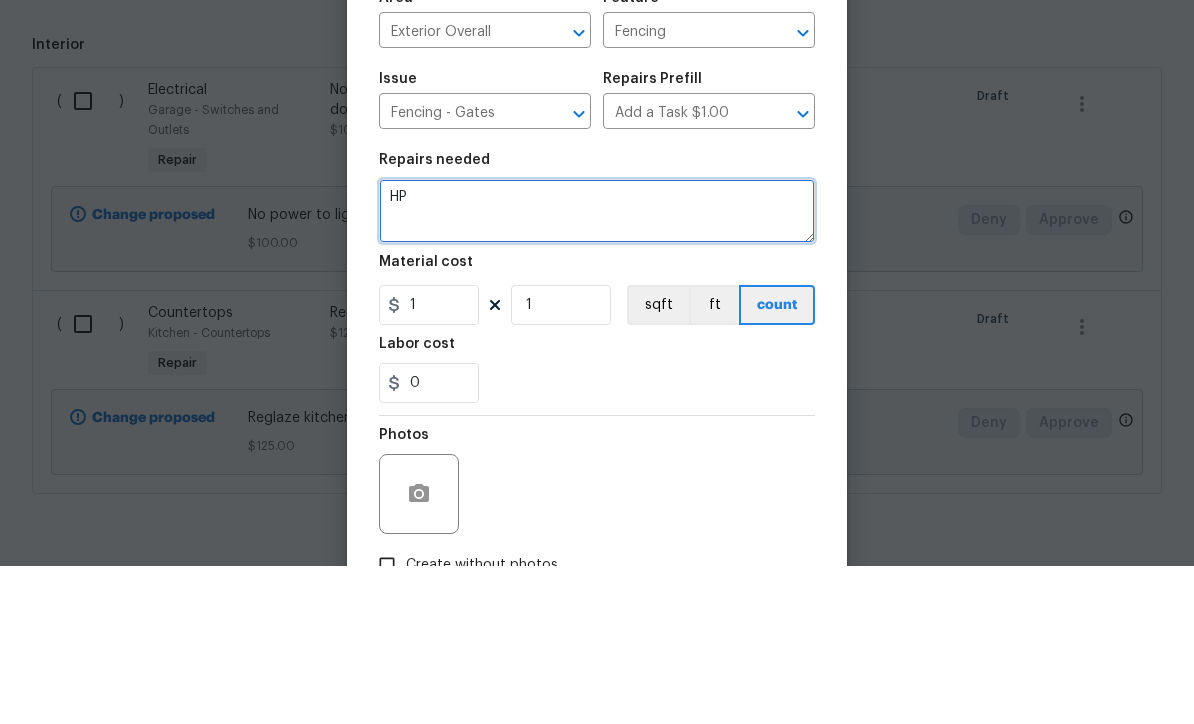 type on "H" 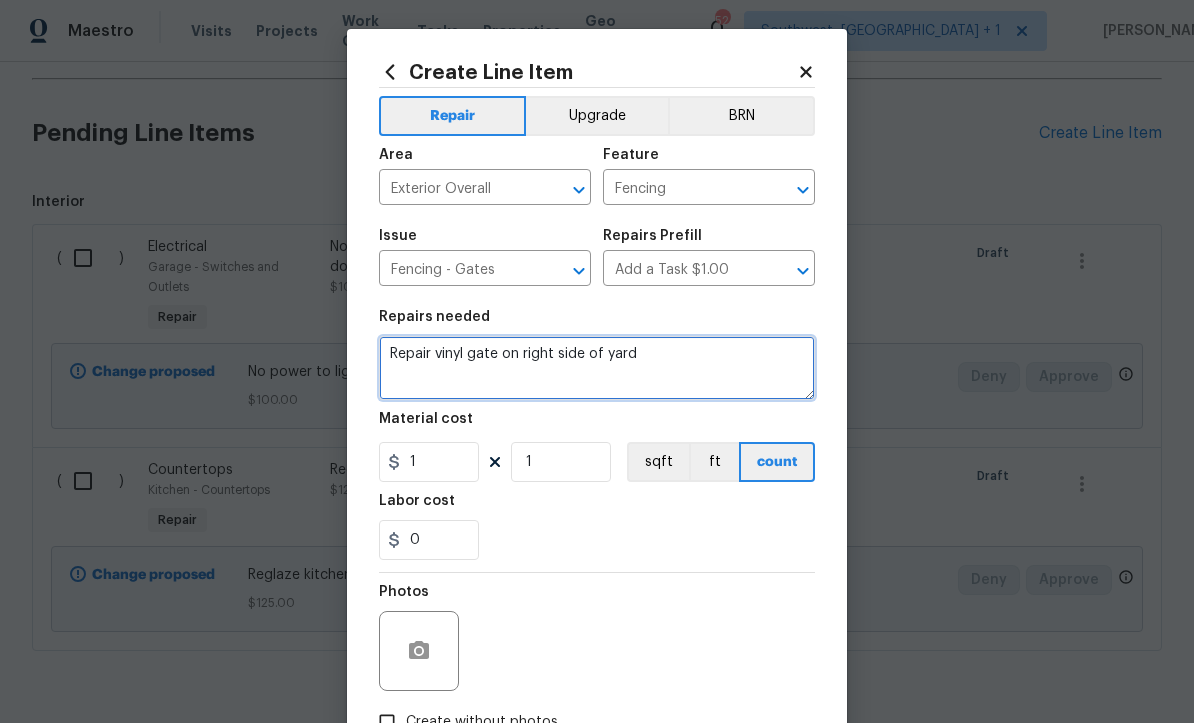 type on "Repair vinyl gate on right side of yard" 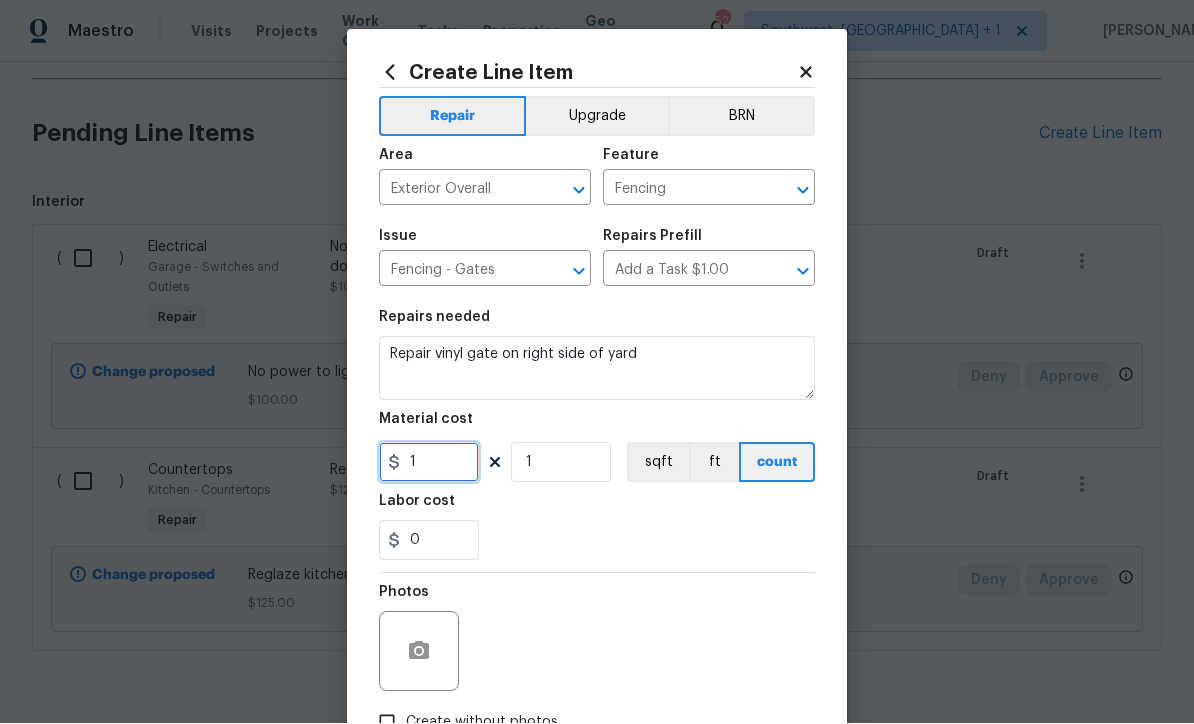 click on "1" at bounding box center (429, 463) 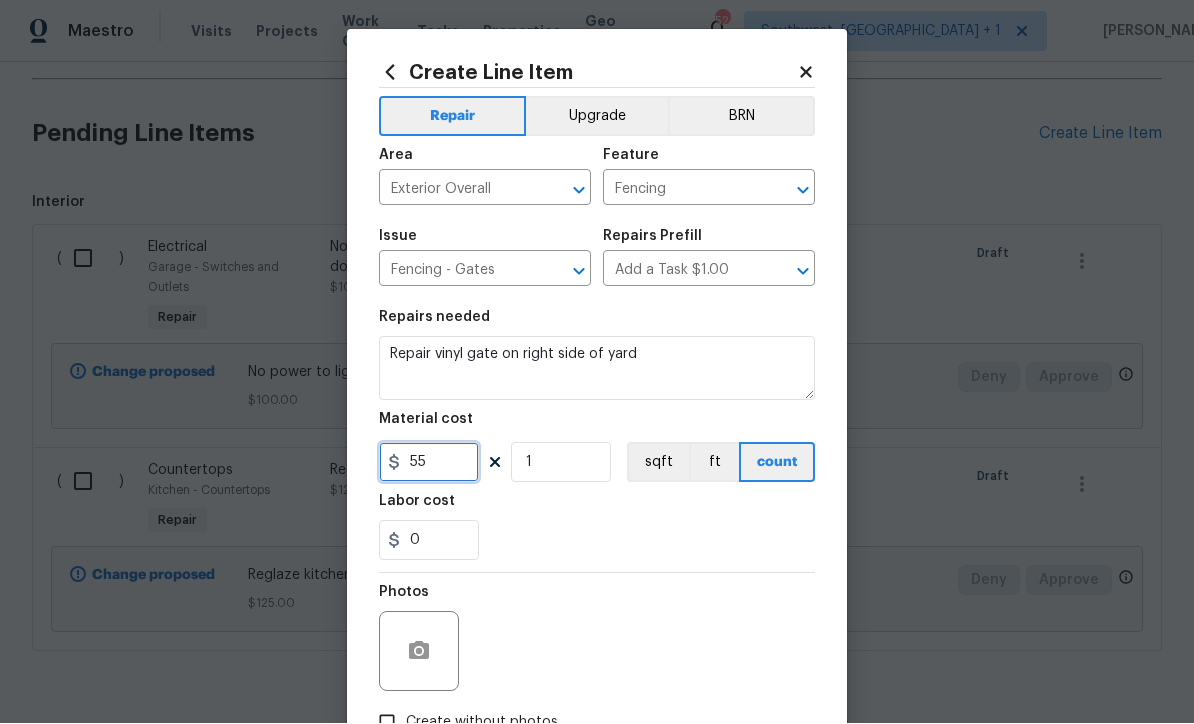 type on "55" 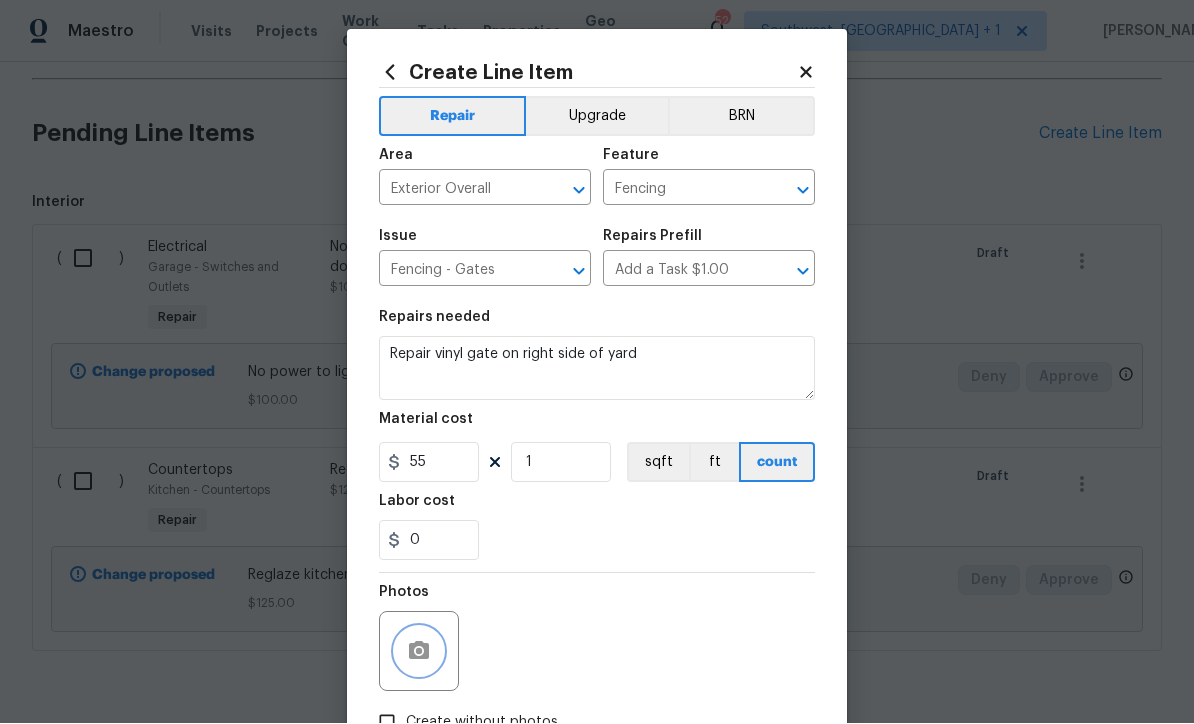 click 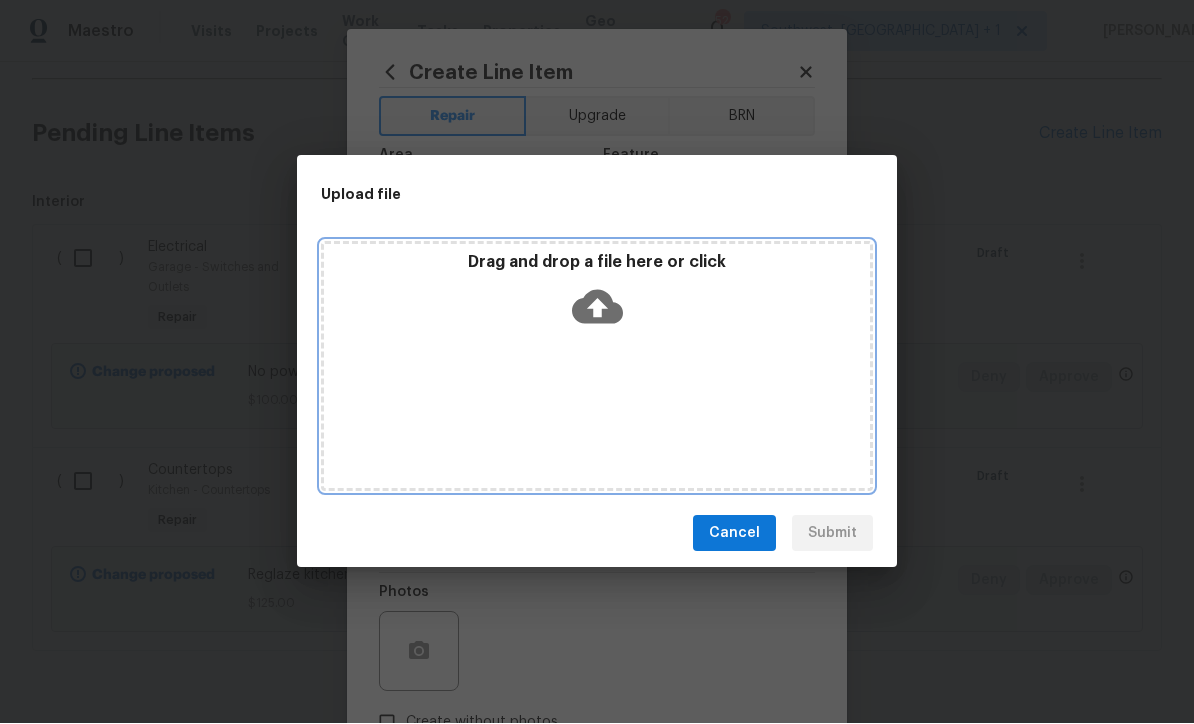 click 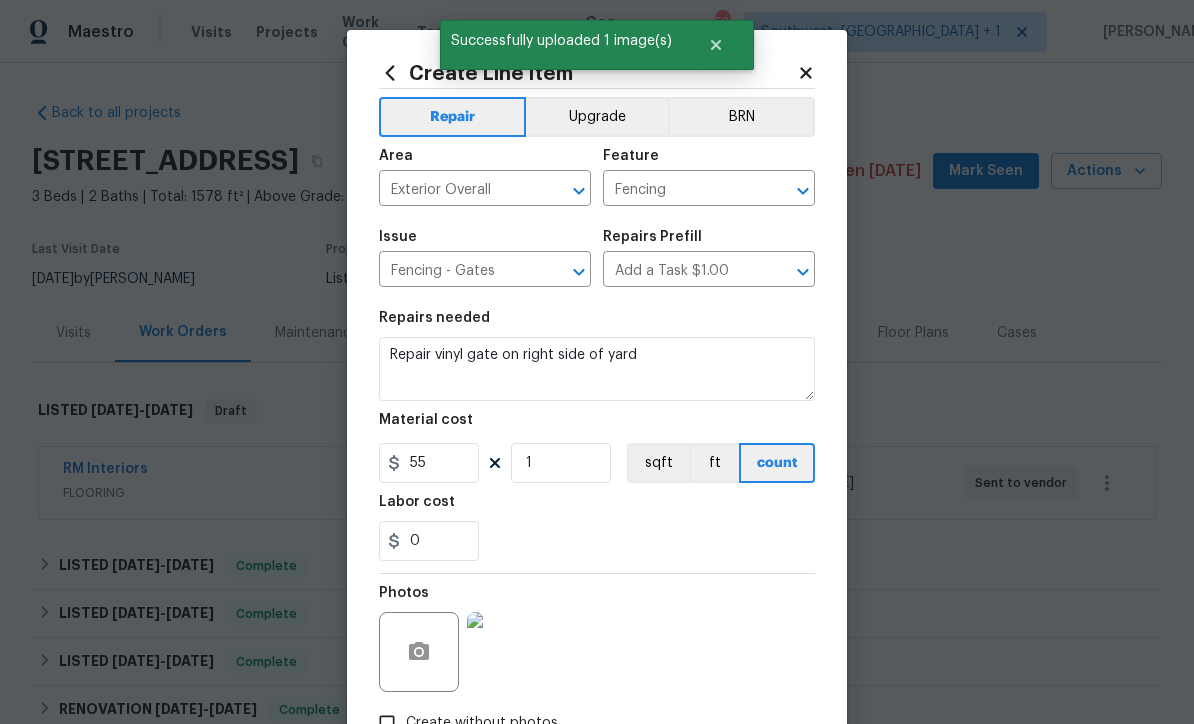 scroll, scrollTop: 67, scrollLeft: 0, axis: vertical 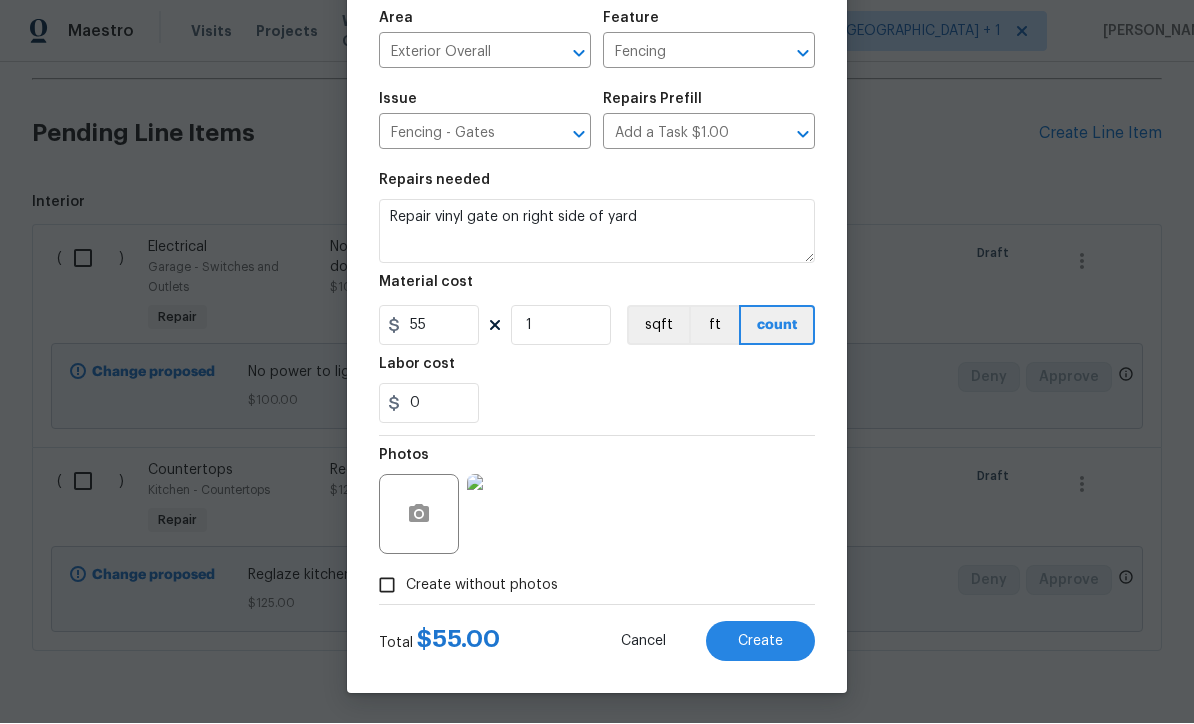 click on "Create" at bounding box center [760, 642] 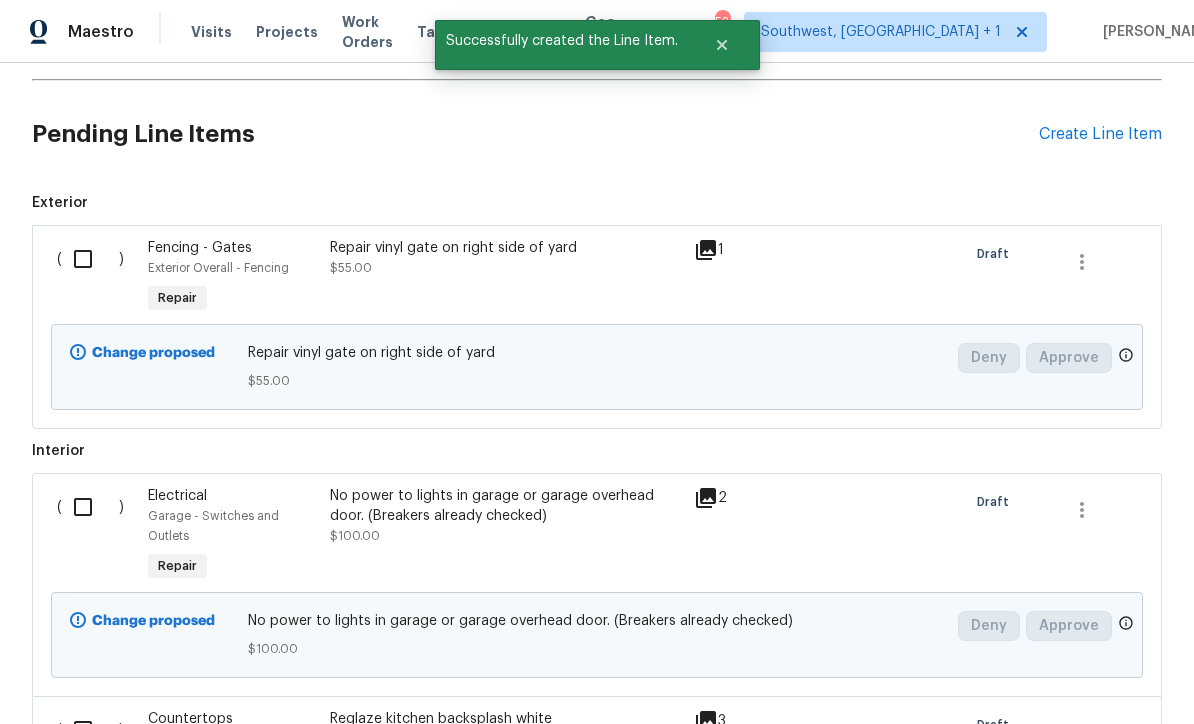 click on "Create Line Item" at bounding box center (1100, 134) 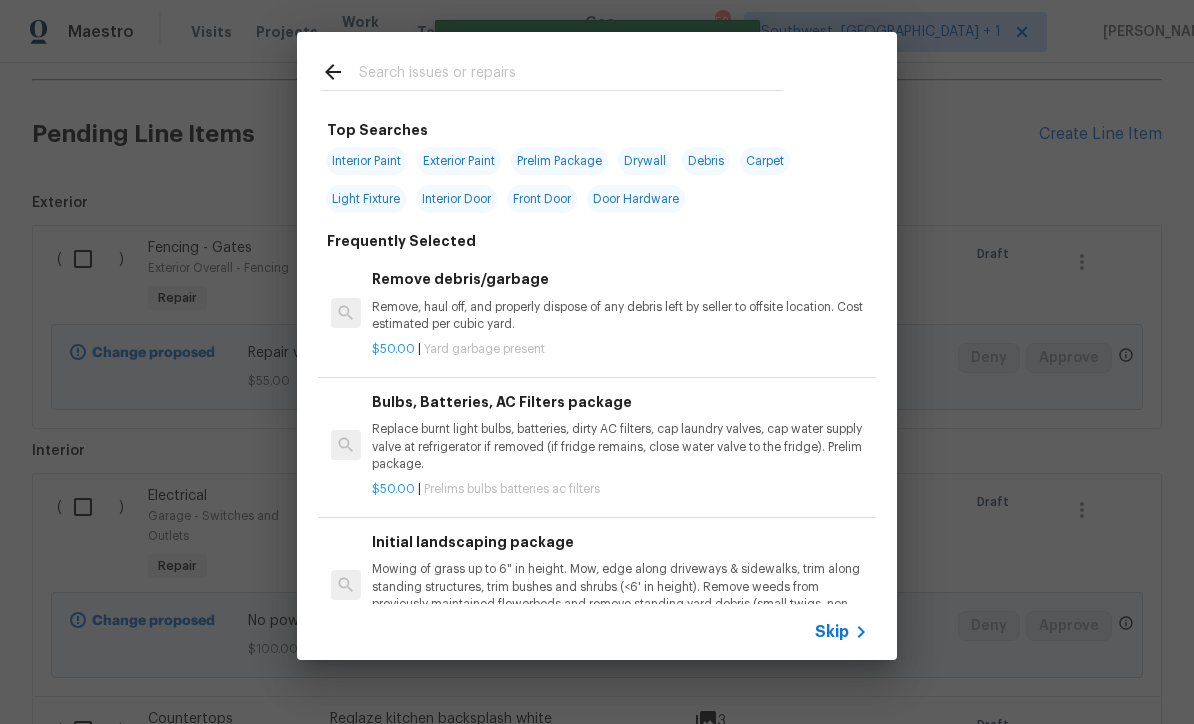 click on "Skip" at bounding box center (844, 632) 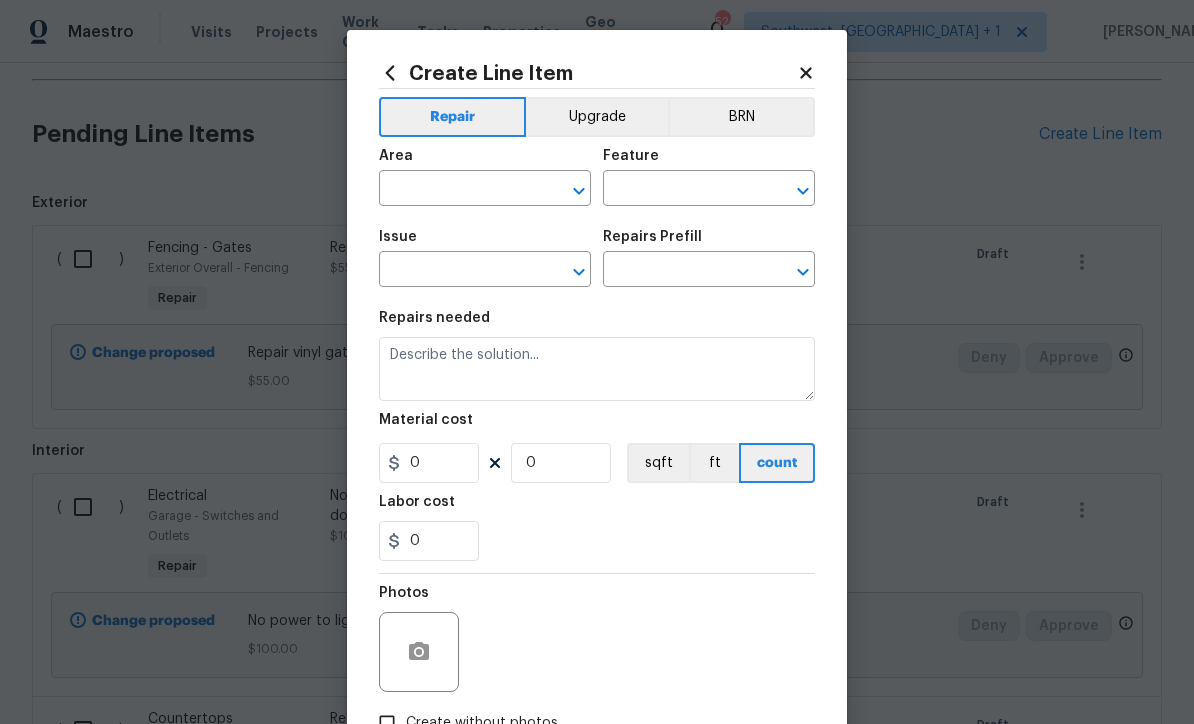click at bounding box center [457, 190] 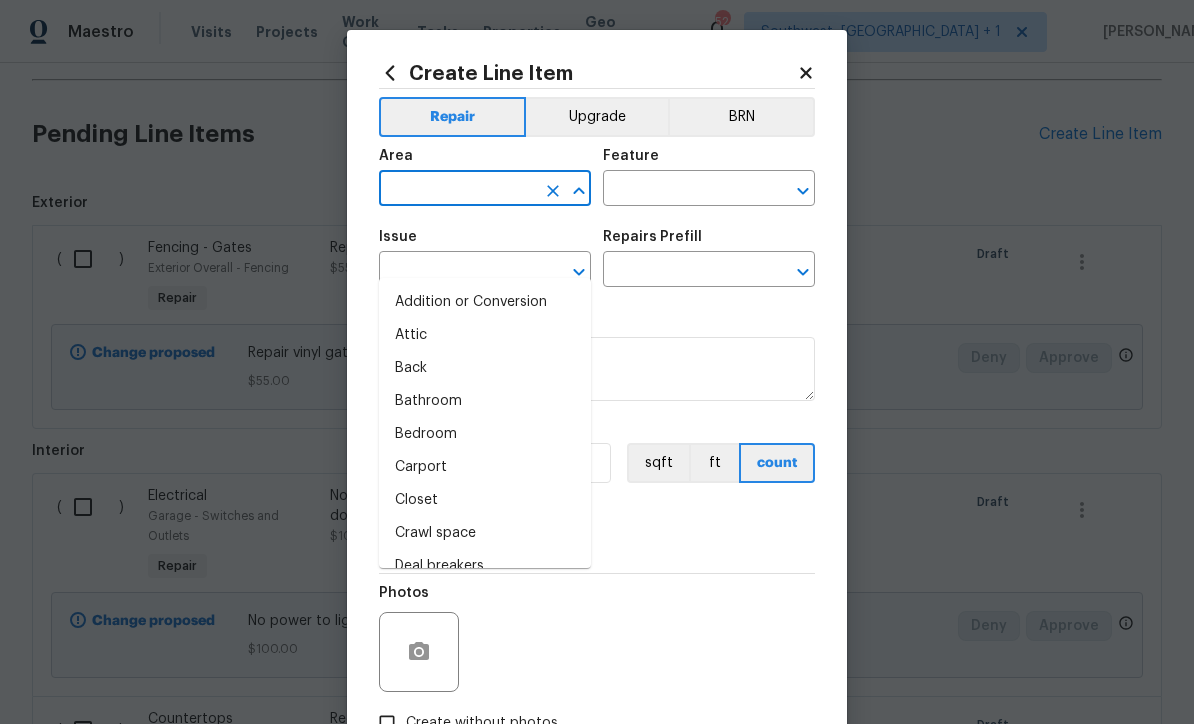 click 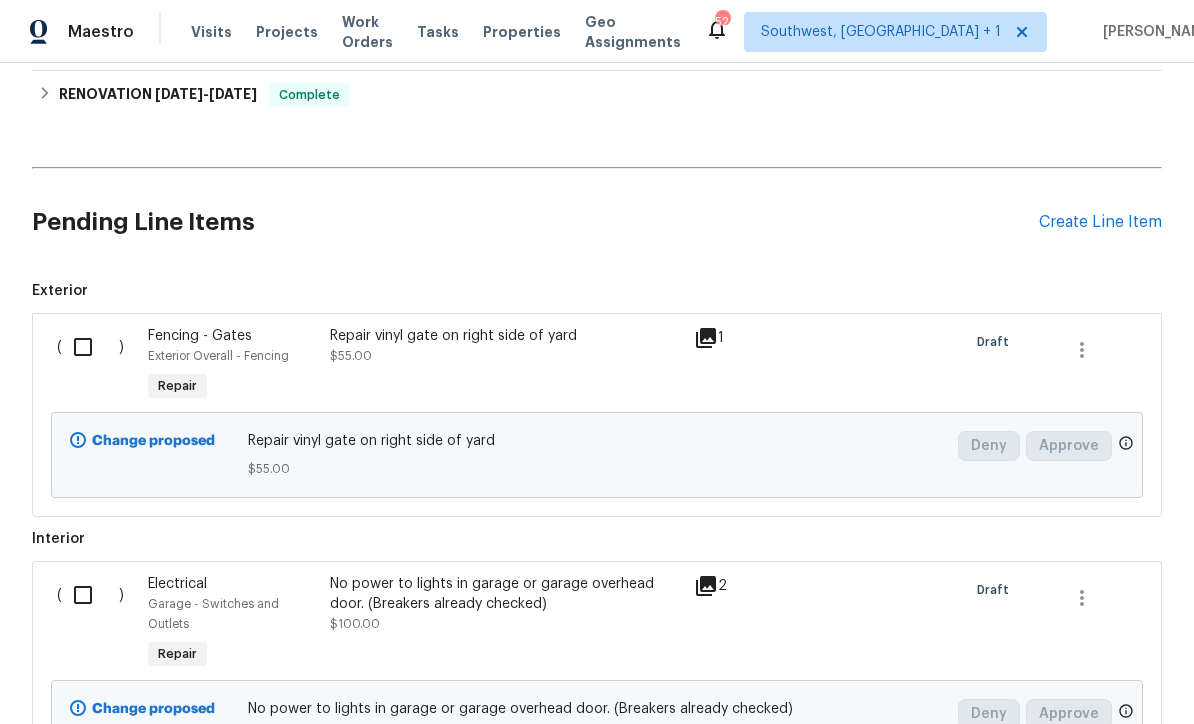 scroll, scrollTop: 582, scrollLeft: 0, axis: vertical 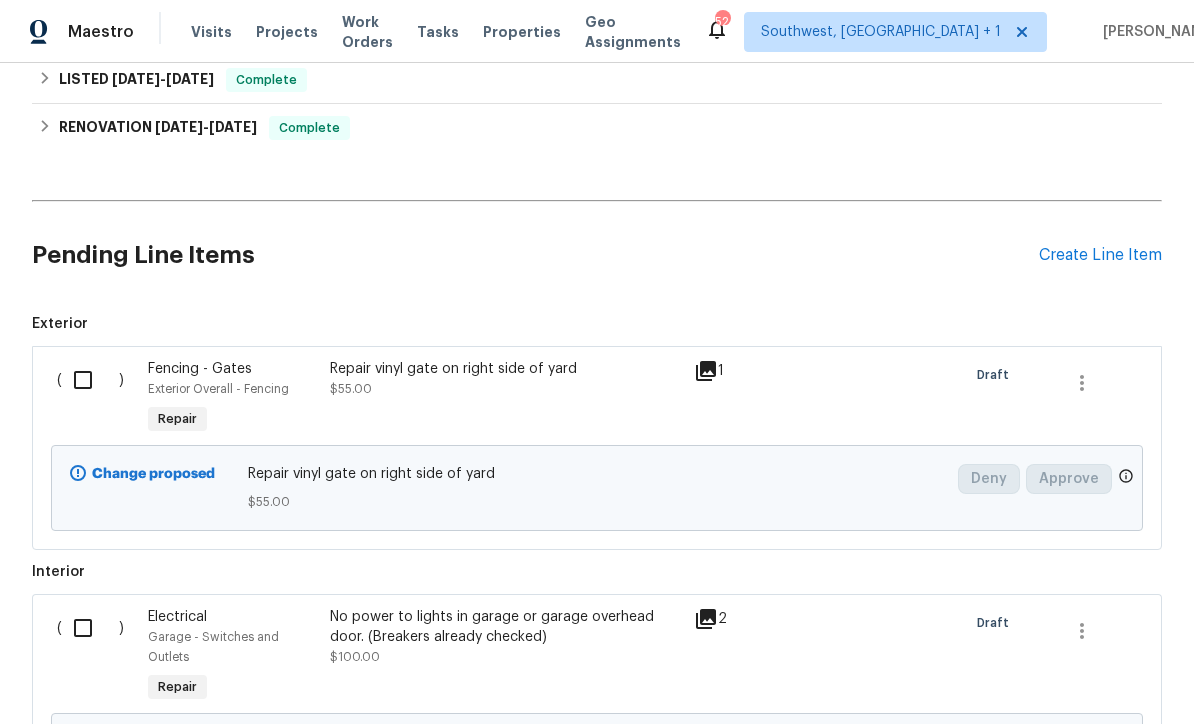 click at bounding box center (90, 380) 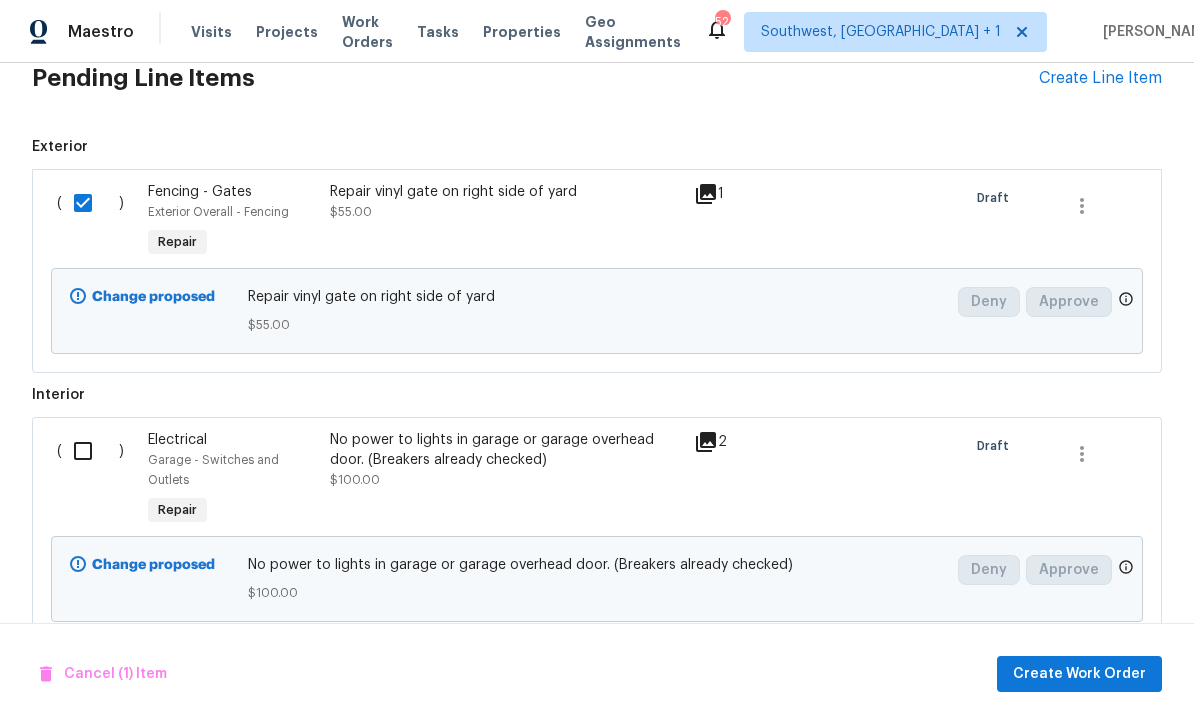 scroll, scrollTop: 757, scrollLeft: 0, axis: vertical 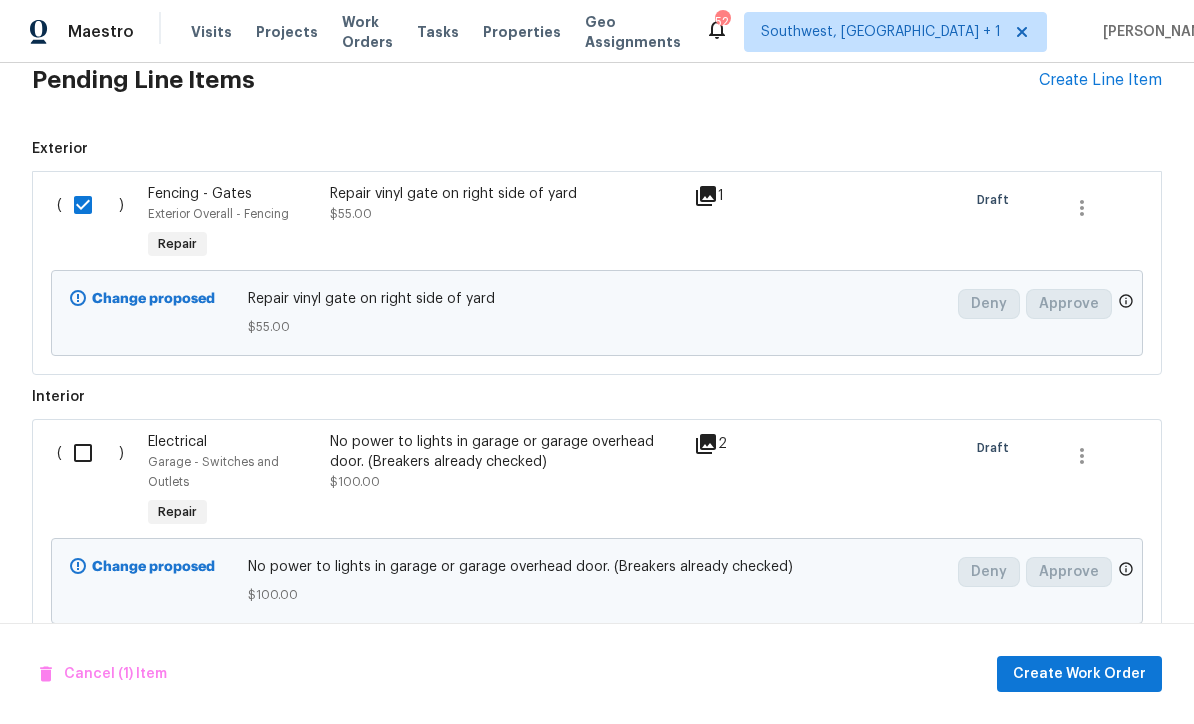 click at bounding box center [90, 453] 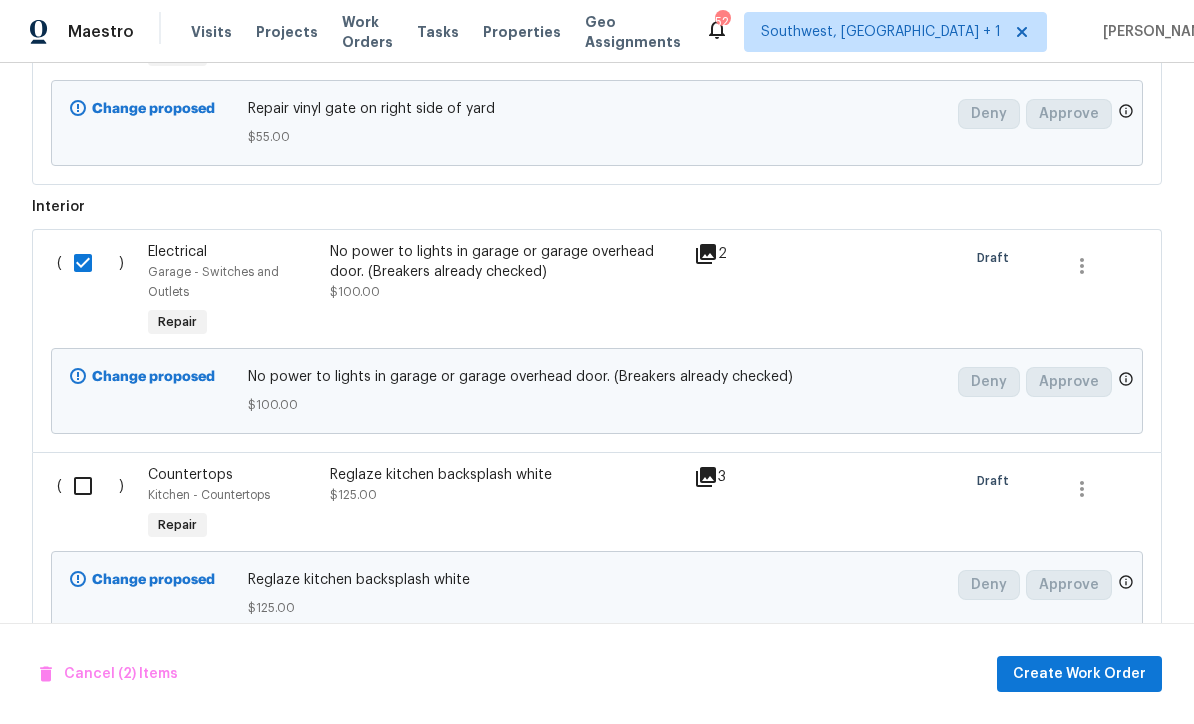 scroll, scrollTop: 943, scrollLeft: 0, axis: vertical 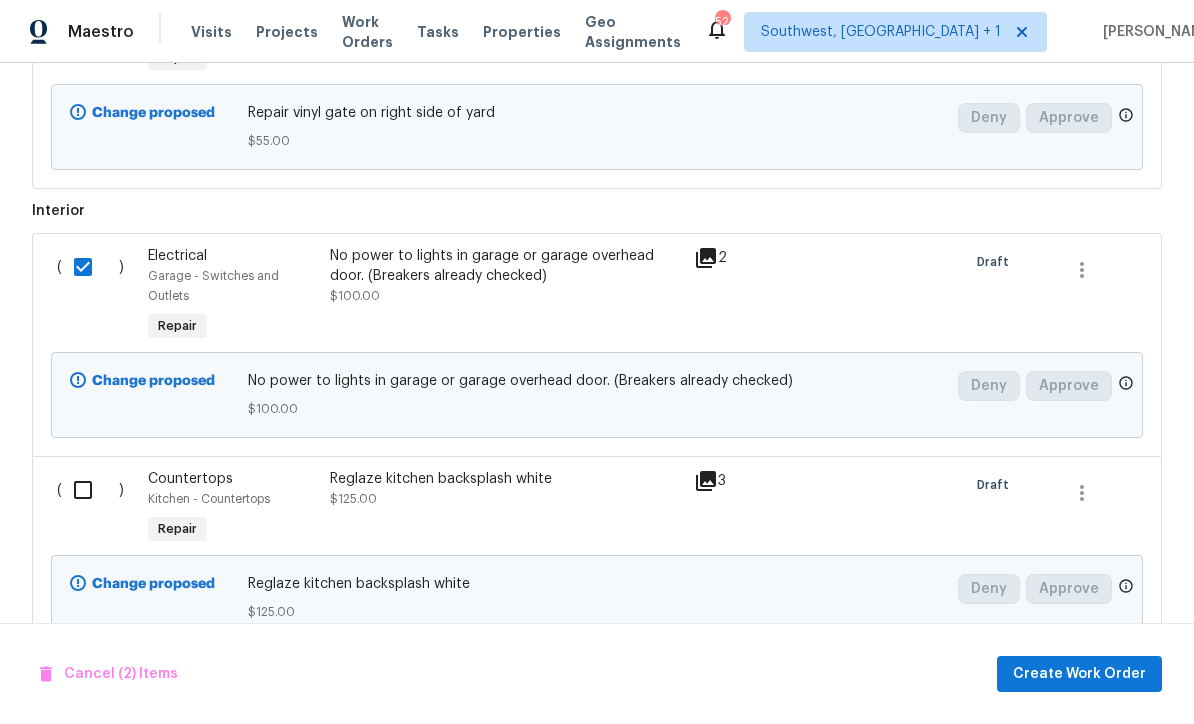 click at bounding box center (90, 490) 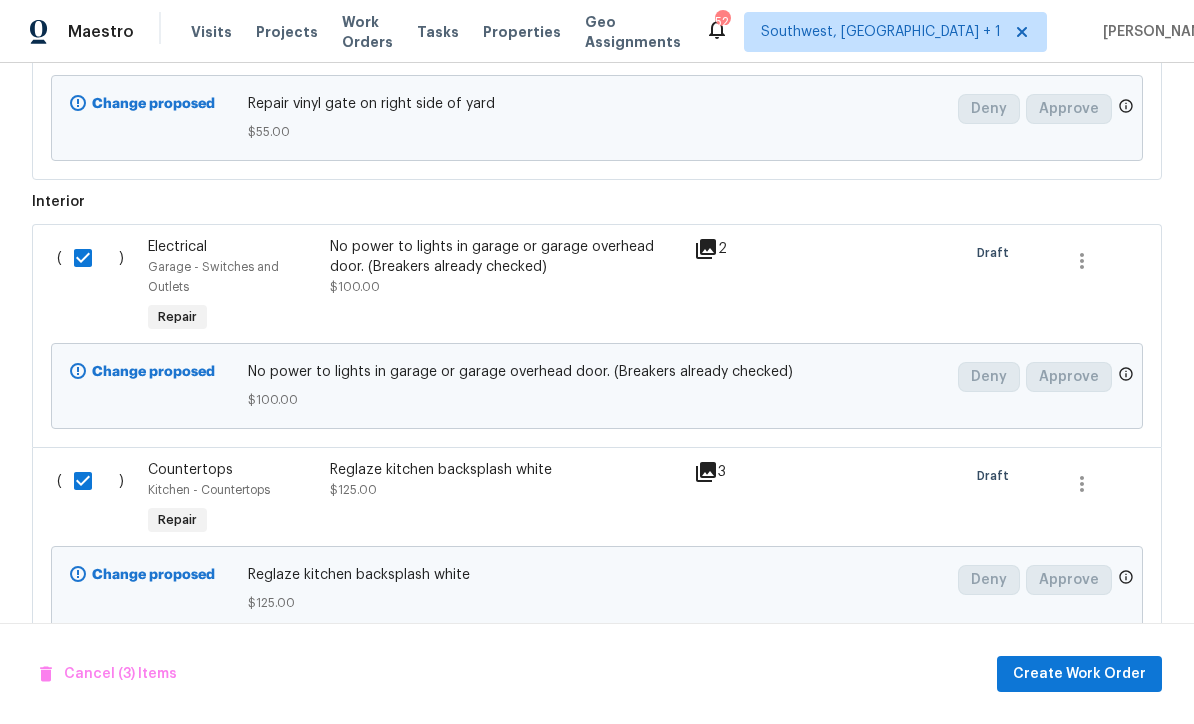 scroll, scrollTop: 952, scrollLeft: 0, axis: vertical 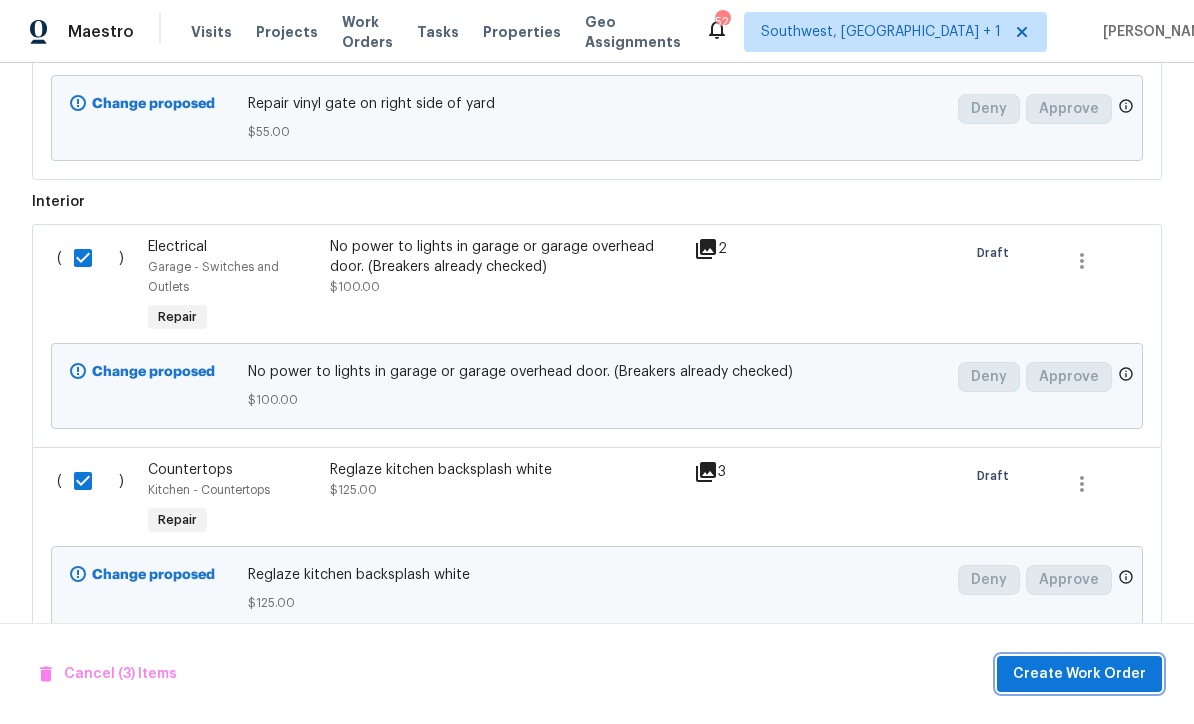 click on "Create Work Order" at bounding box center (1079, 674) 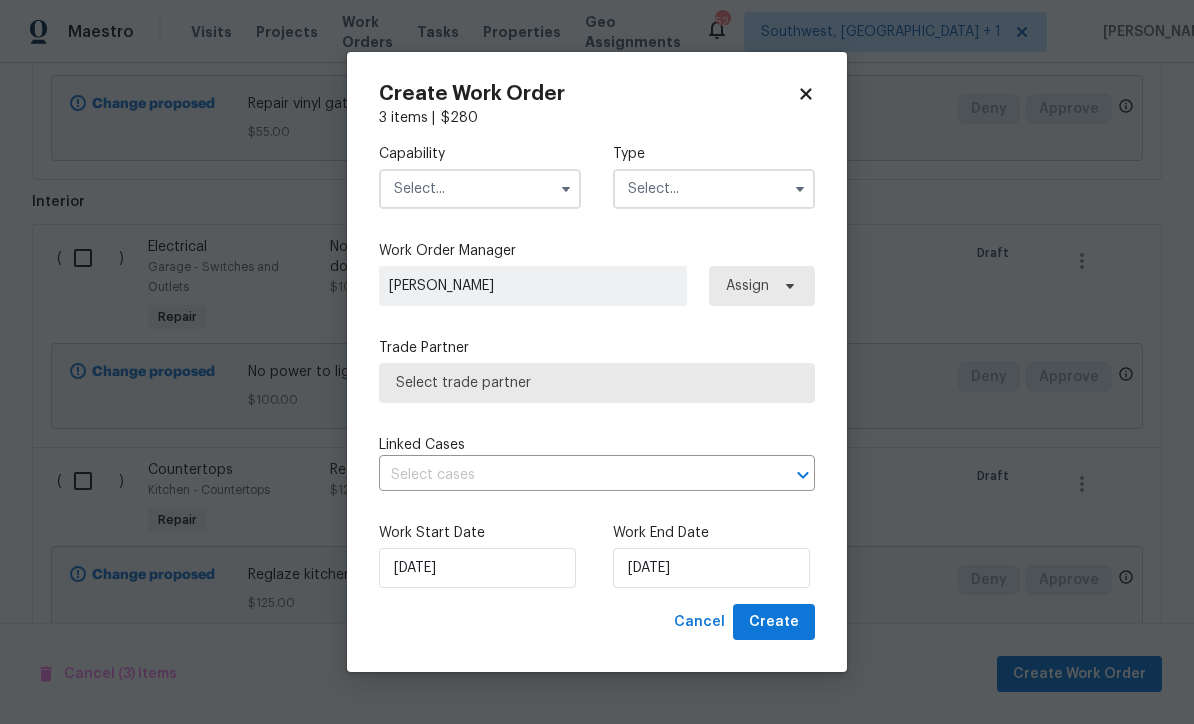 checkbox on "false" 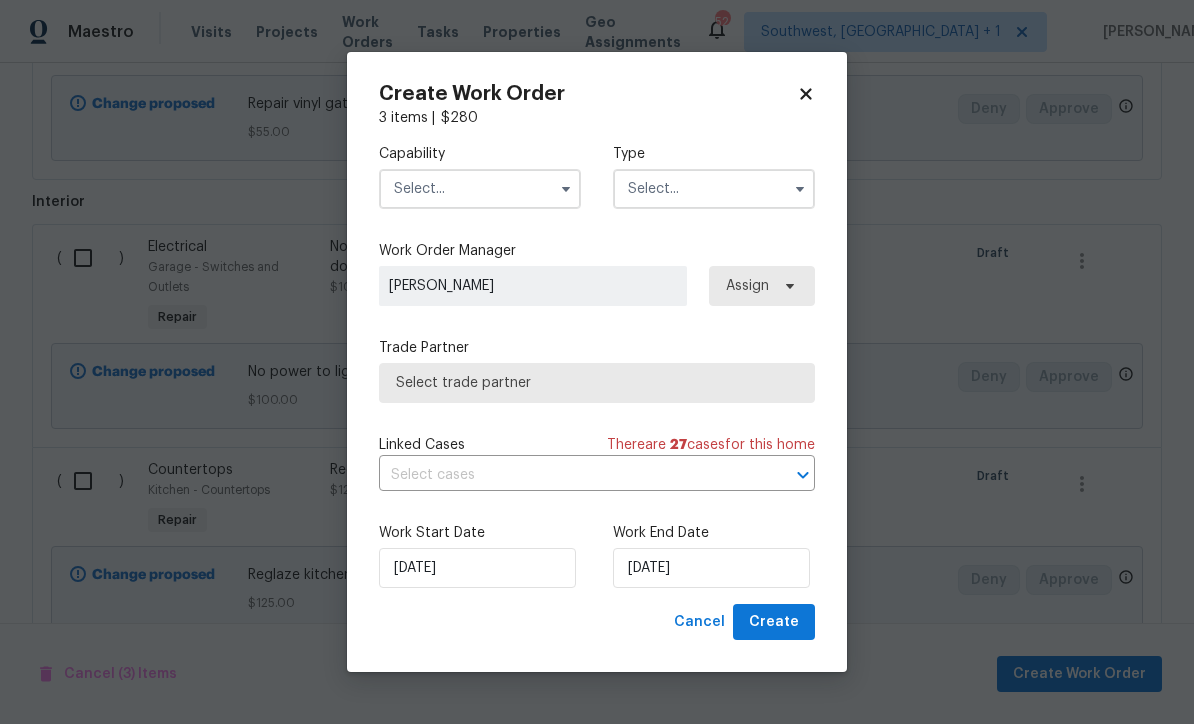 click at bounding box center (480, 189) 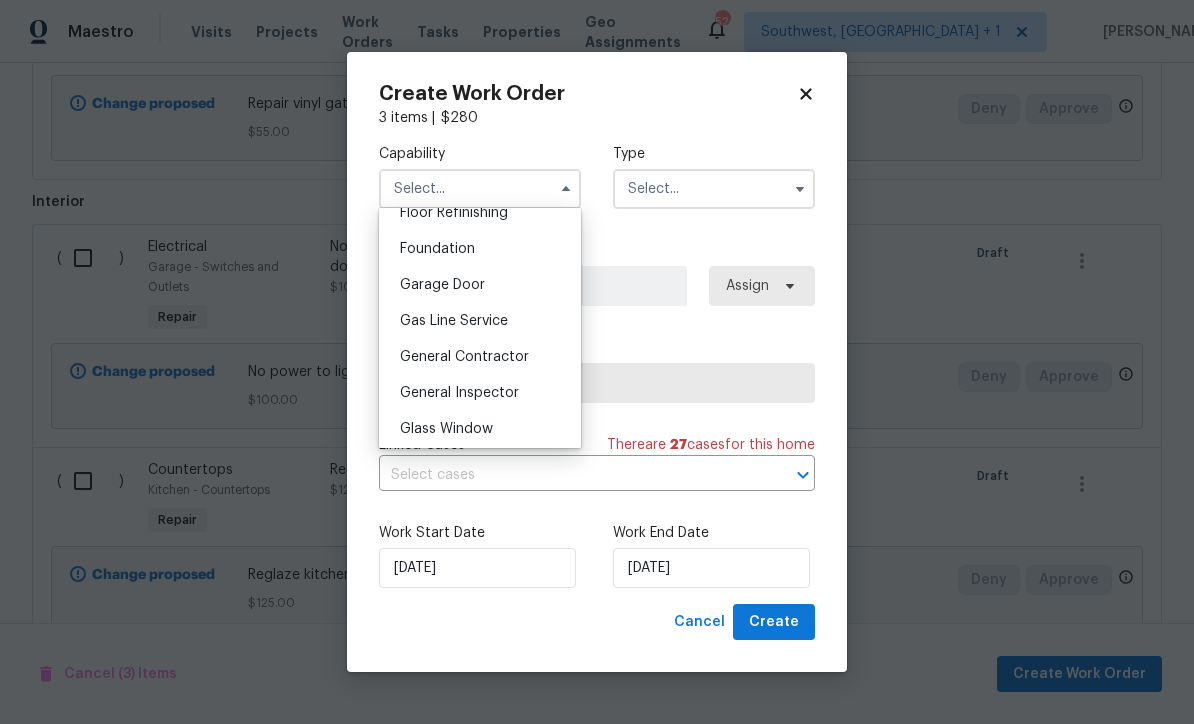 scroll, scrollTop: 827, scrollLeft: 0, axis: vertical 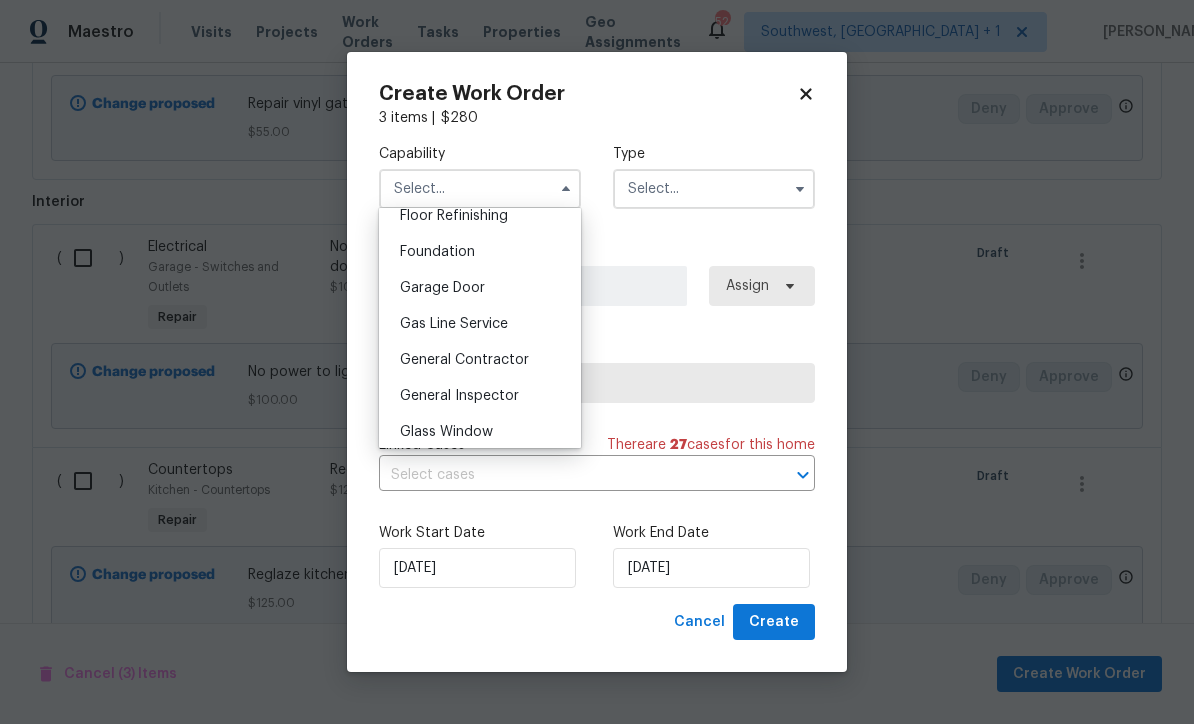 click on "General Contractor" at bounding box center (464, 360) 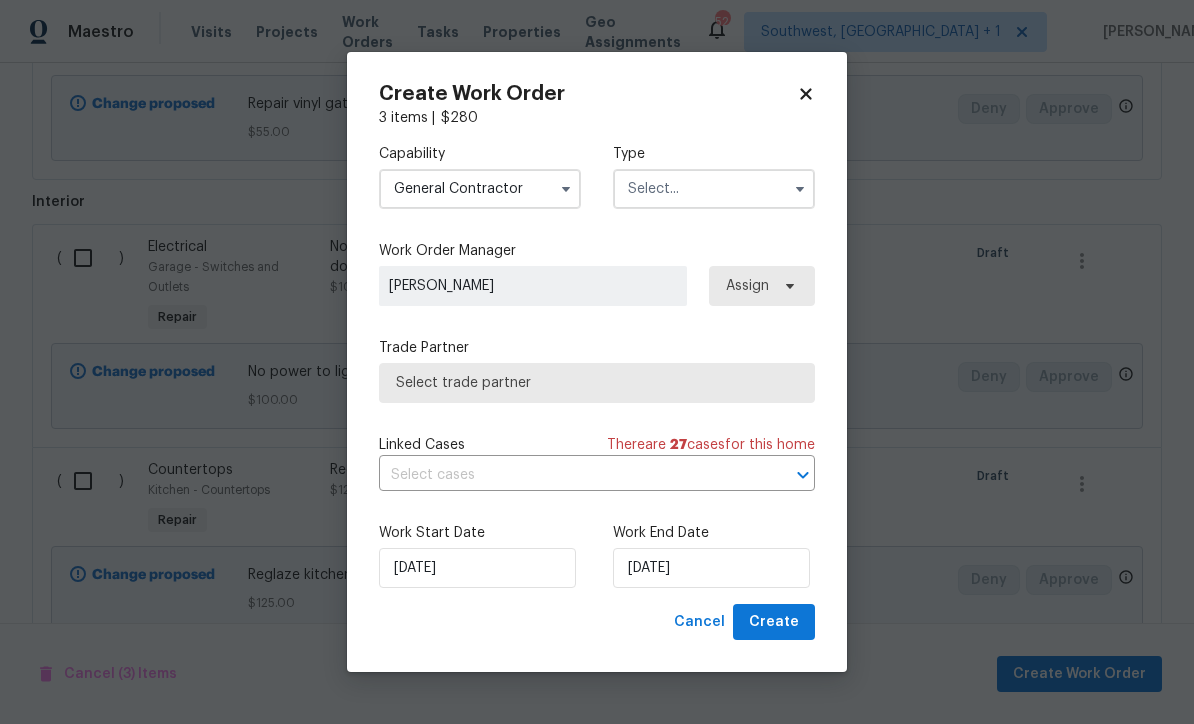 click at bounding box center [714, 189] 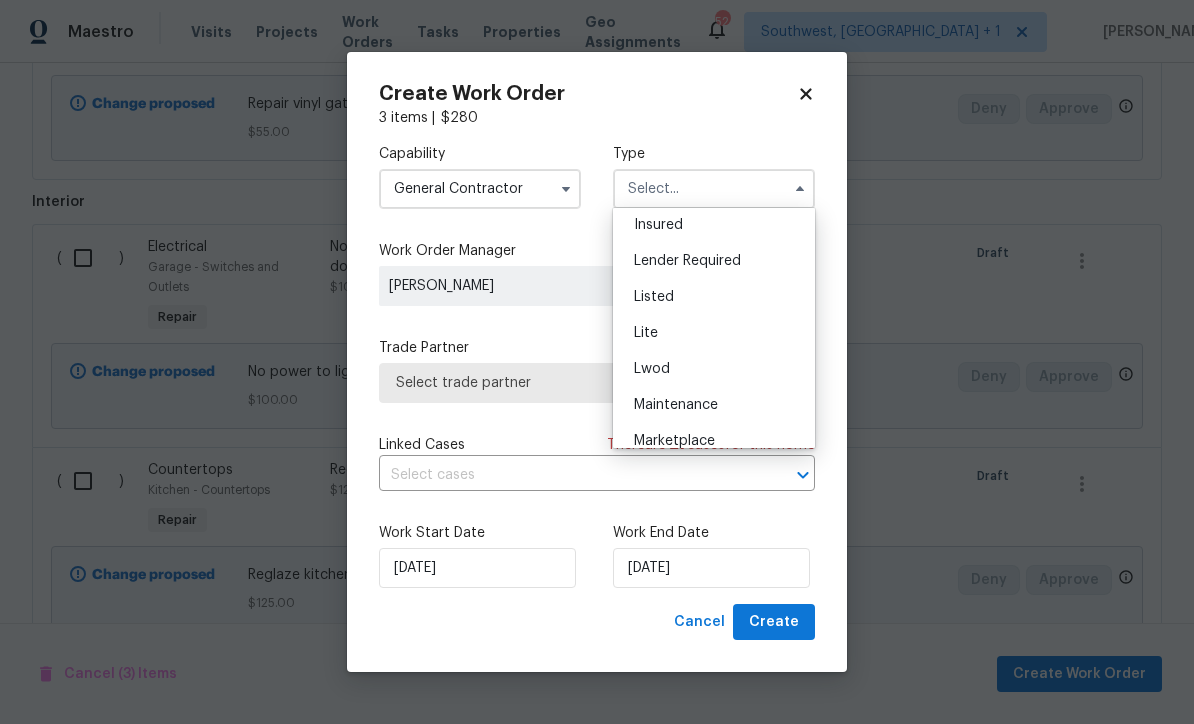 scroll, scrollTop: 148, scrollLeft: 0, axis: vertical 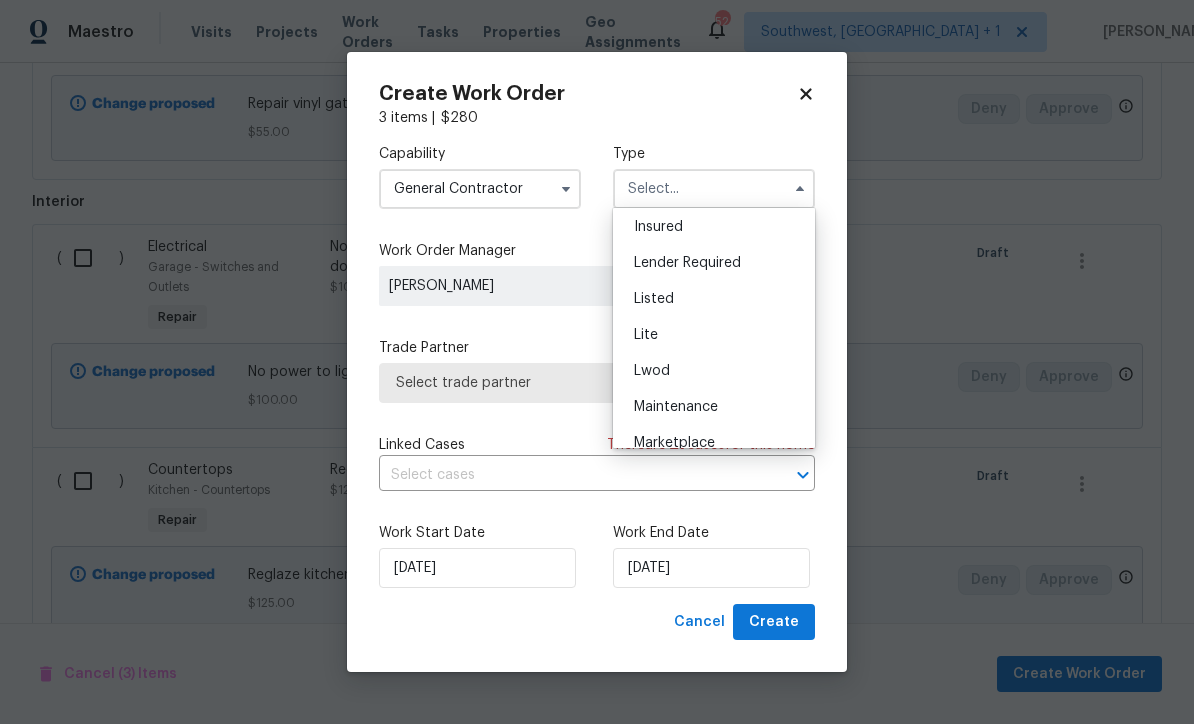 click on "Listed" at bounding box center [714, 299] 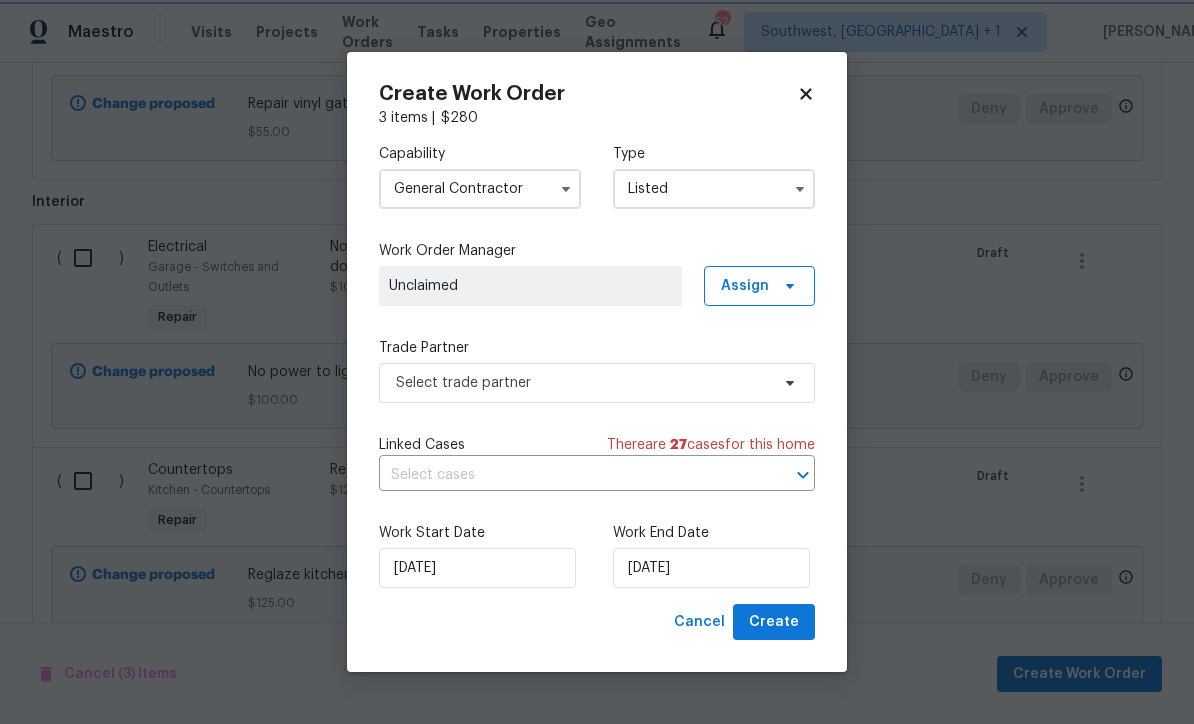 scroll, scrollTop: 0, scrollLeft: 0, axis: both 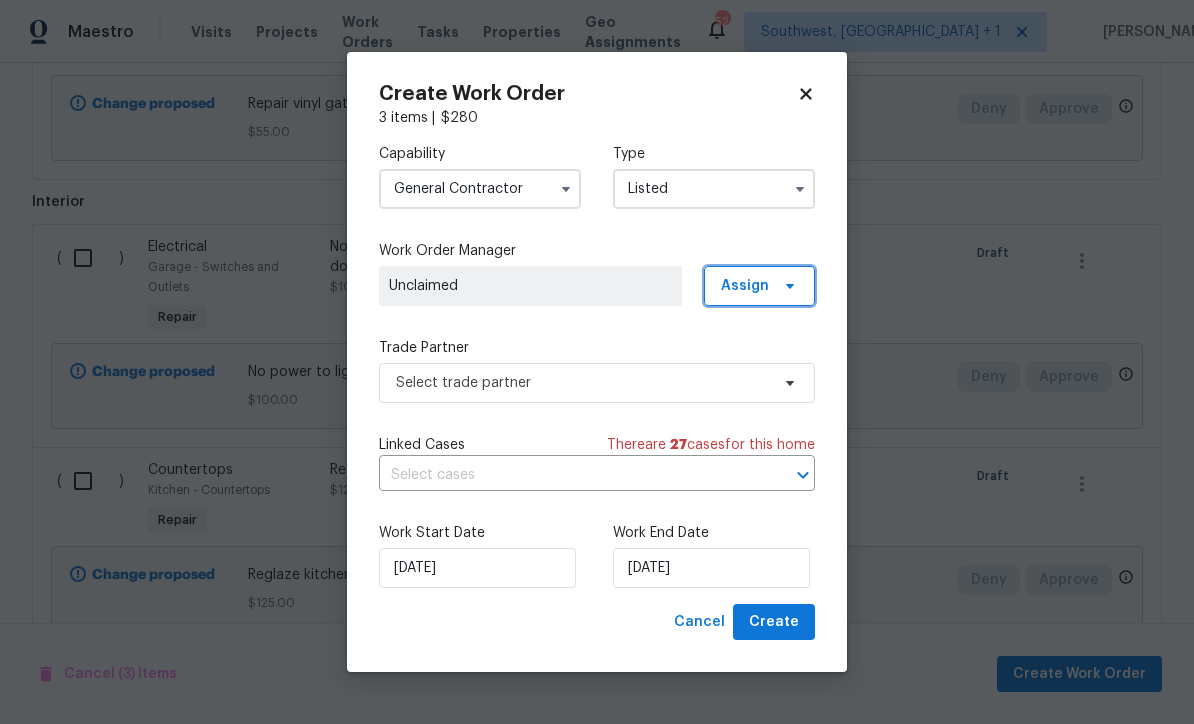 click on "Assign" at bounding box center (745, 286) 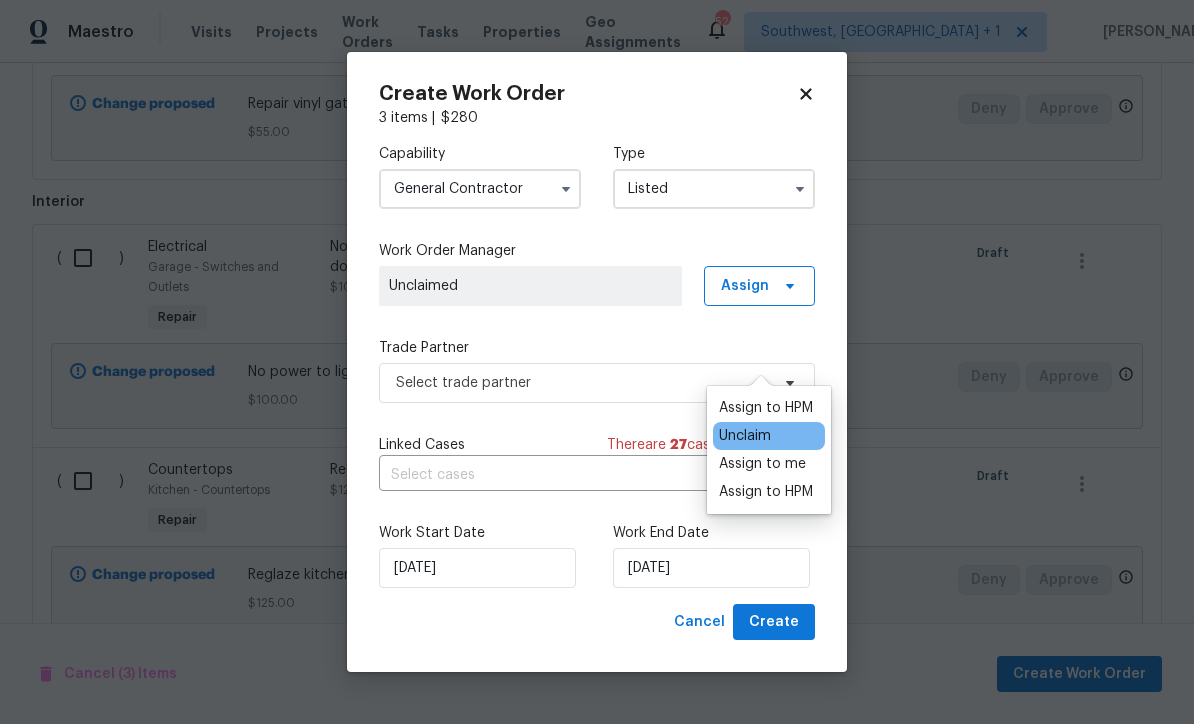 click on "Assign to me" at bounding box center [762, 464] 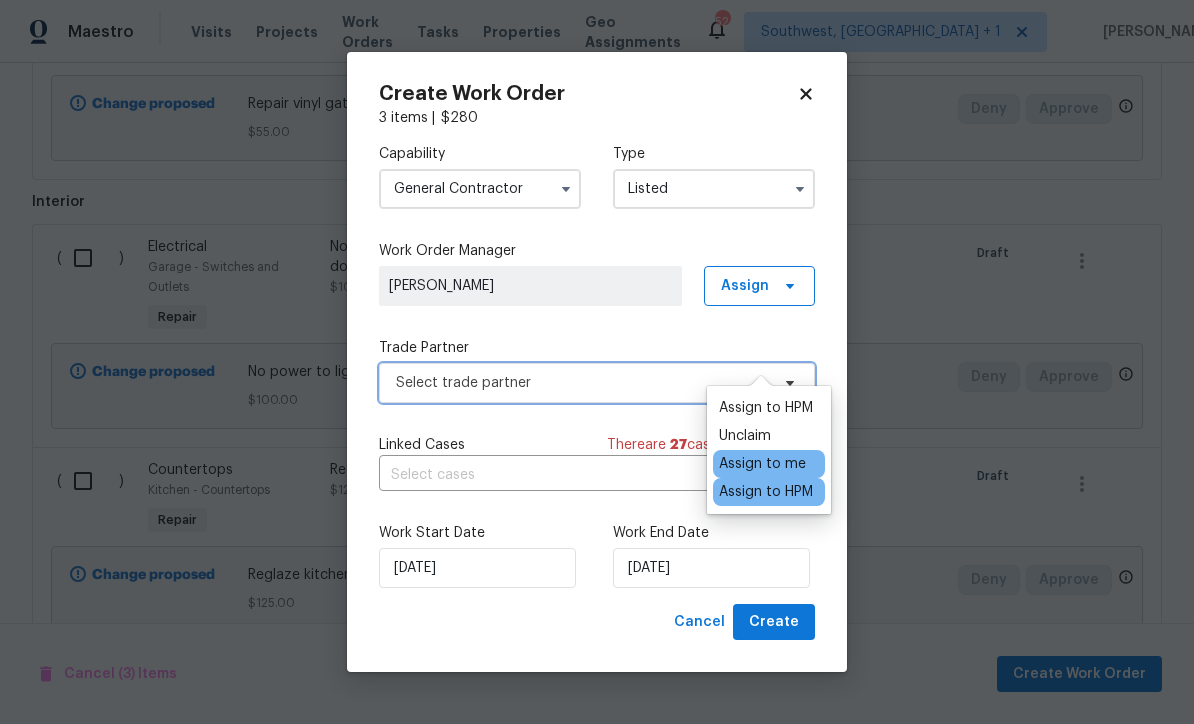 click on "Select trade partner" at bounding box center (597, 383) 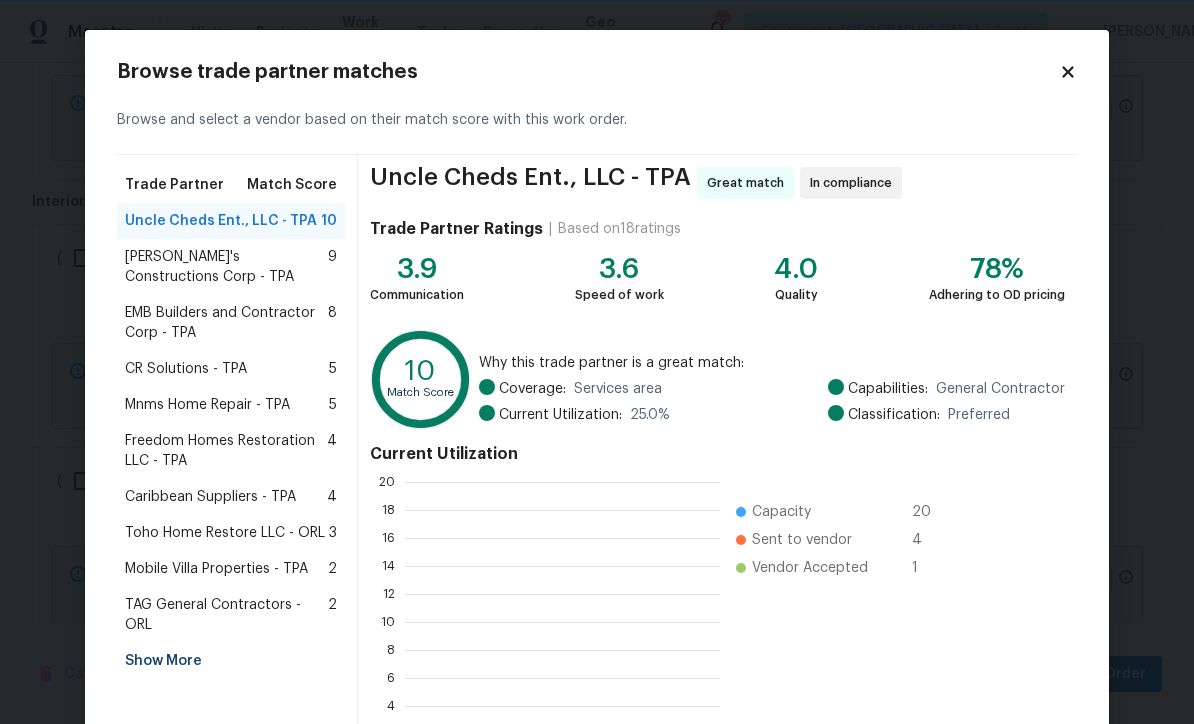 scroll, scrollTop: 2, scrollLeft: 2, axis: both 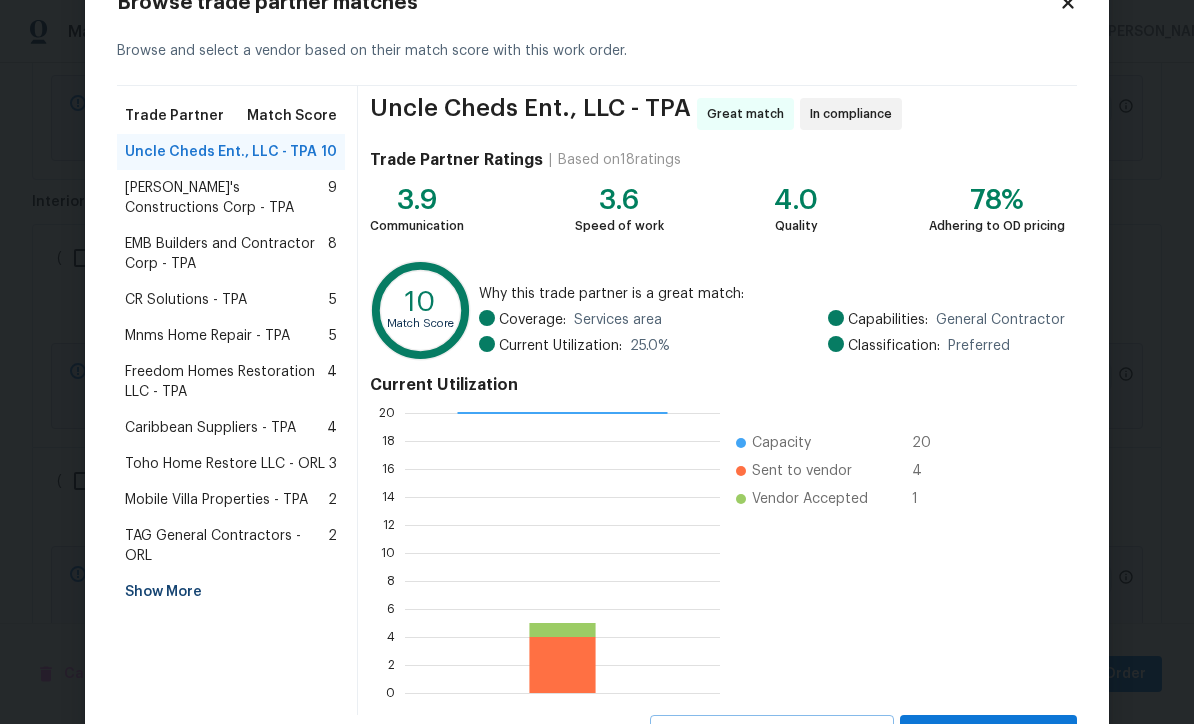 click on "Show More" at bounding box center (231, 592) 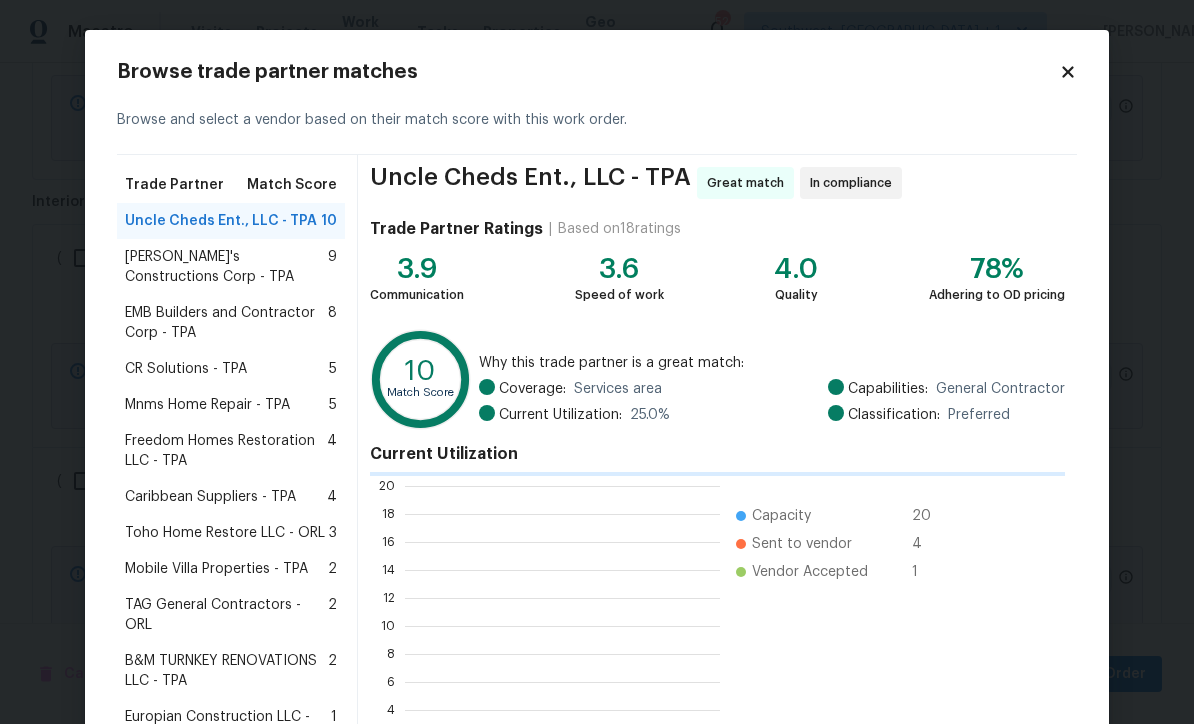 scroll, scrollTop: 2, scrollLeft: 2, axis: both 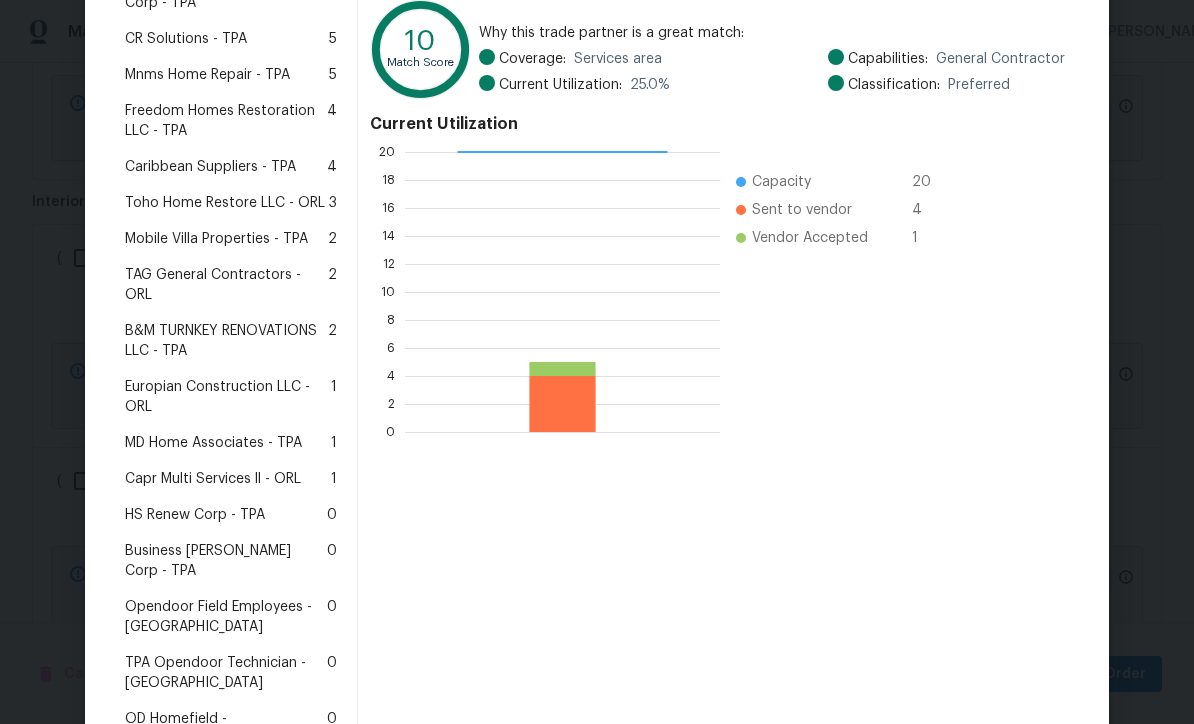 click on "HS Renew Corp - TPA" at bounding box center [195, 515] 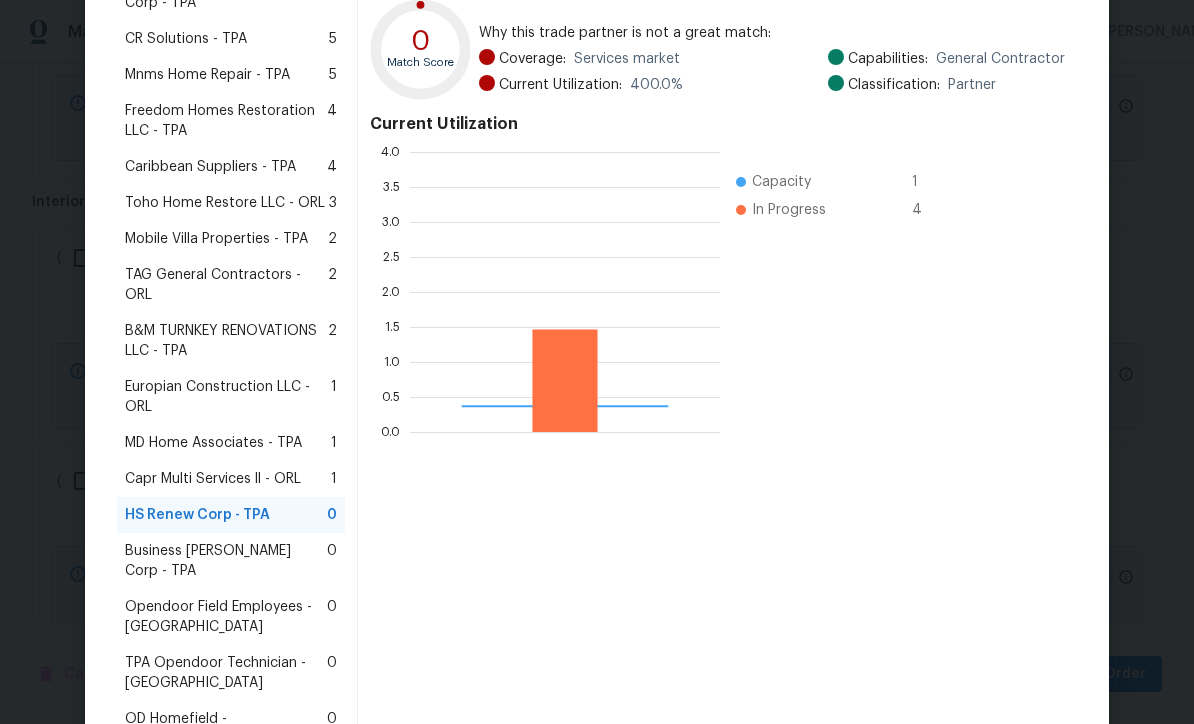 scroll, scrollTop: 2, scrollLeft: 2, axis: both 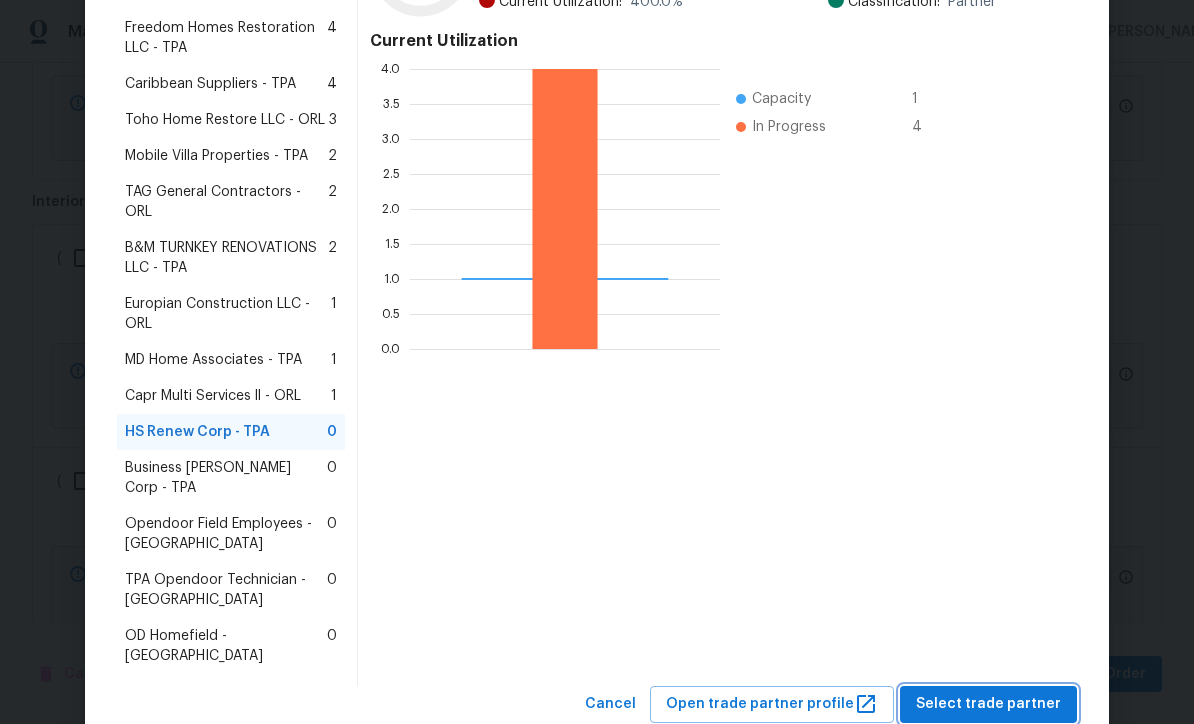 click on "Select trade partner" at bounding box center (988, 704) 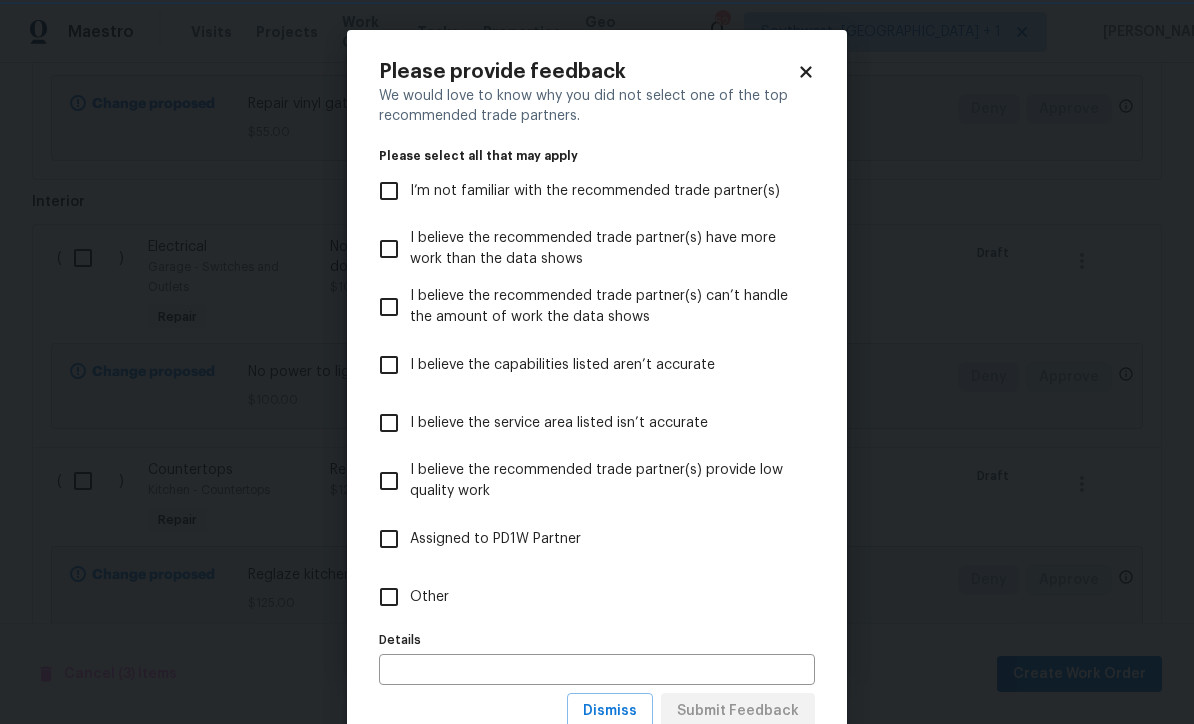 scroll, scrollTop: 0, scrollLeft: 0, axis: both 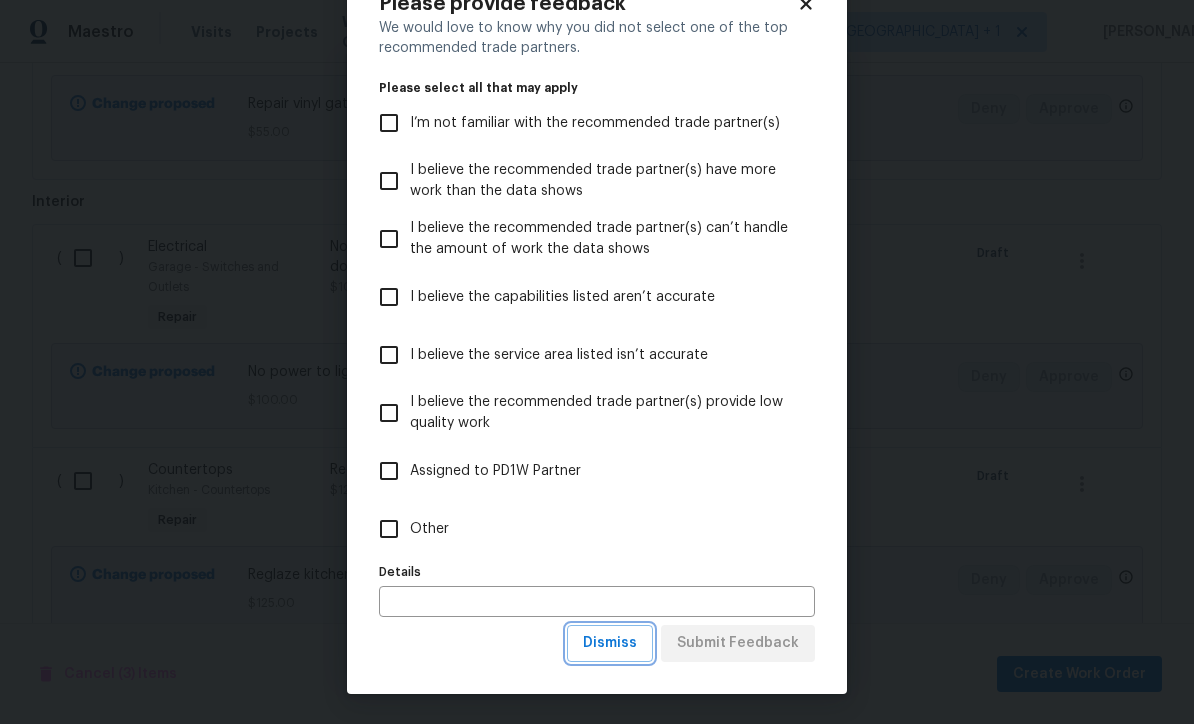 click on "Dismiss" at bounding box center [610, 643] 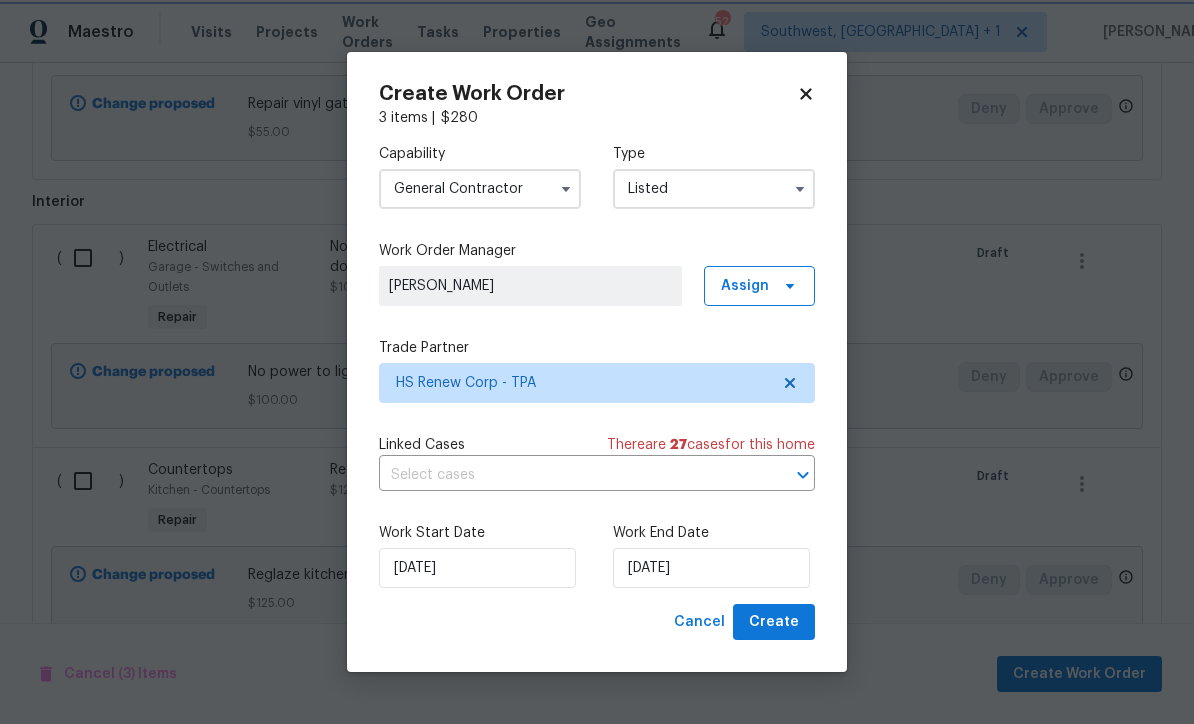scroll, scrollTop: 0, scrollLeft: 0, axis: both 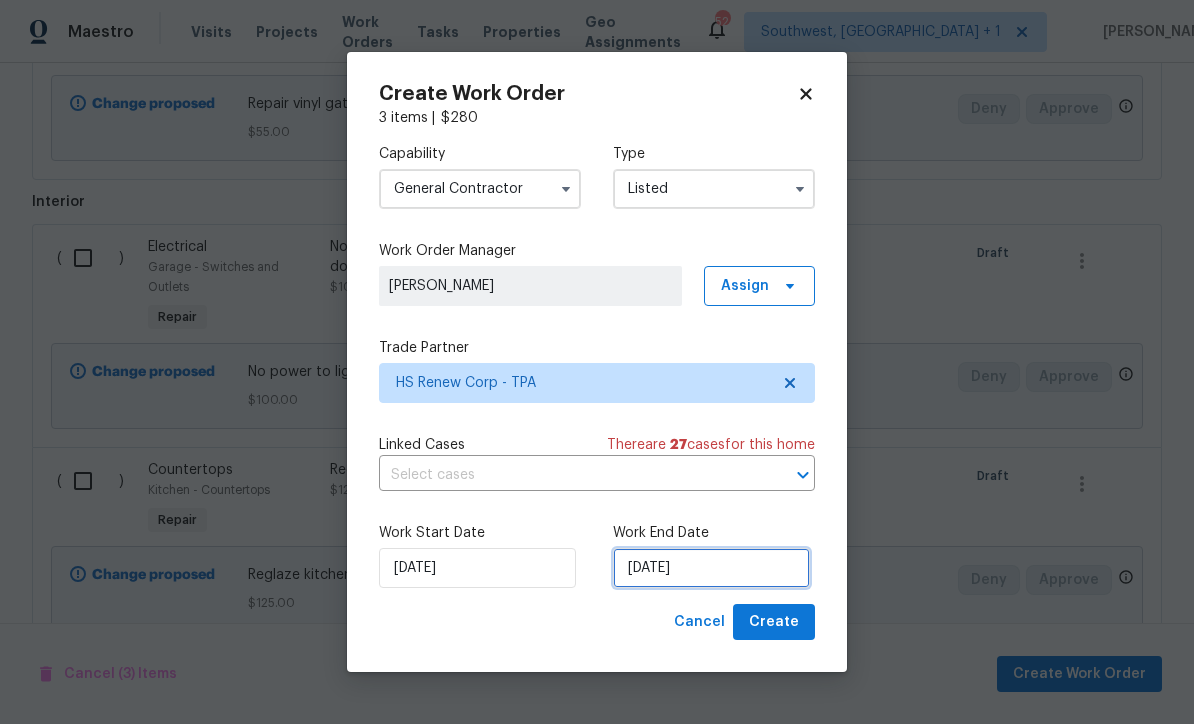click on "7/21/2025" at bounding box center (711, 568) 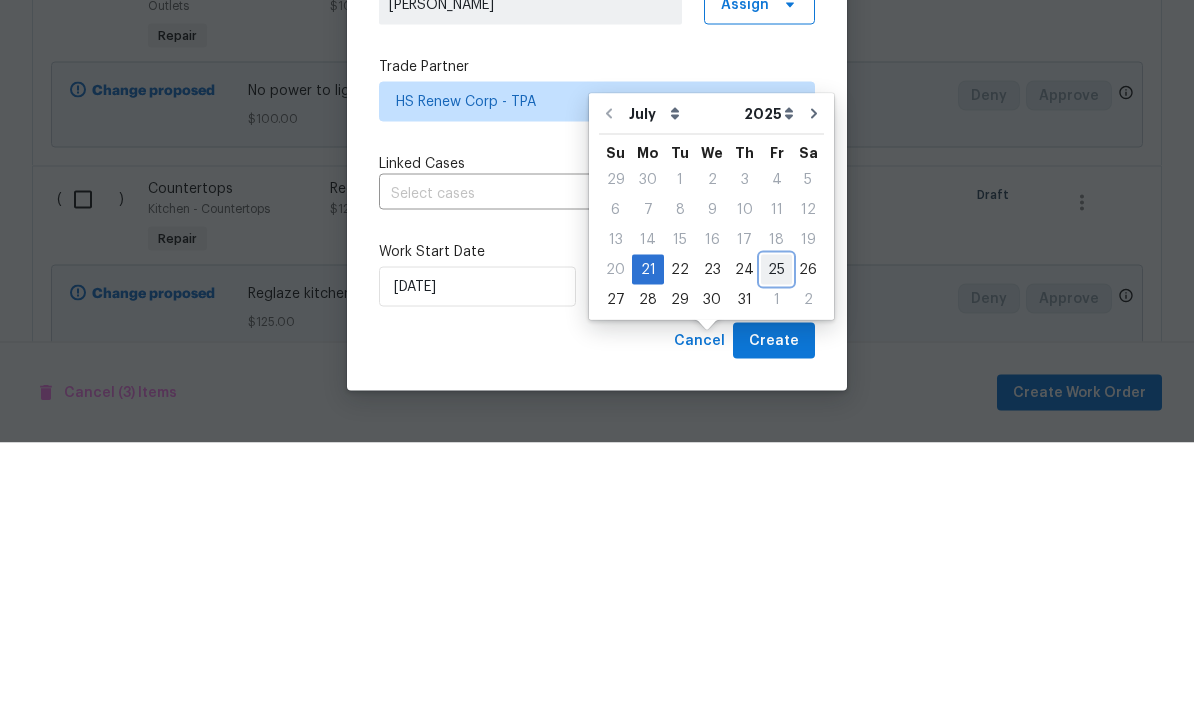 click on "25" at bounding box center (776, 551) 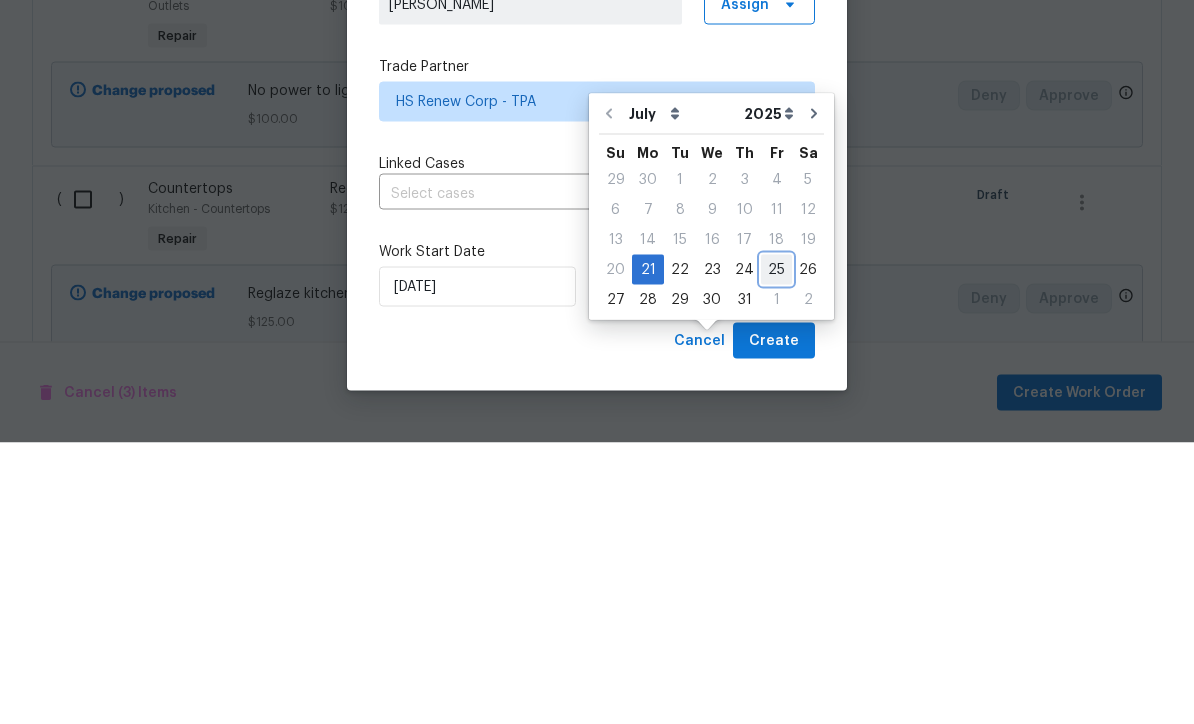 type on "[DATE]" 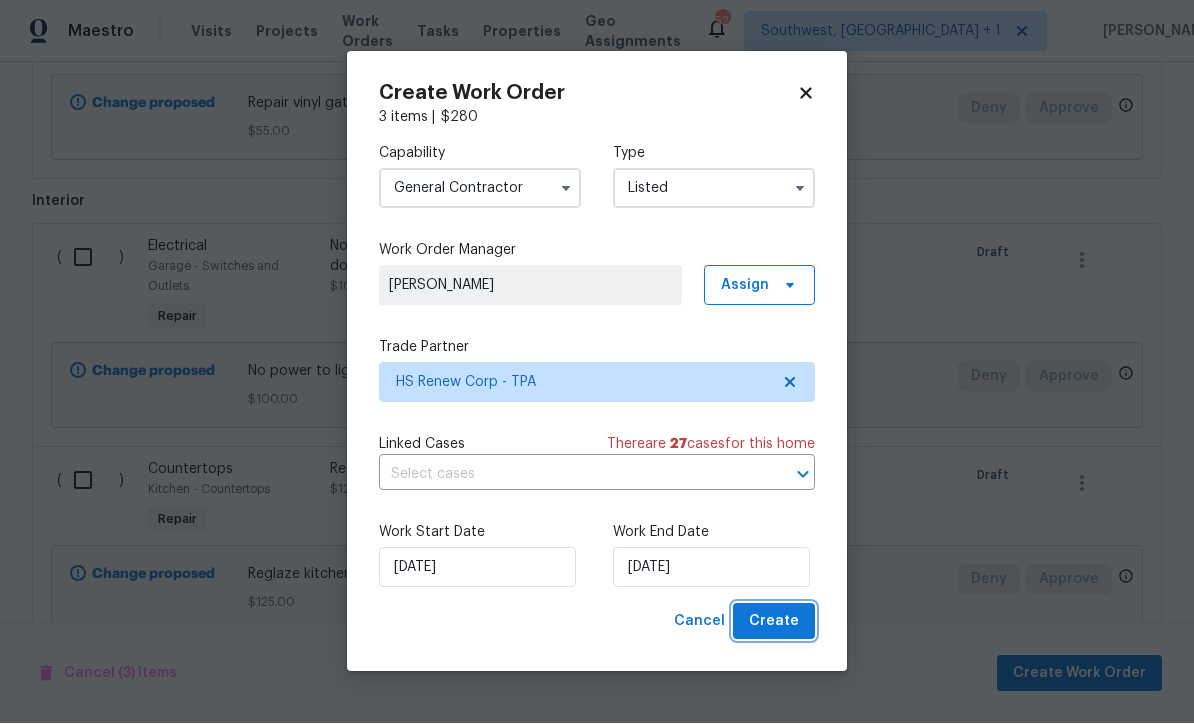 click on "Create" at bounding box center (774, 622) 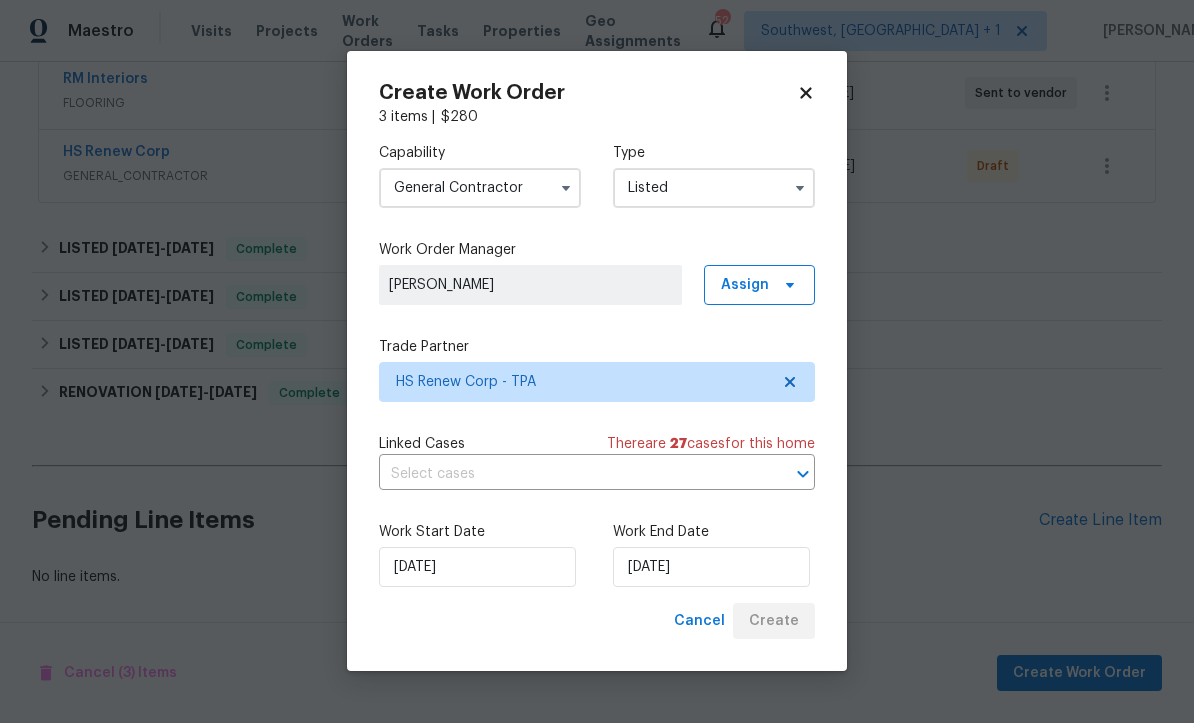 scroll, scrollTop: 322, scrollLeft: 0, axis: vertical 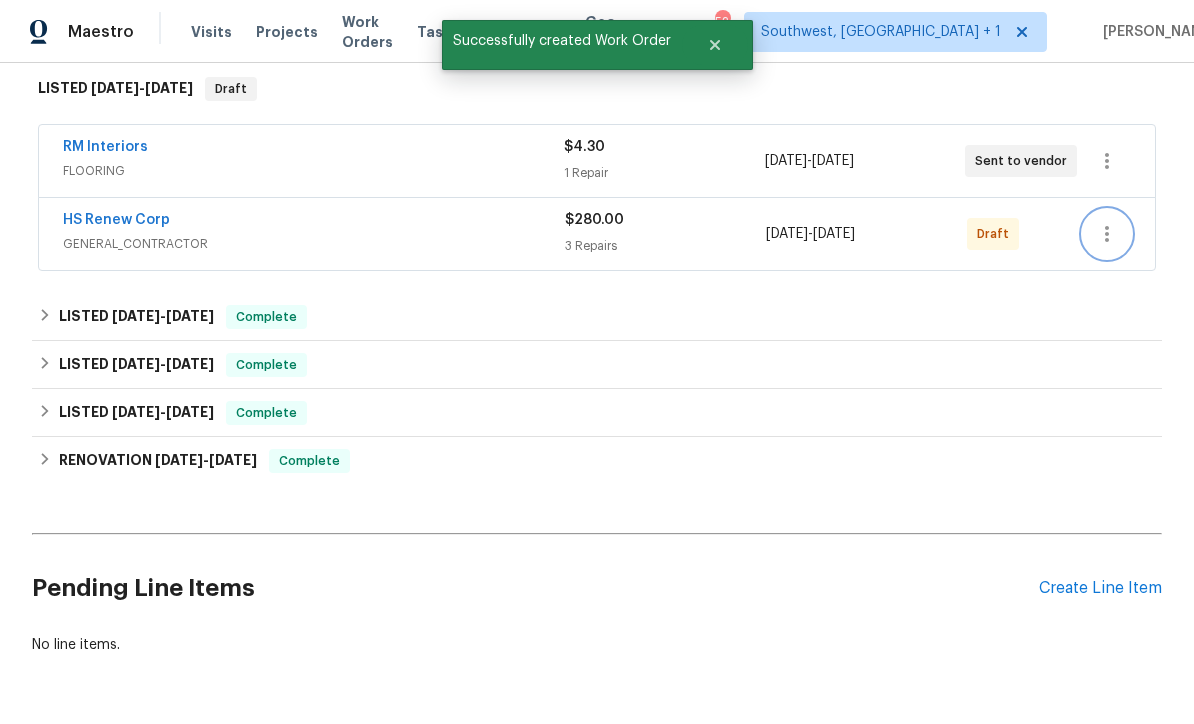 click 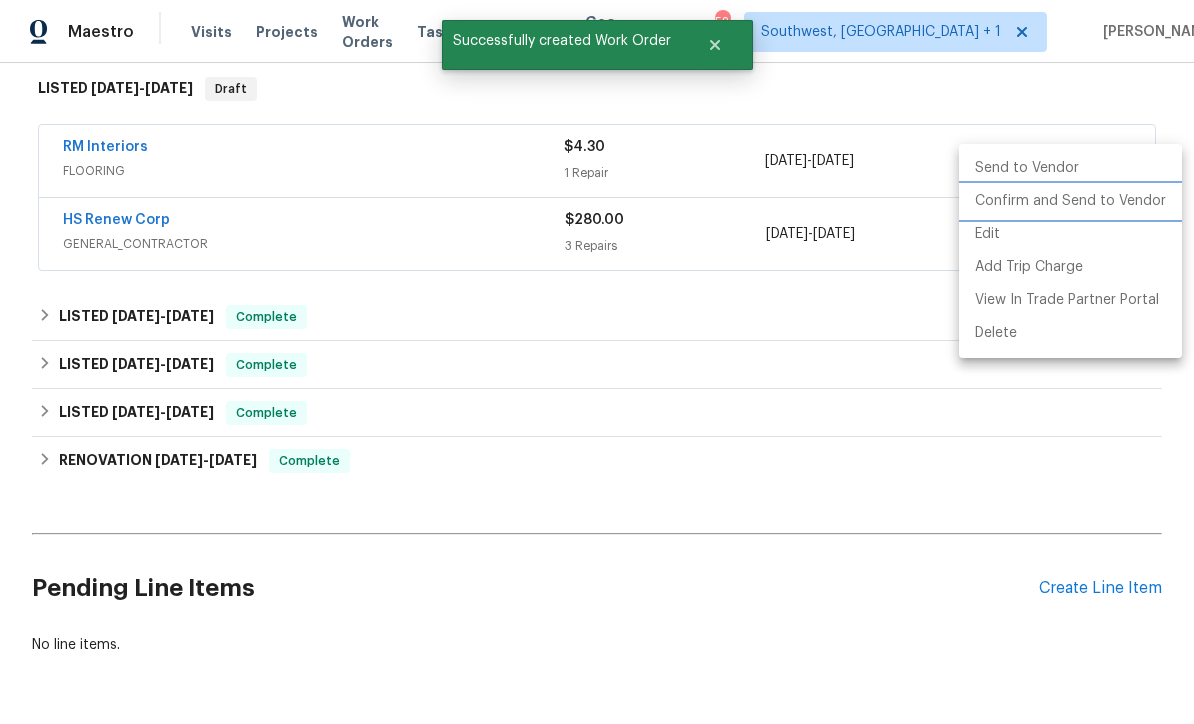 click on "Confirm and Send to Vendor" at bounding box center [1070, 201] 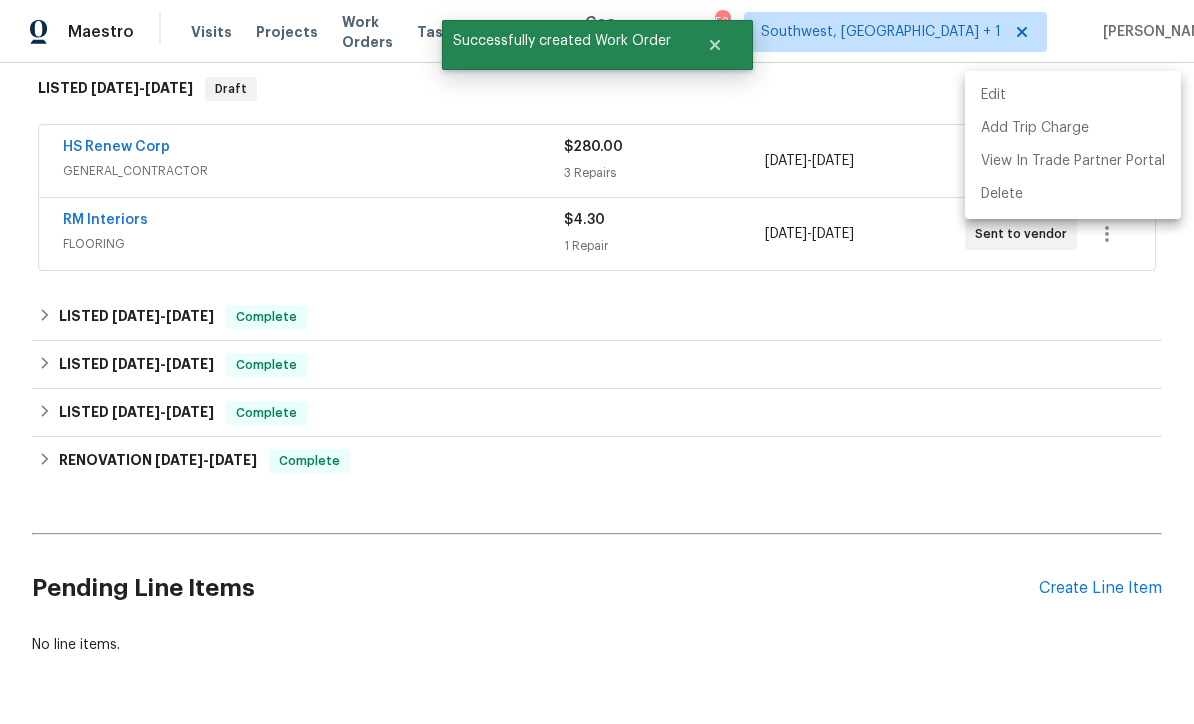 click at bounding box center (597, 362) 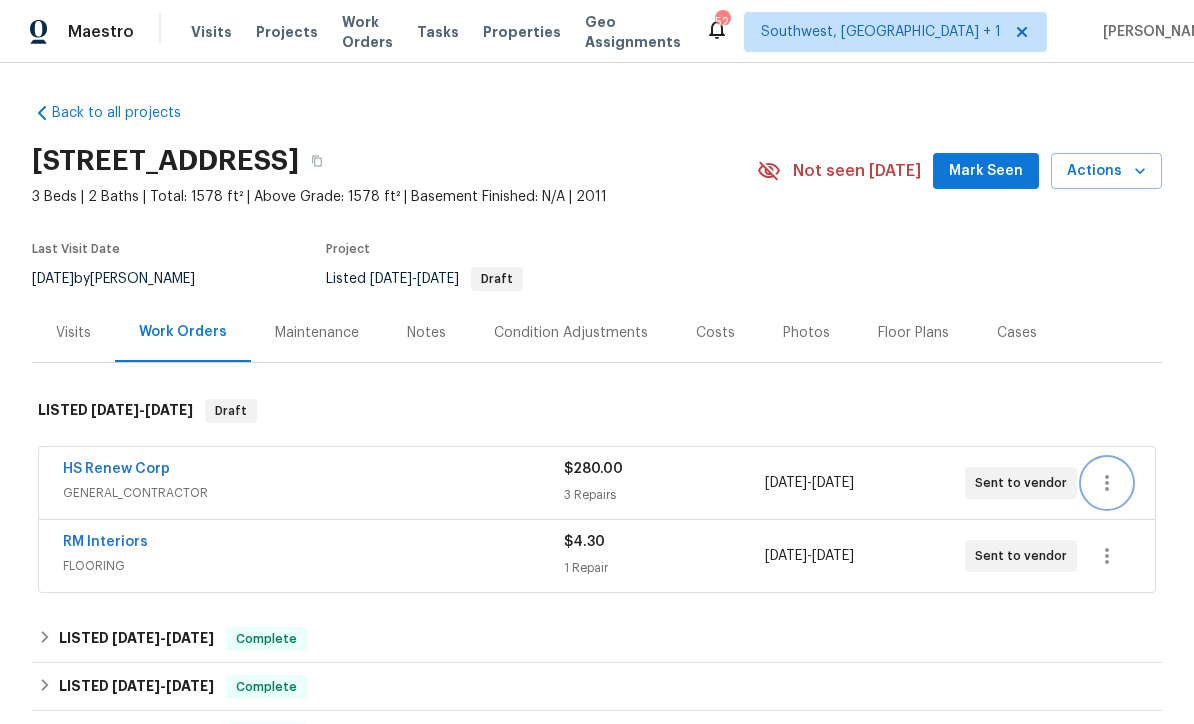 scroll, scrollTop: 0, scrollLeft: 0, axis: both 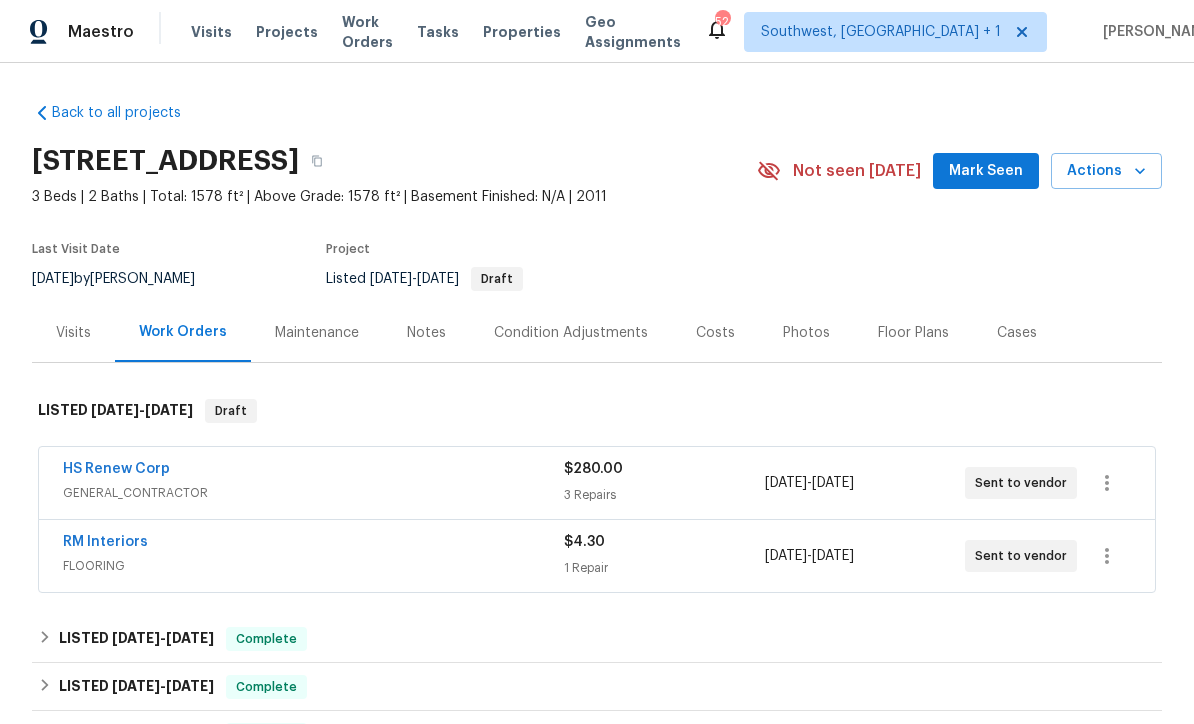 click on "HS Renew Corp" at bounding box center (116, 469) 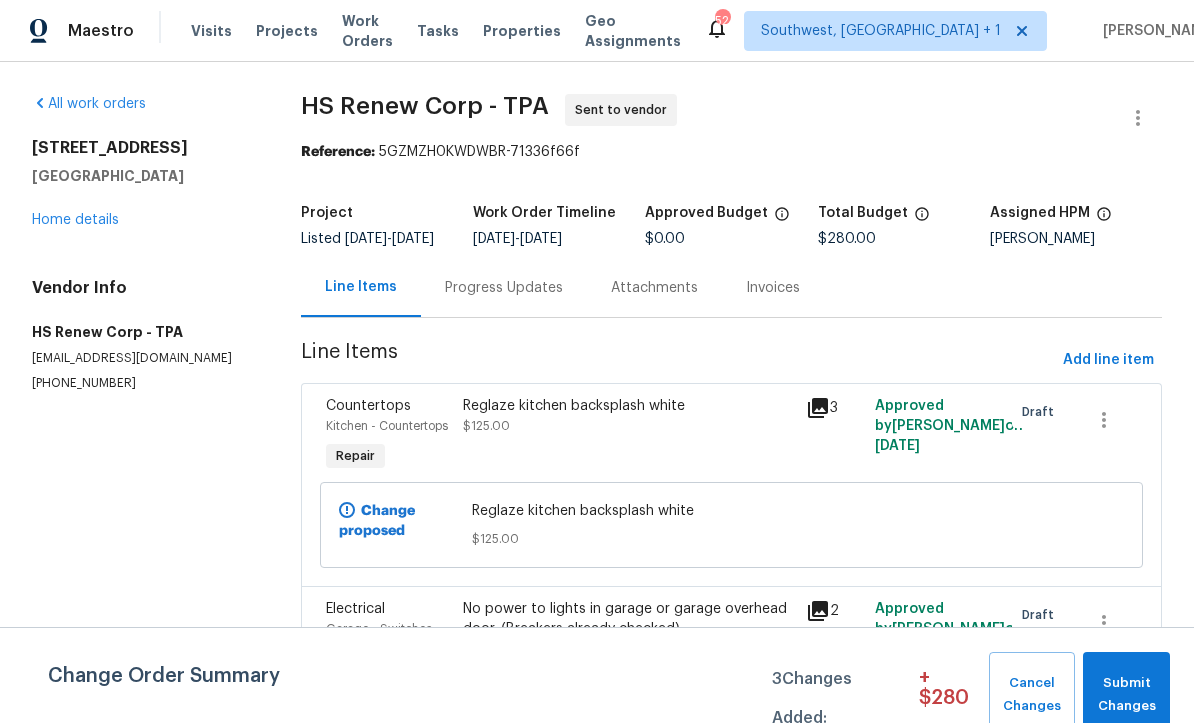 scroll, scrollTop: 1, scrollLeft: 0, axis: vertical 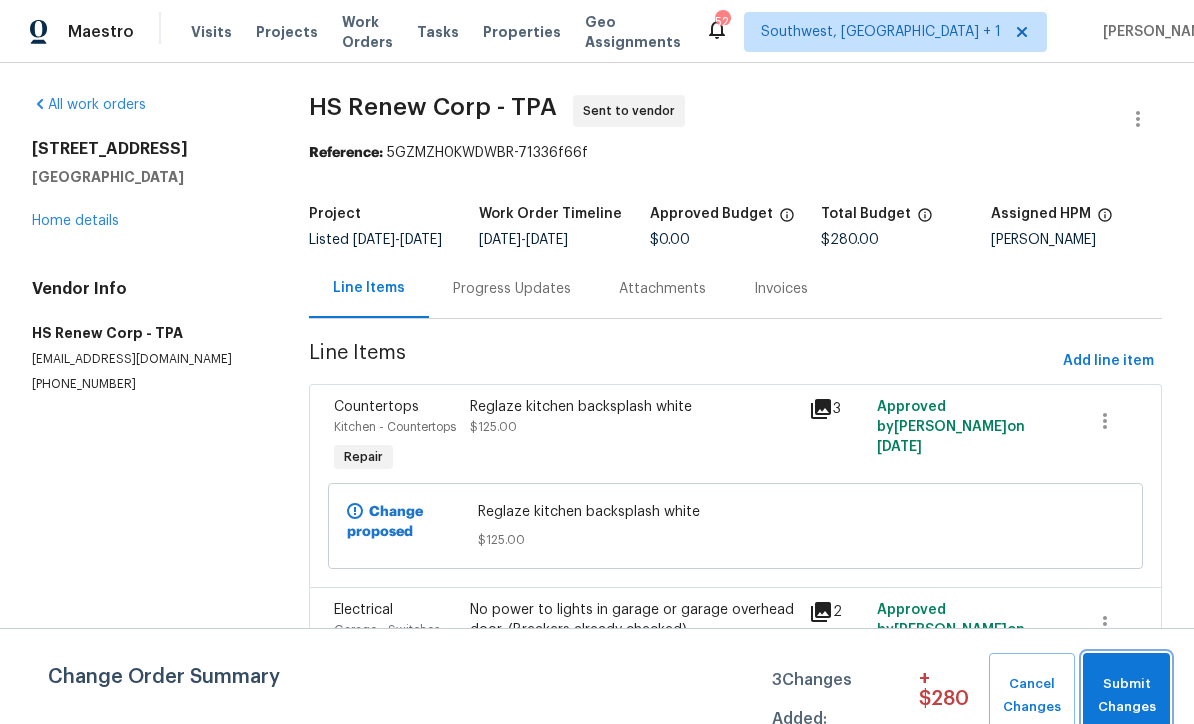 click on "Submit Changes" at bounding box center [1126, 696] 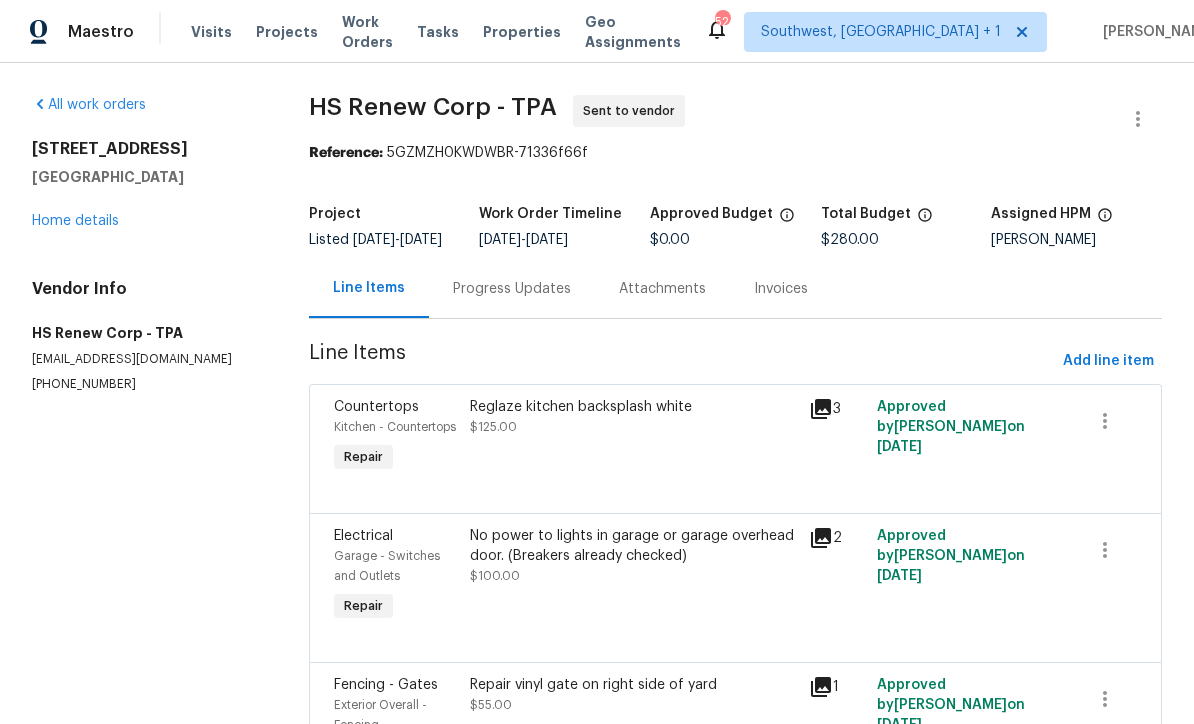 click on "Progress Updates" at bounding box center [512, 289] 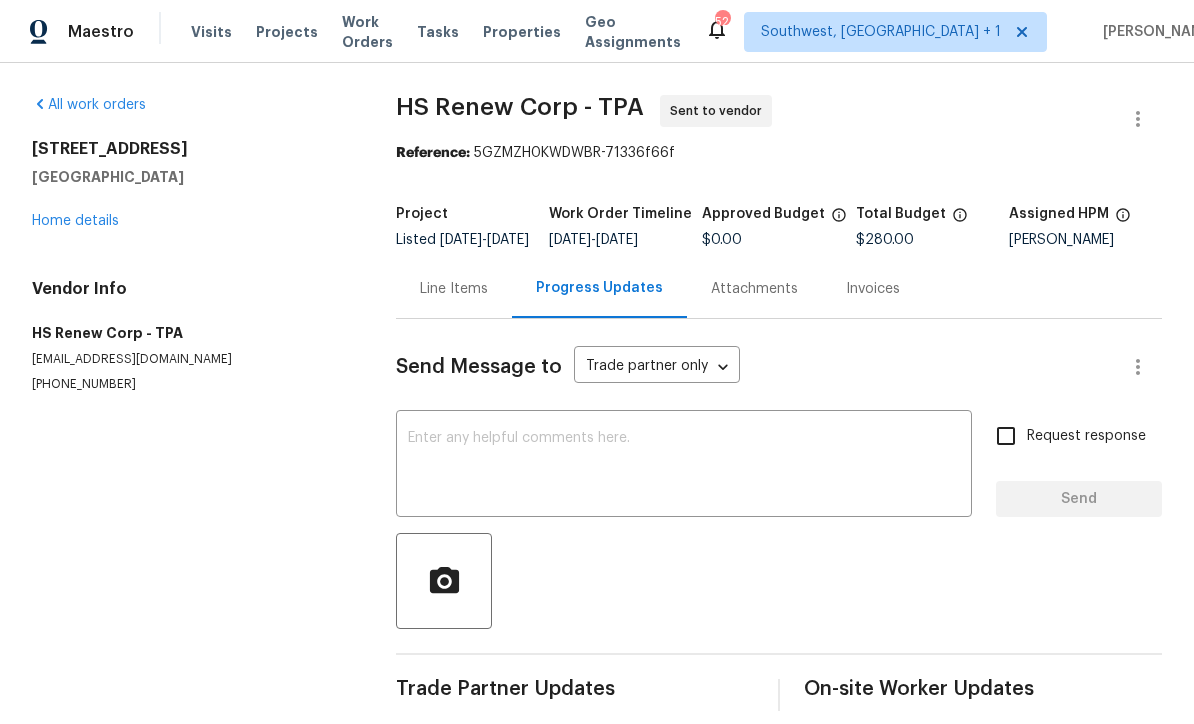 click at bounding box center [684, 466] 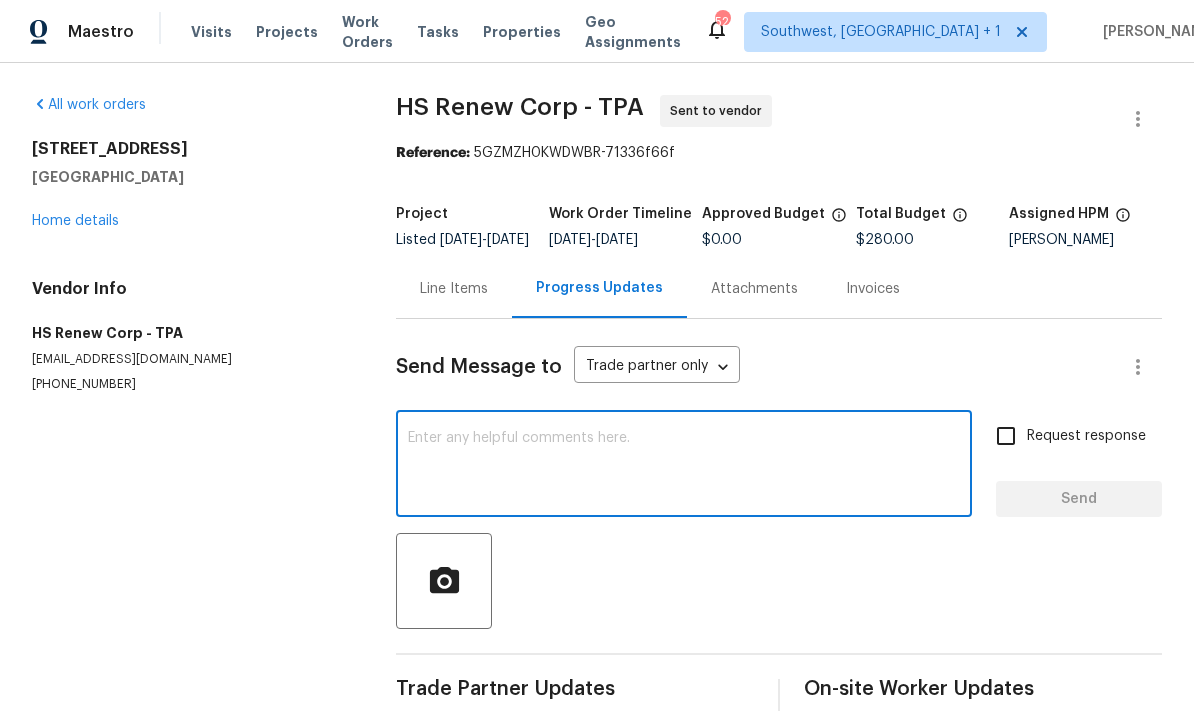 scroll, scrollTop: 0, scrollLeft: 0, axis: both 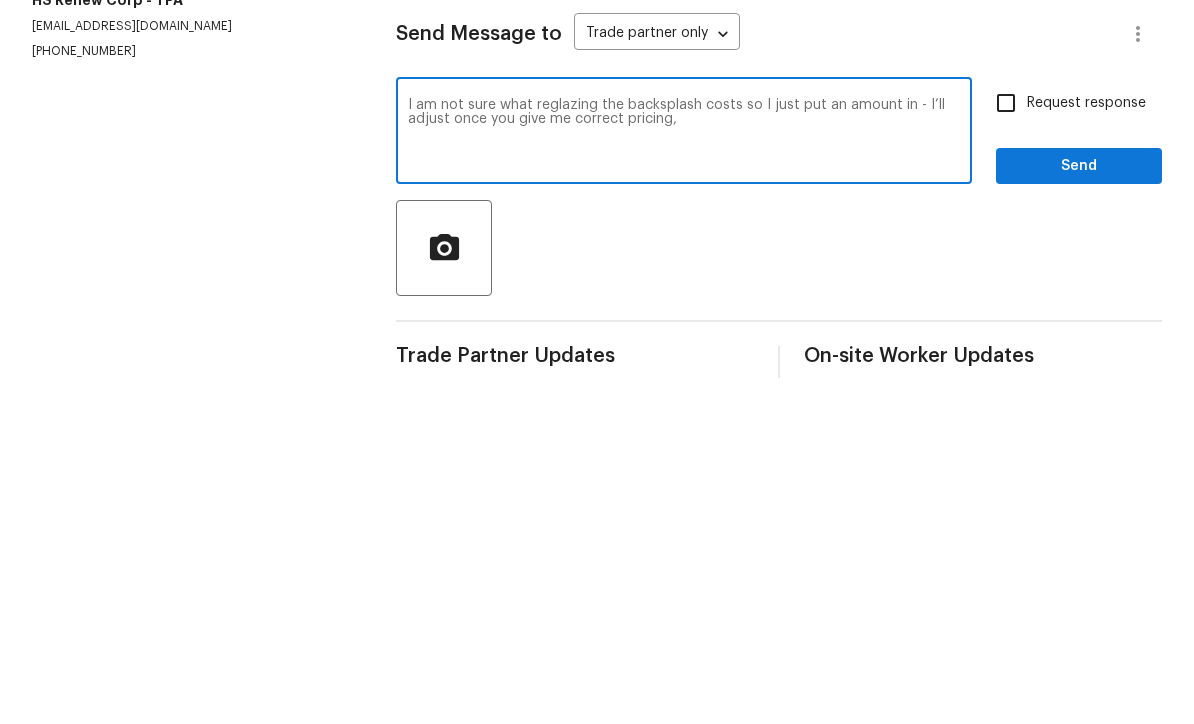 type on "I am not sure what reglazing the backsplash costs so I just put an amount in - I’ll adjust once you give me correct pricing," 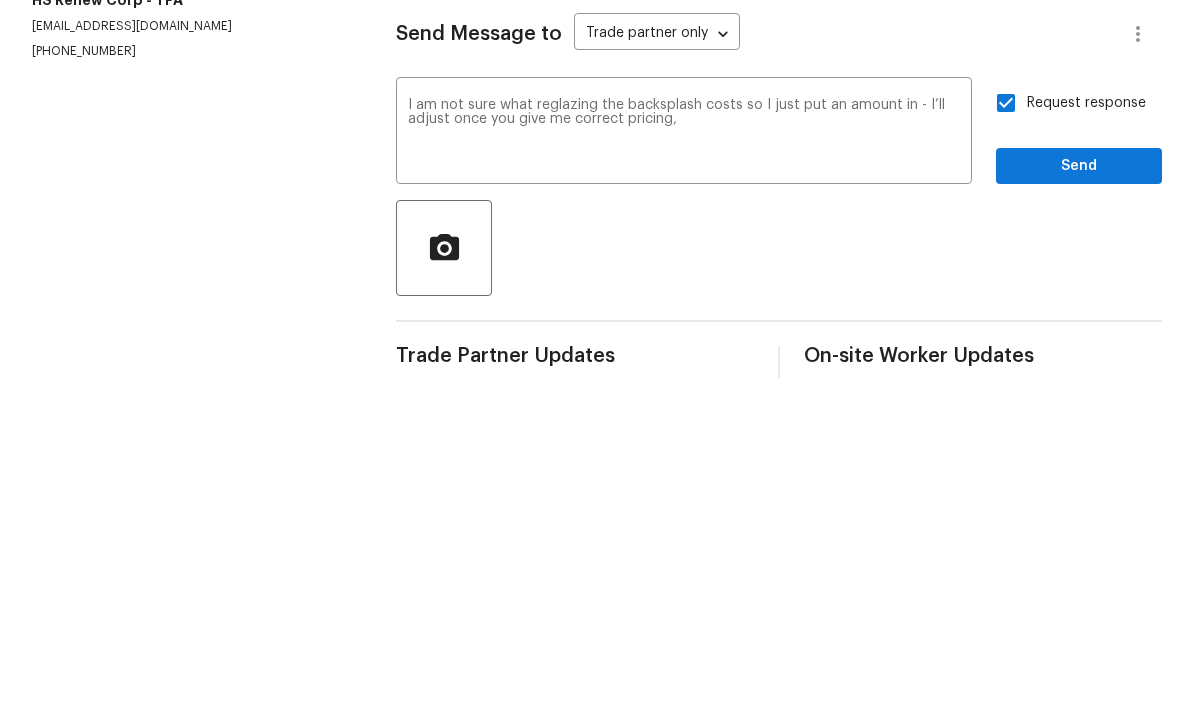 scroll, scrollTop: 34, scrollLeft: 0, axis: vertical 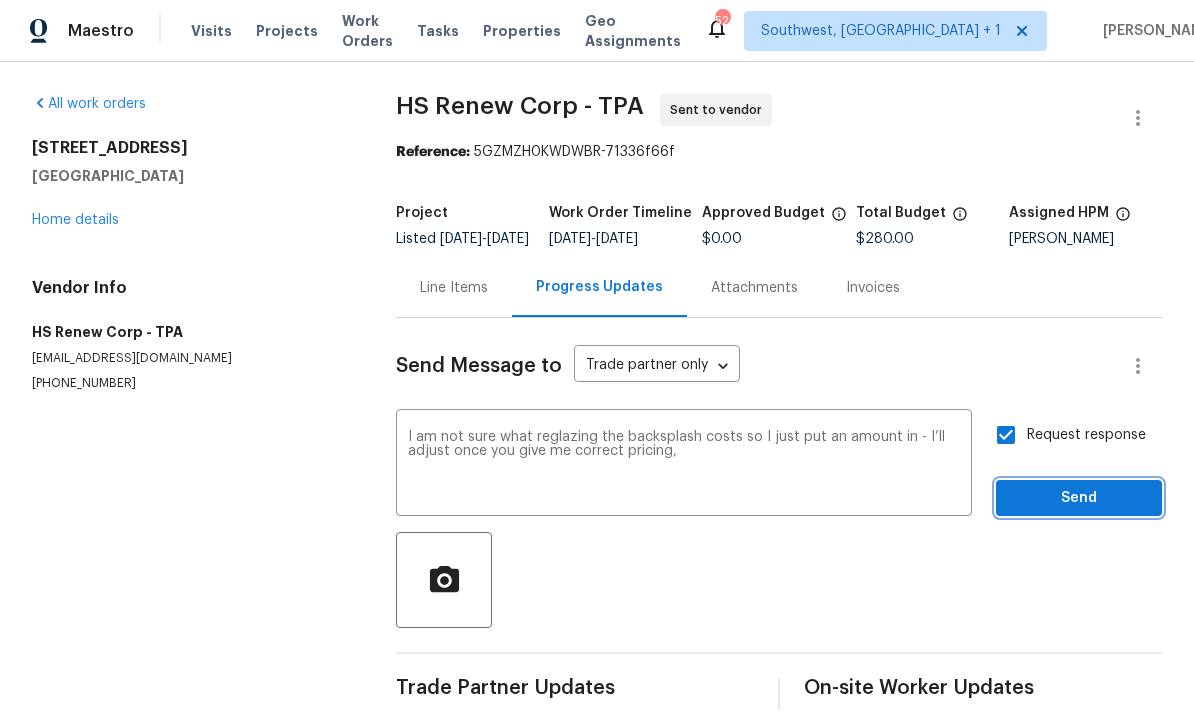 click on "Send" at bounding box center [1079, 499] 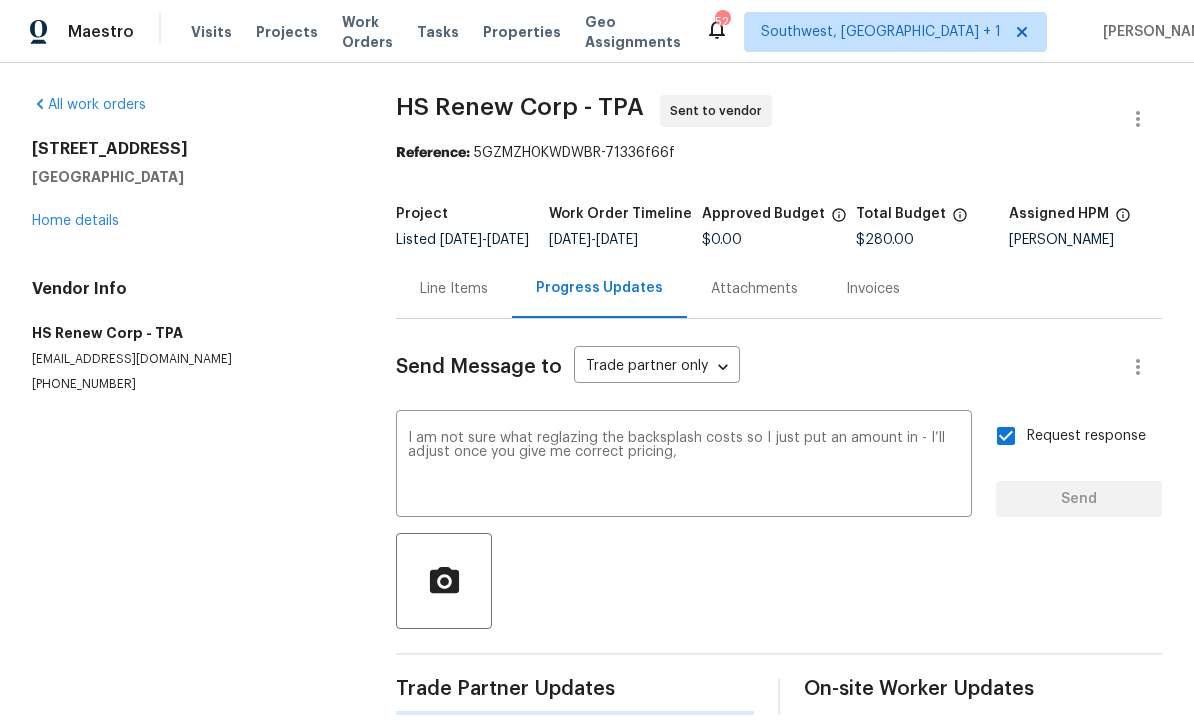 type 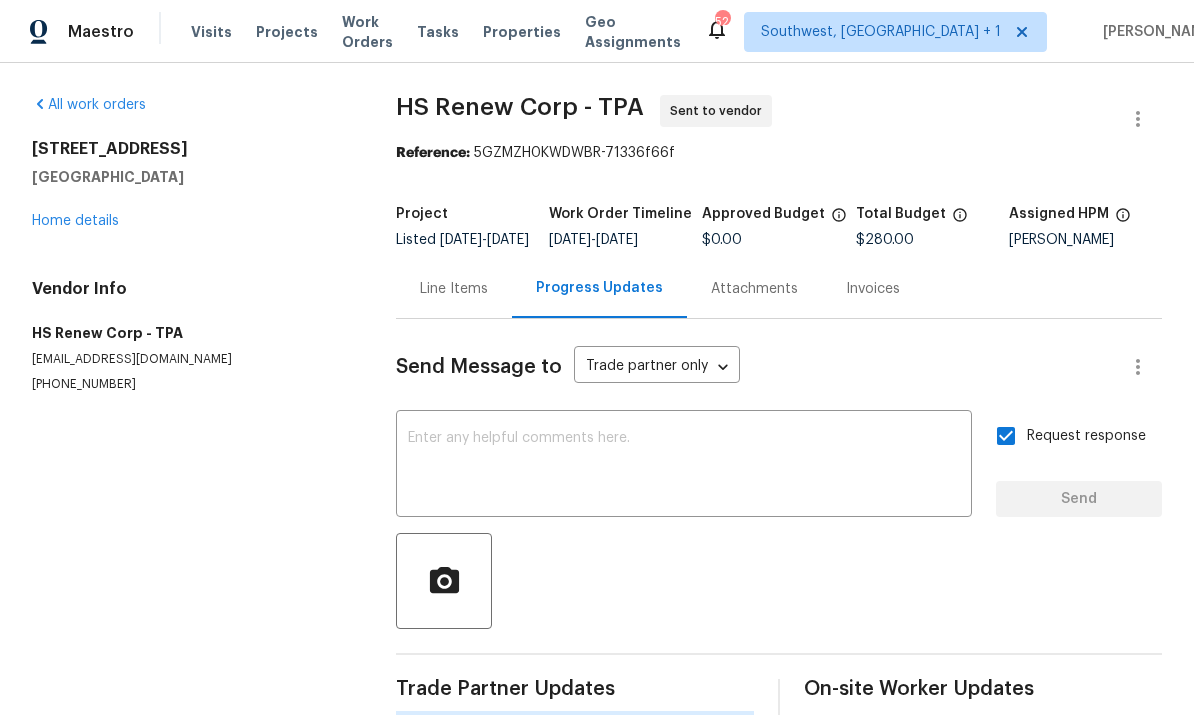 scroll, scrollTop: 34, scrollLeft: 0, axis: vertical 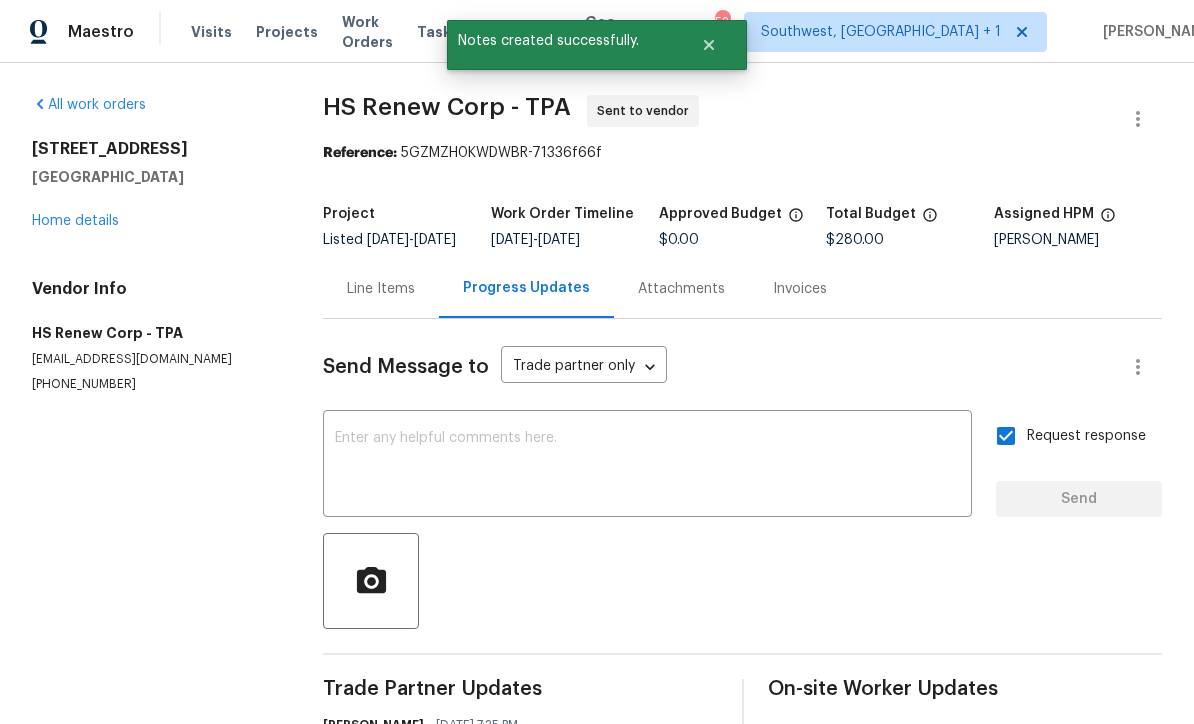 click on "Home details" at bounding box center [75, 221] 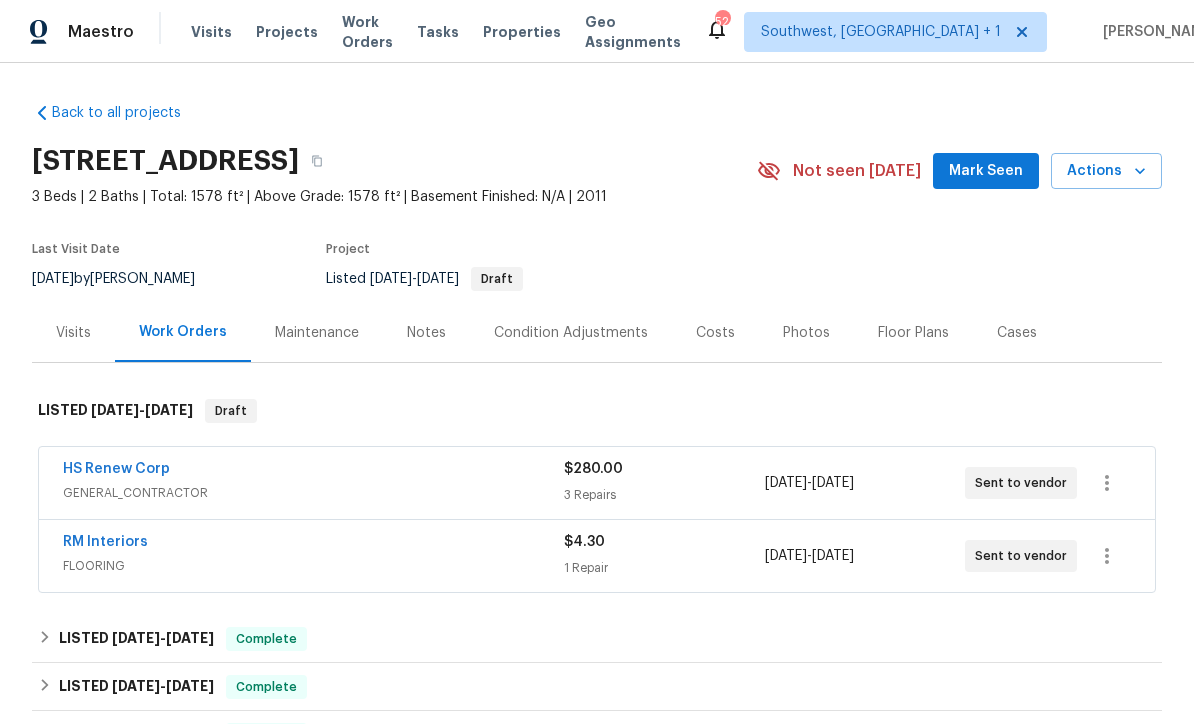 scroll, scrollTop: 0, scrollLeft: 0, axis: both 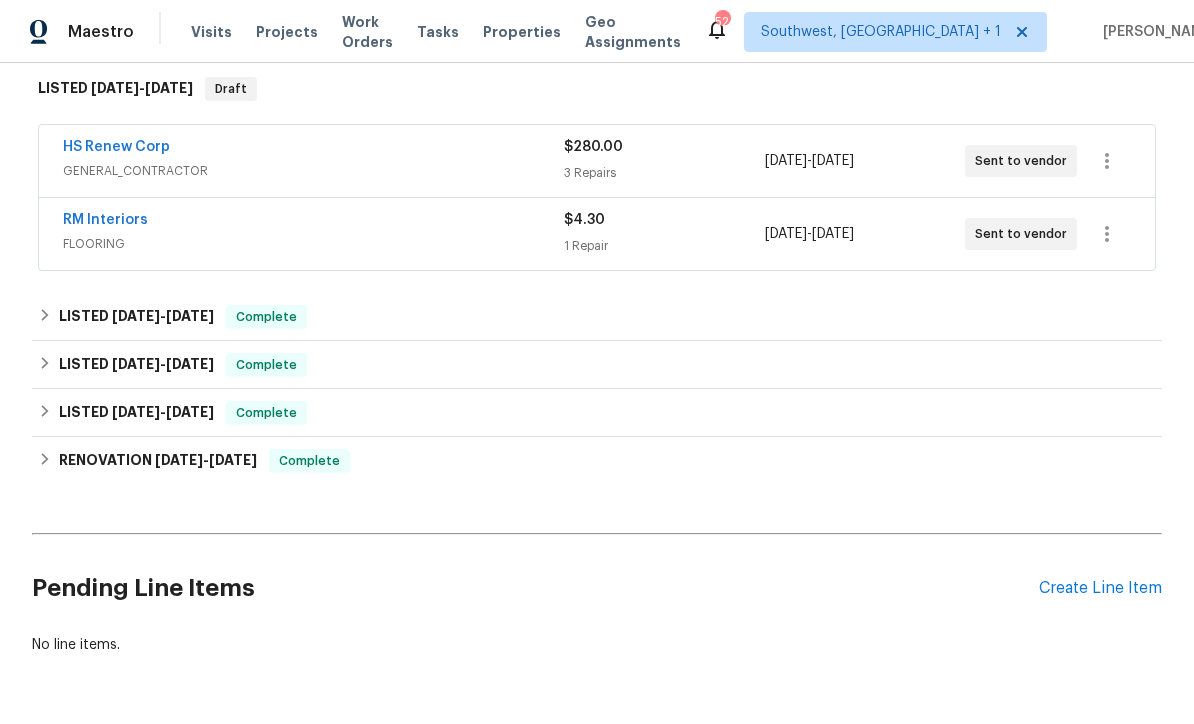 click on "Create Line Item" at bounding box center (1100, 588) 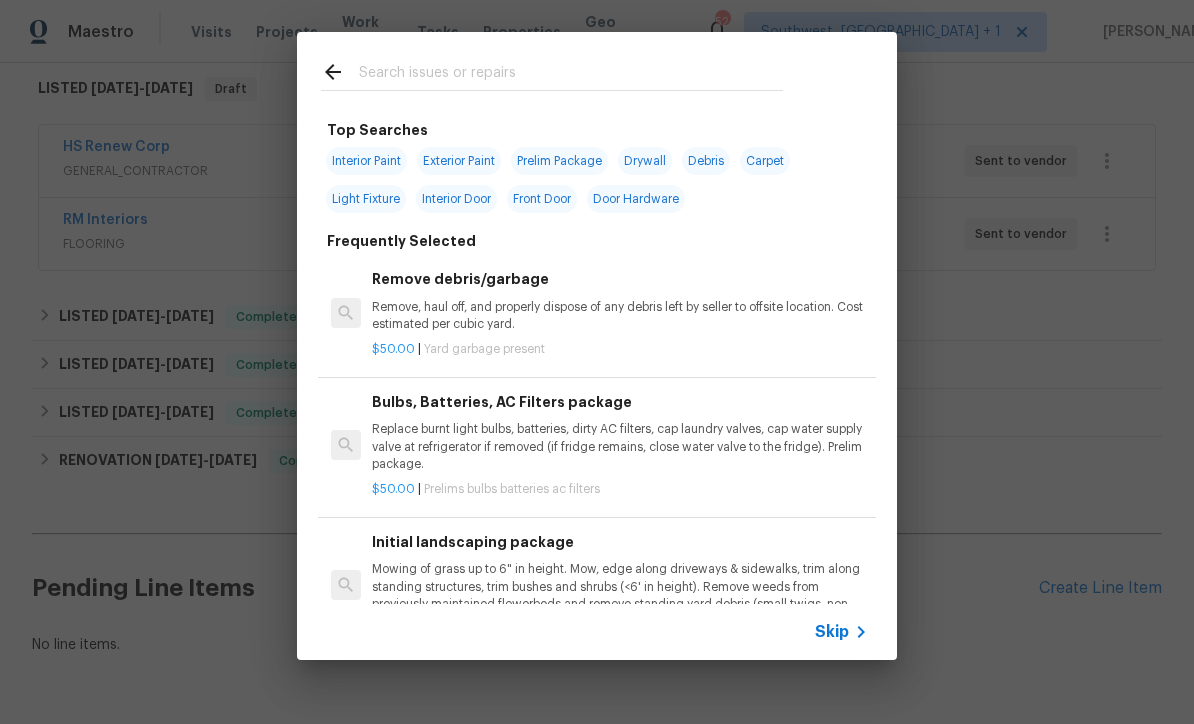 click 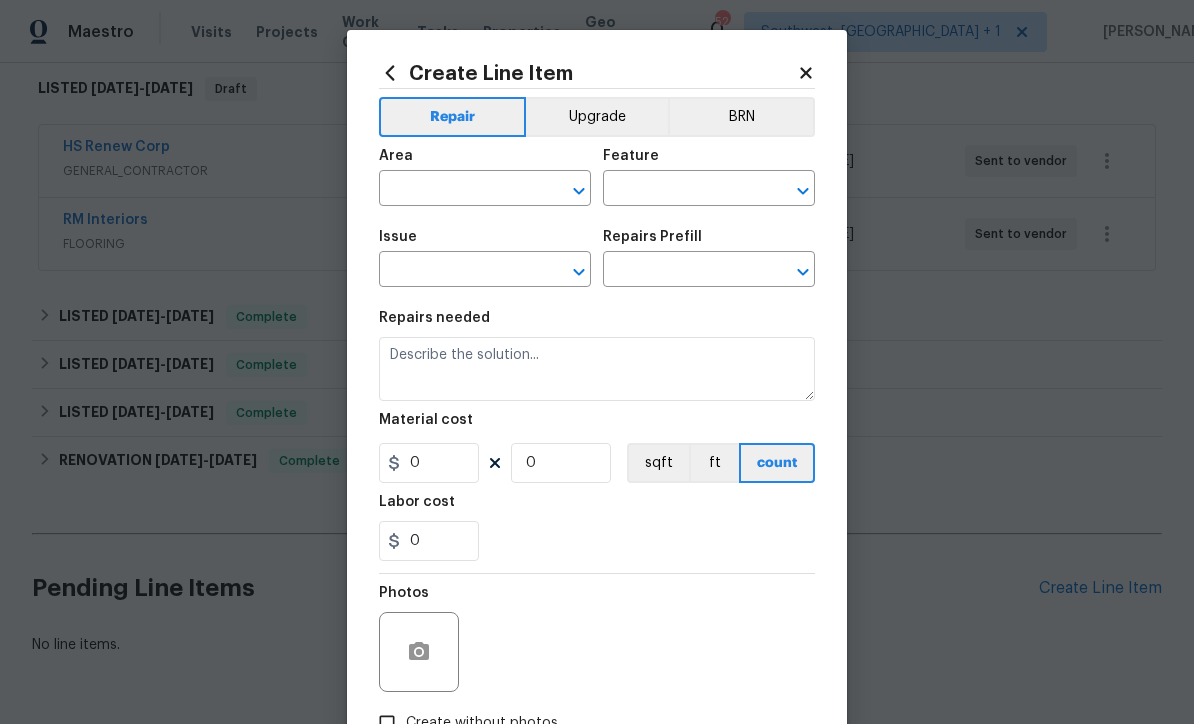click at bounding box center (457, 190) 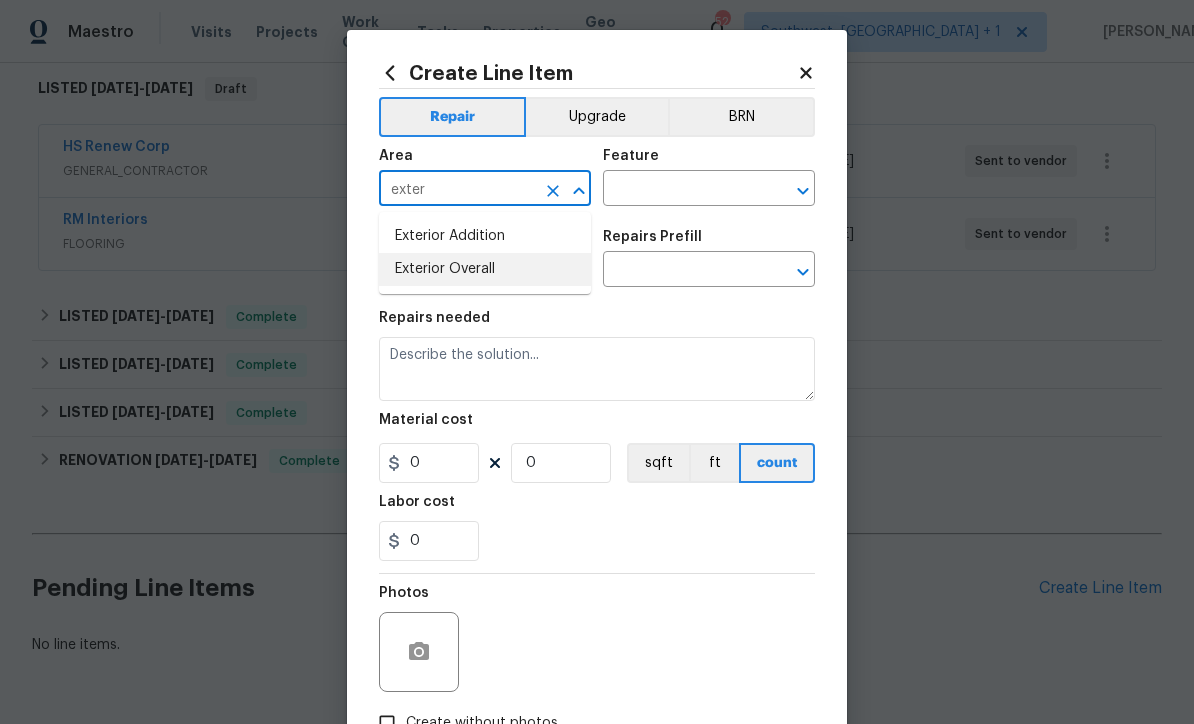 click on "Exterior Overall" at bounding box center (485, 269) 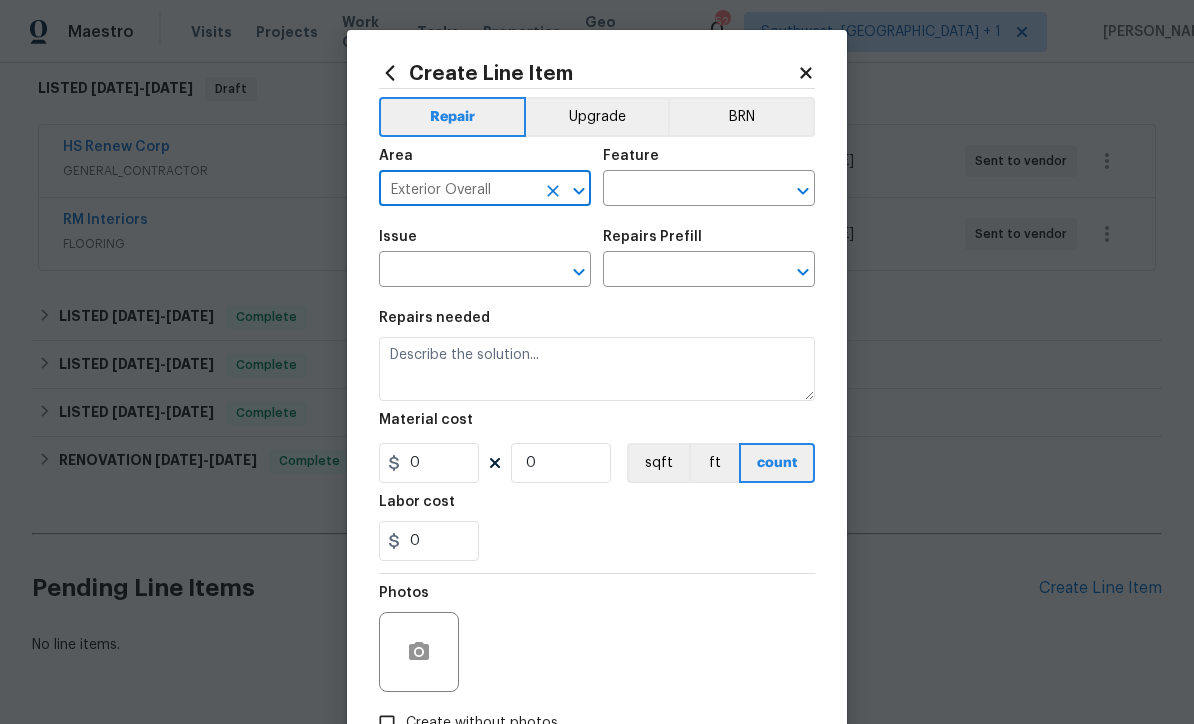 click at bounding box center [681, 190] 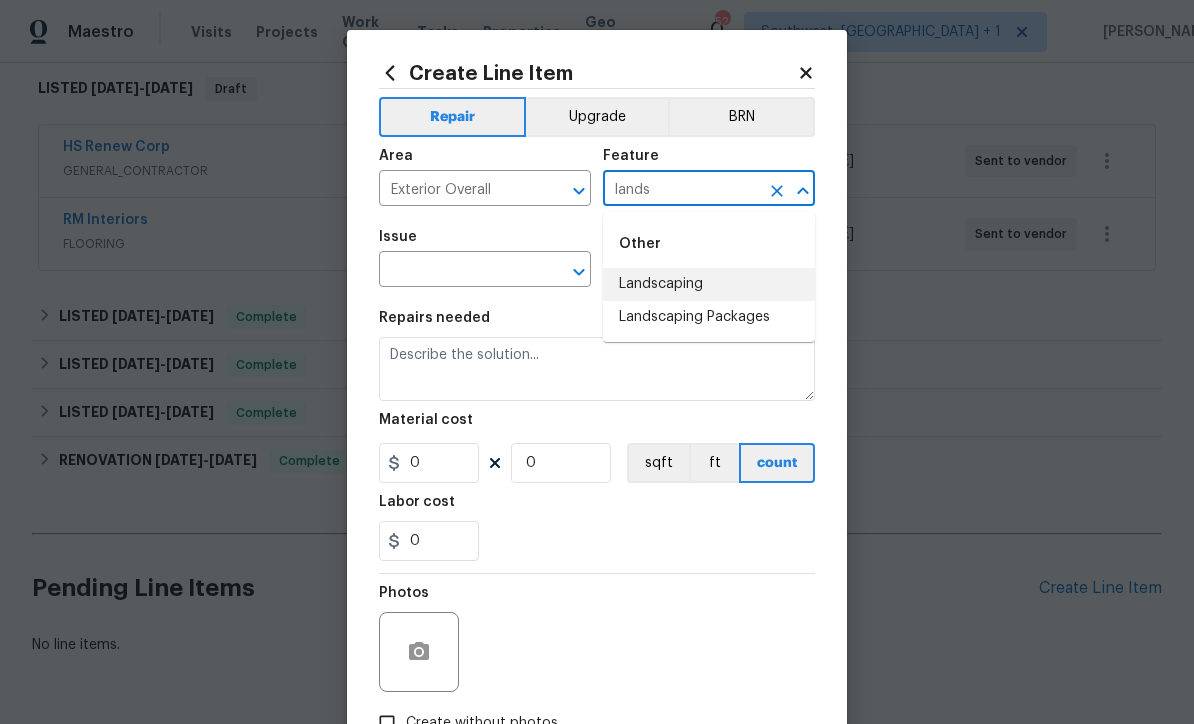 click on "Landscaping" at bounding box center [709, 284] 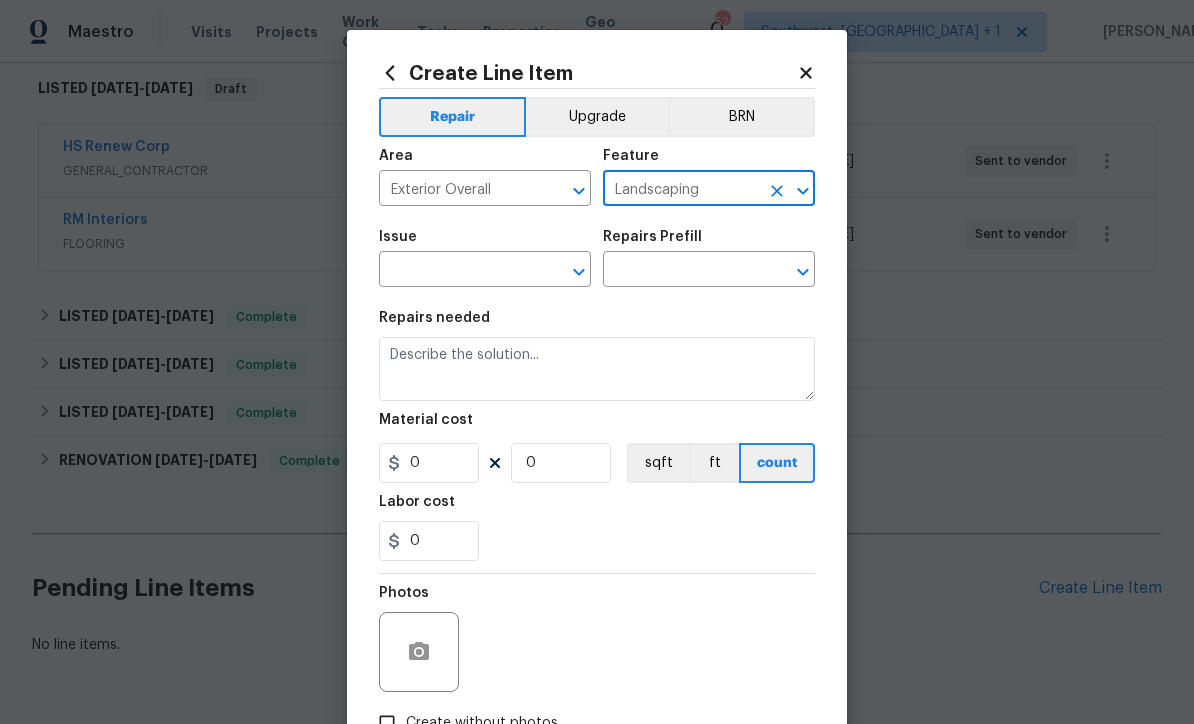 click at bounding box center [457, 271] 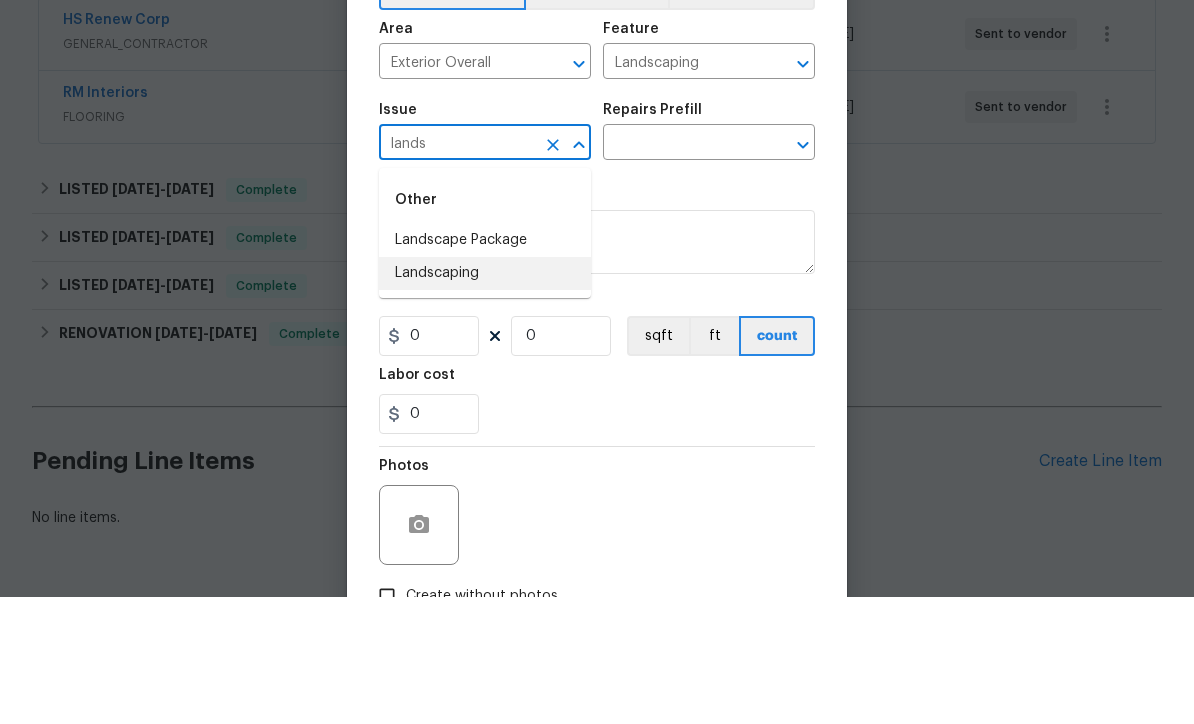 click on "Landscaping" at bounding box center (485, 400) 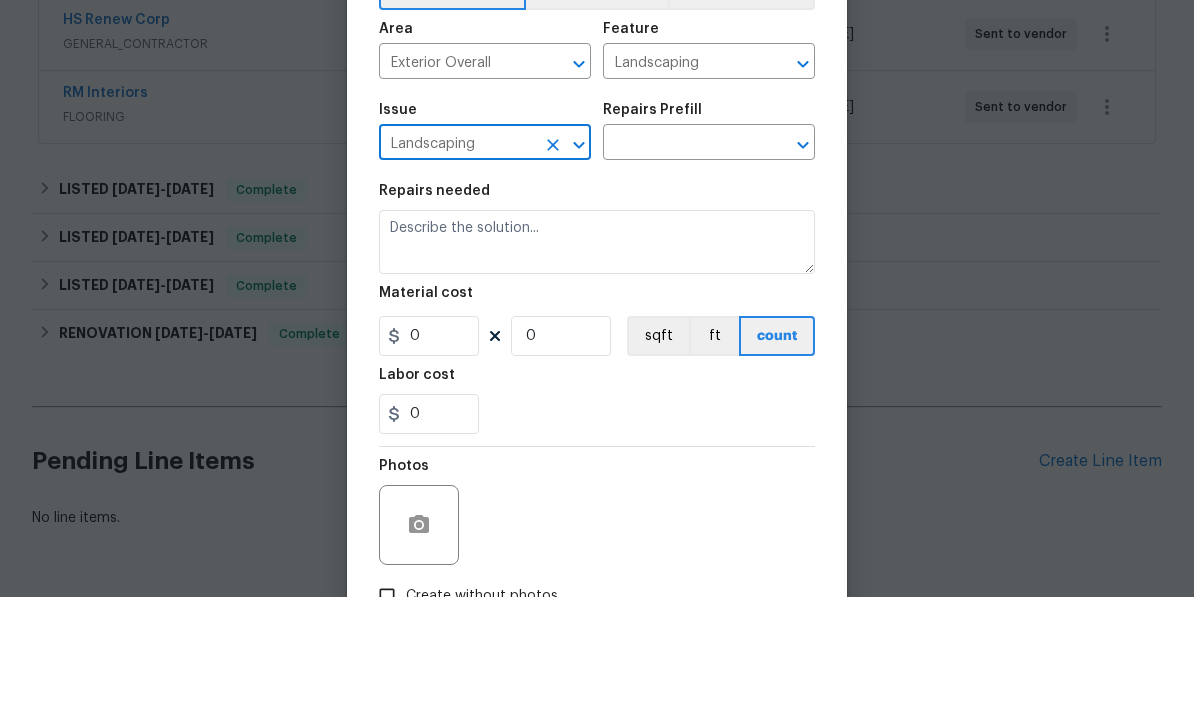 click at bounding box center [681, 271] 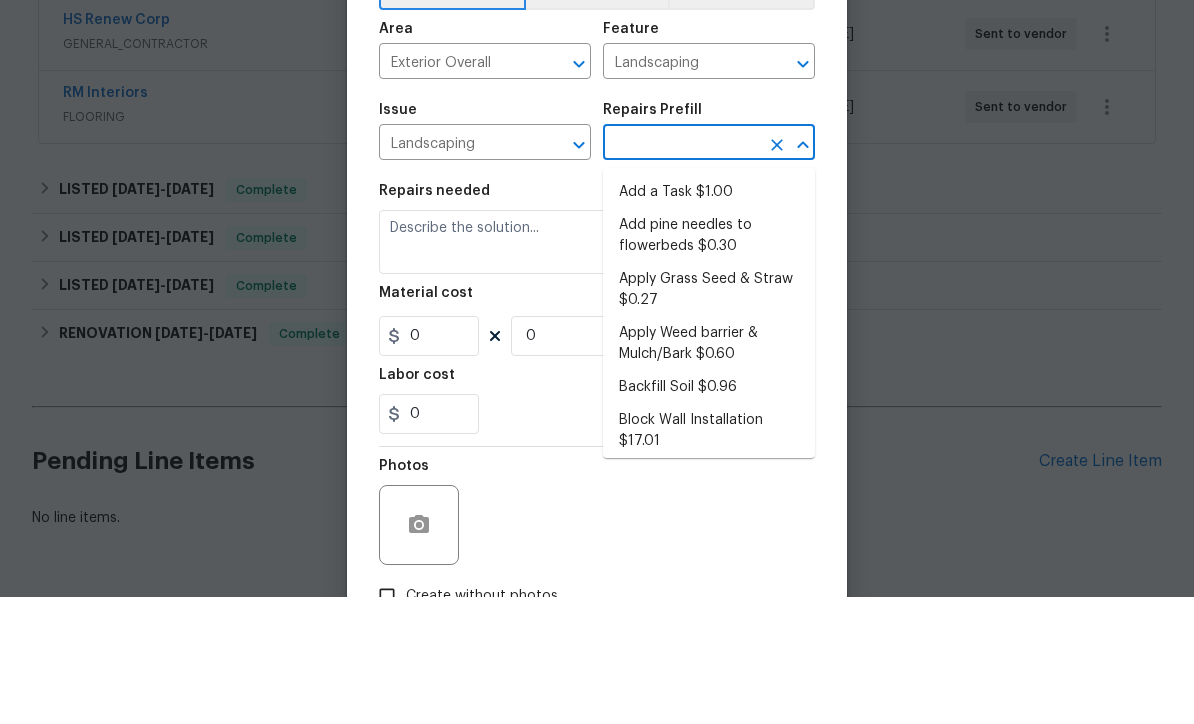 click on "Add a Task $1.00" at bounding box center [709, 319] 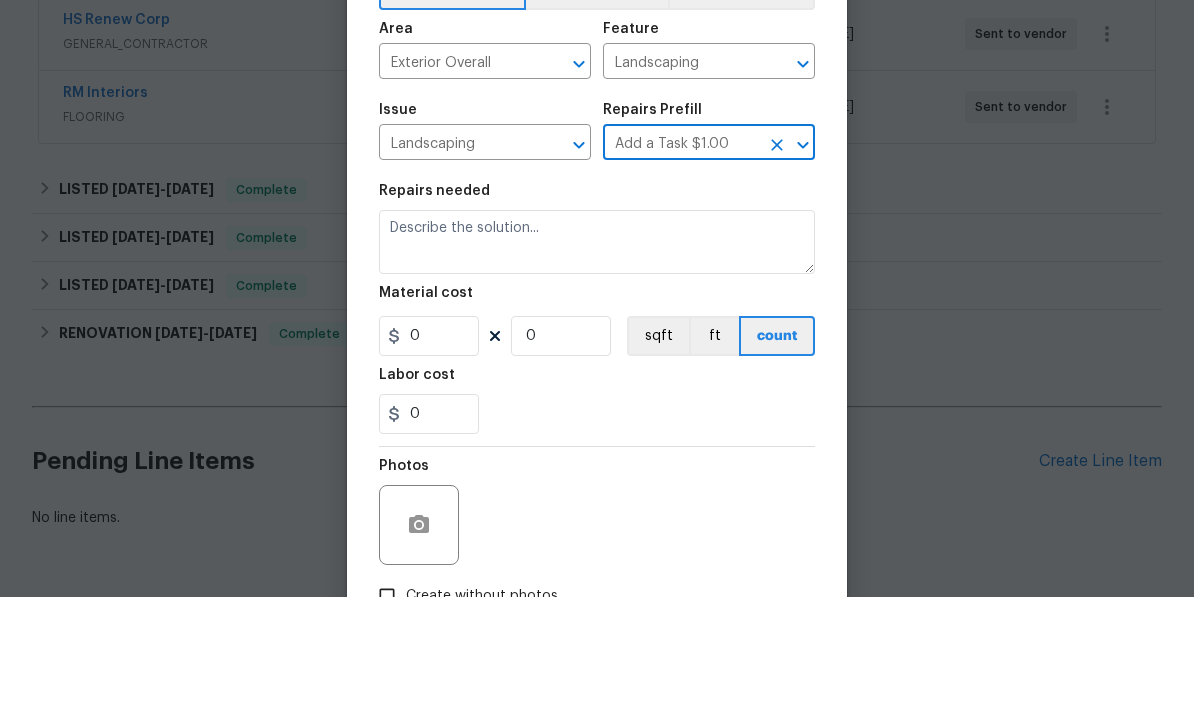 type on "HPM to detail" 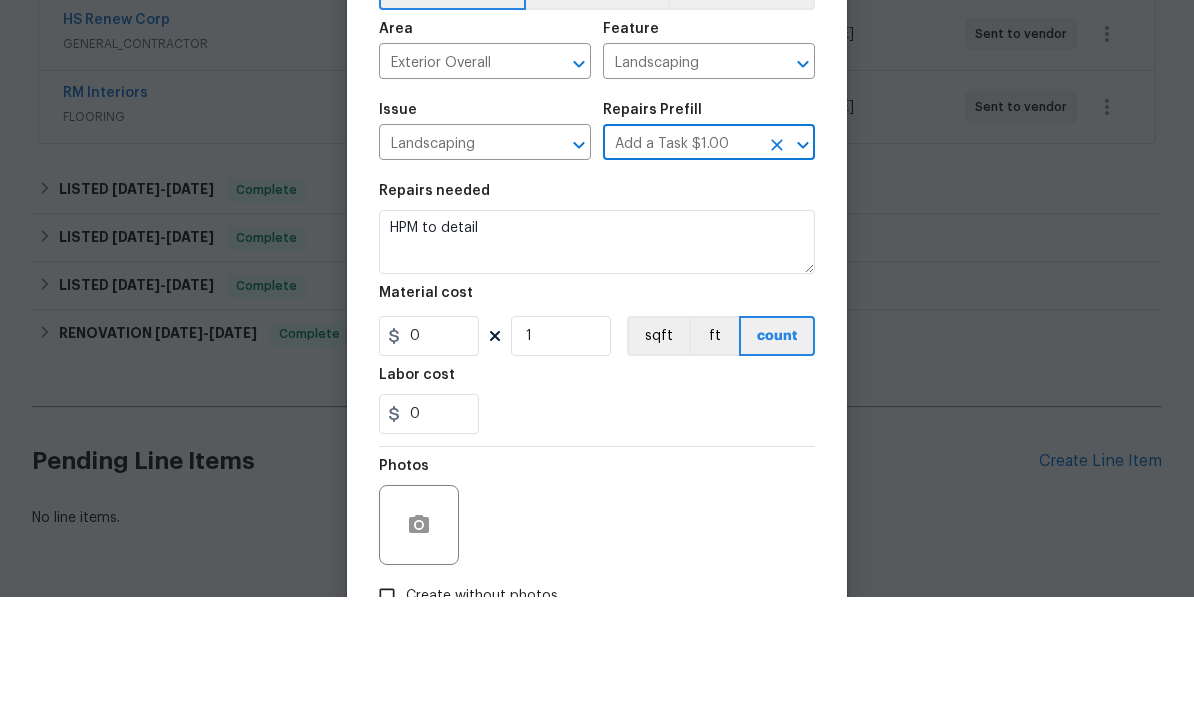 type on "1" 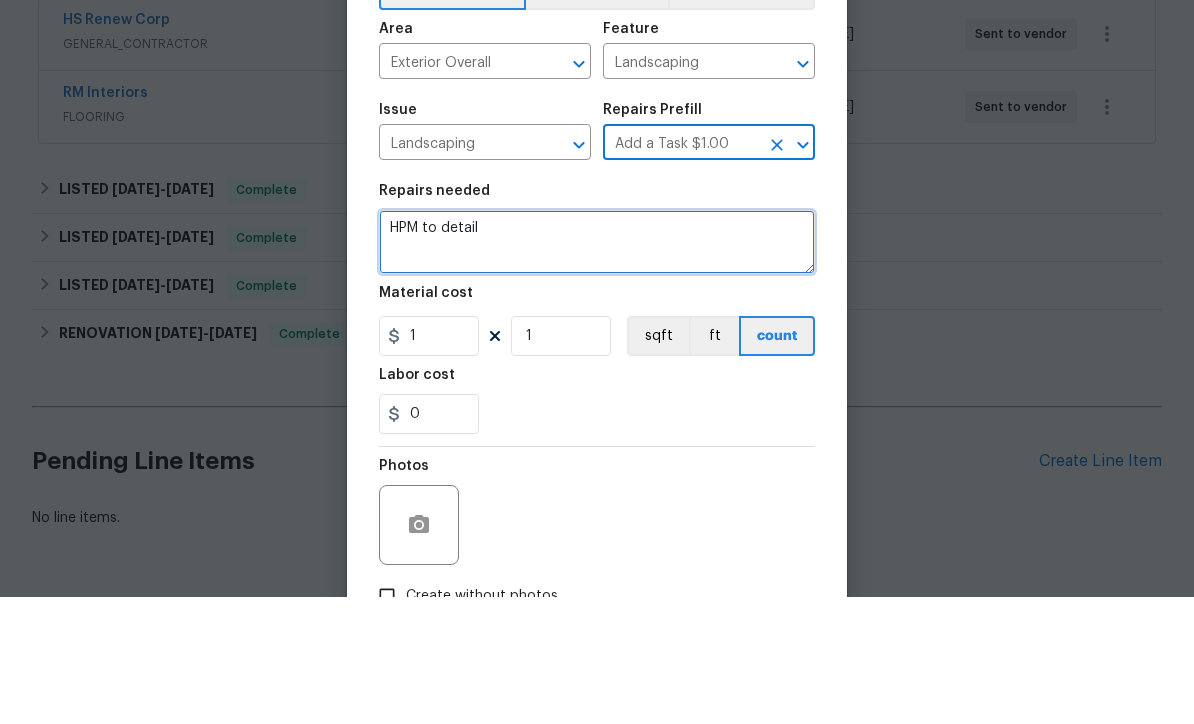 click on "HPM to detail" at bounding box center [597, 369] 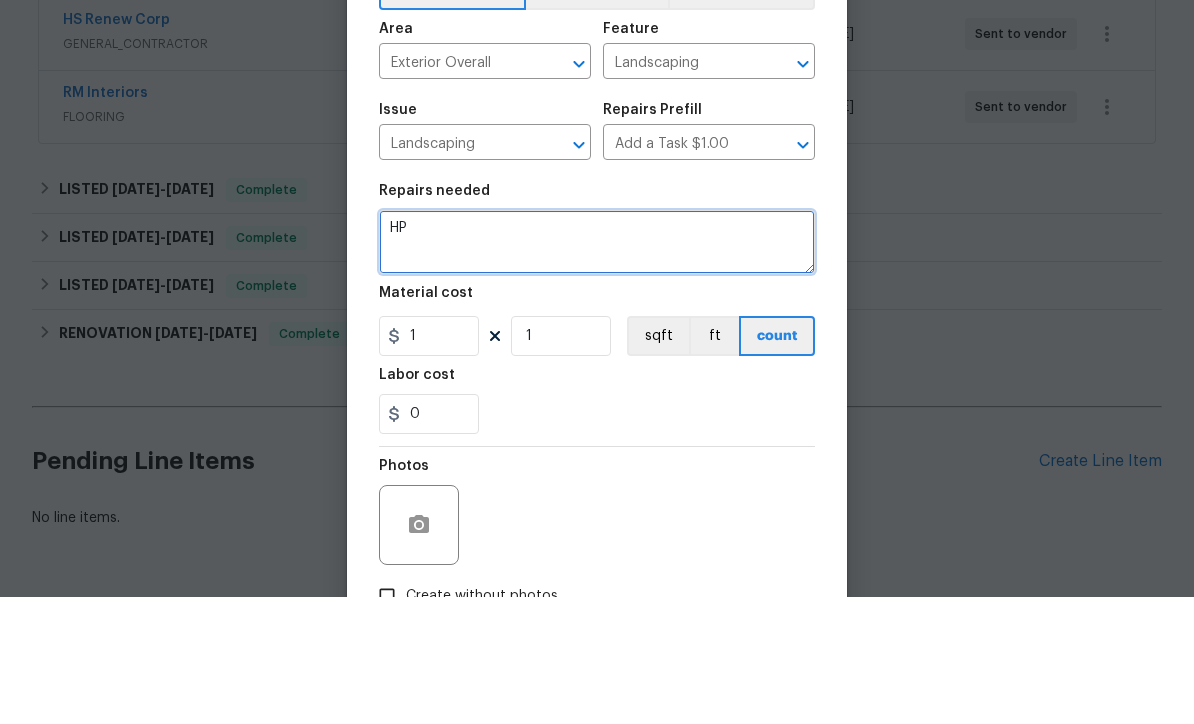 type on "H" 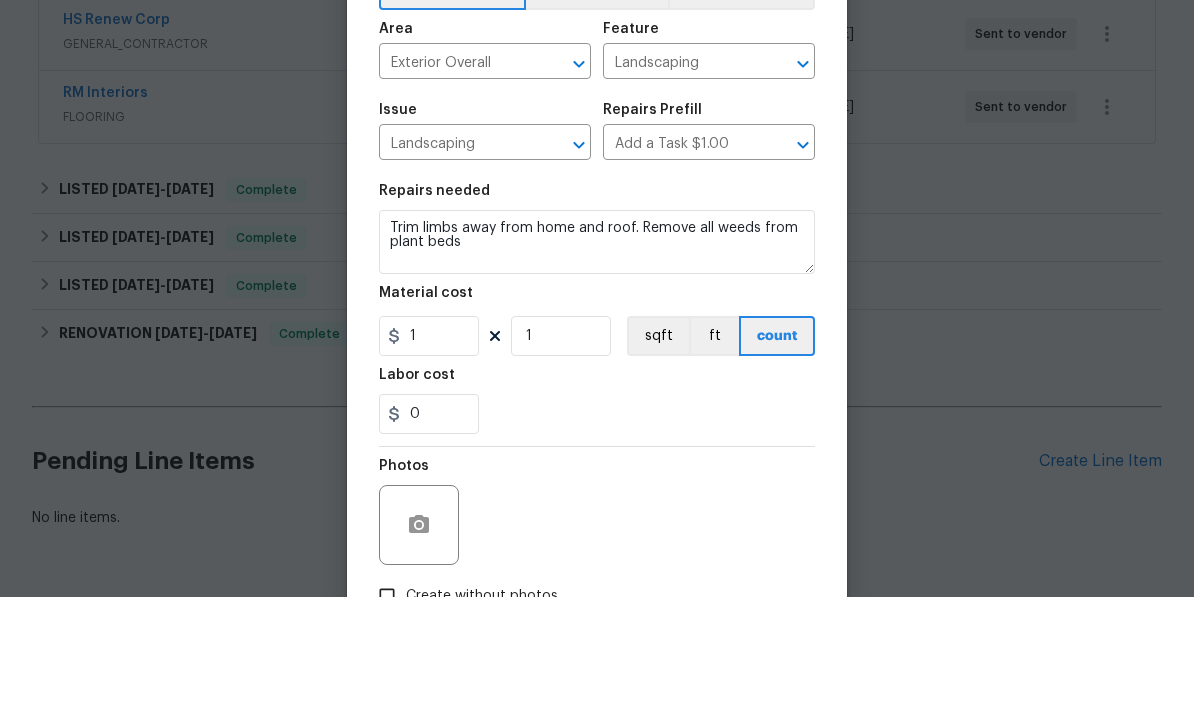 scroll, scrollTop: 66, scrollLeft: 0, axis: vertical 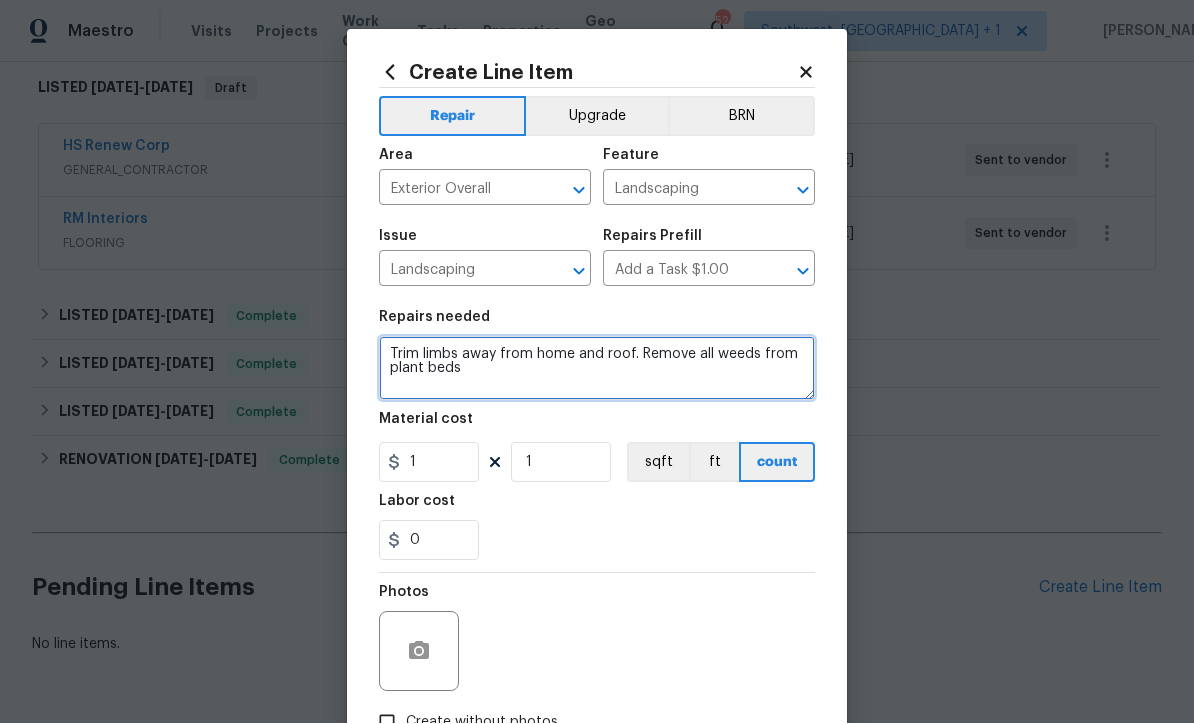 type on "Trim limbs away from home and roof. Remove all weeds from plant beds" 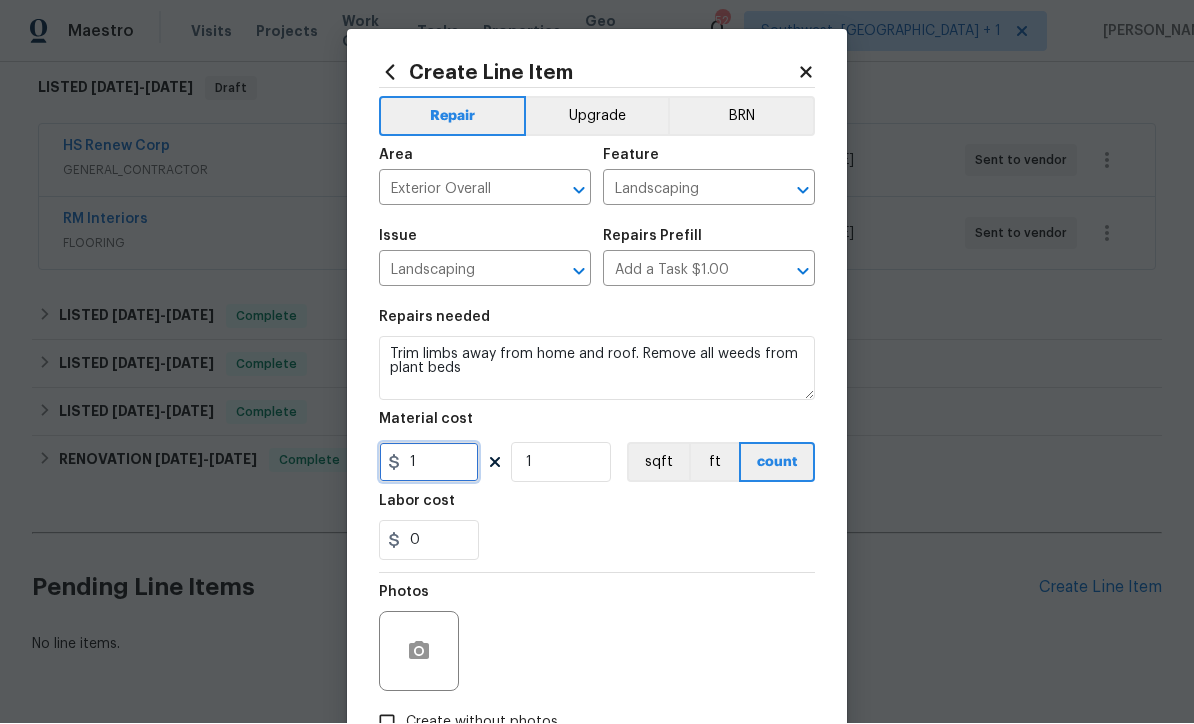click on "1" at bounding box center (429, 463) 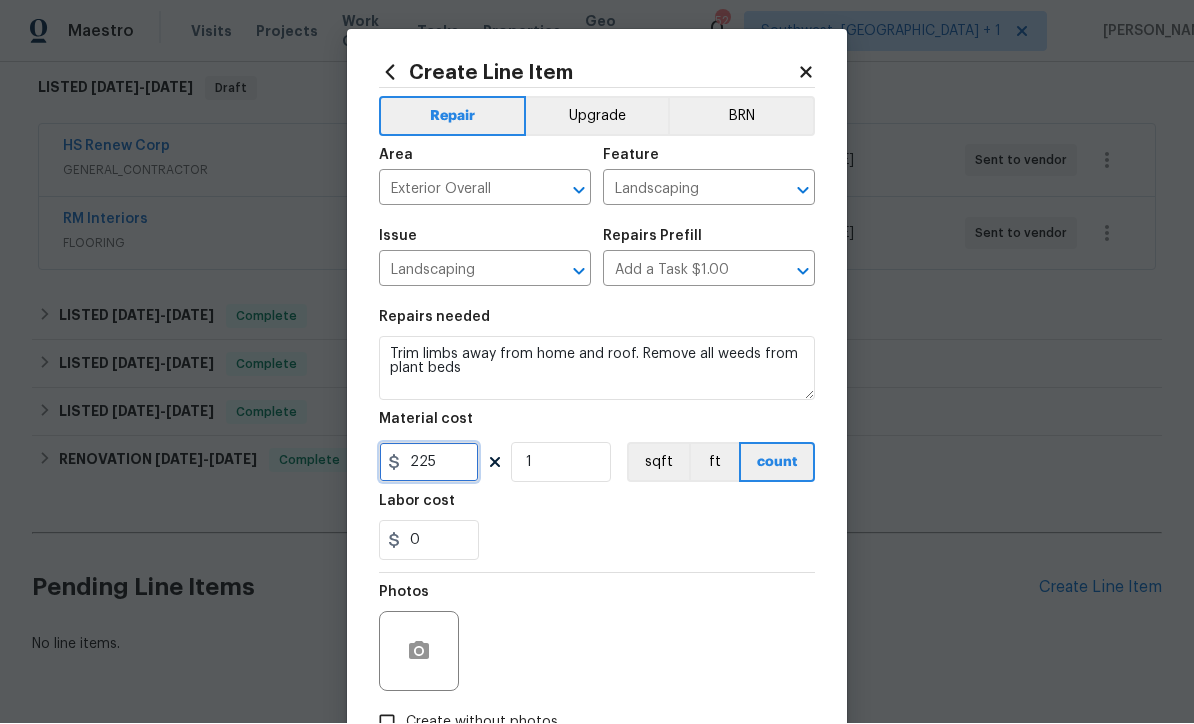 click on "225" at bounding box center (429, 463) 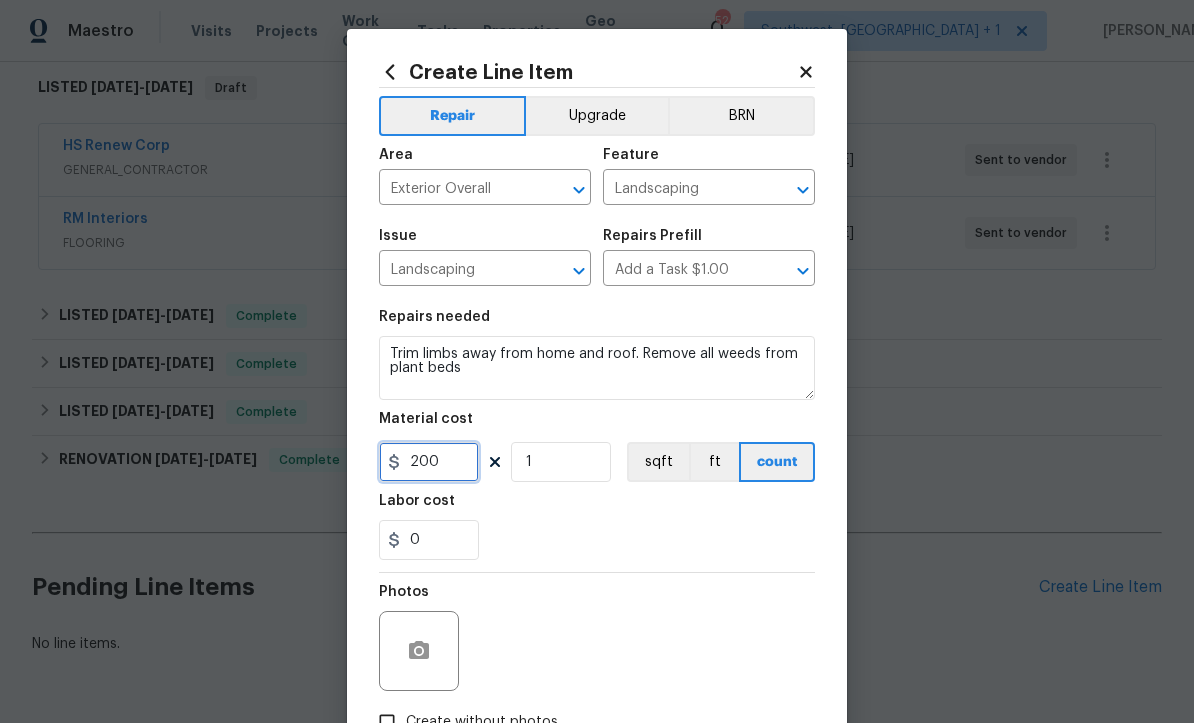 type on "200" 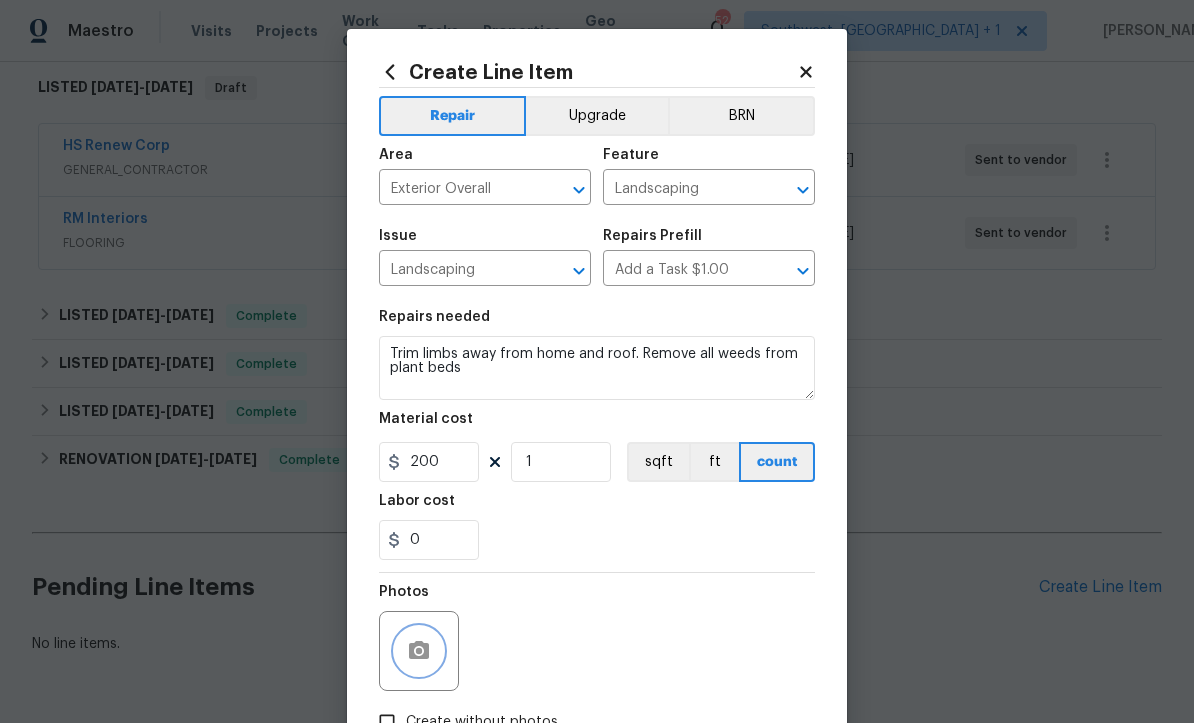 click at bounding box center (419, 652) 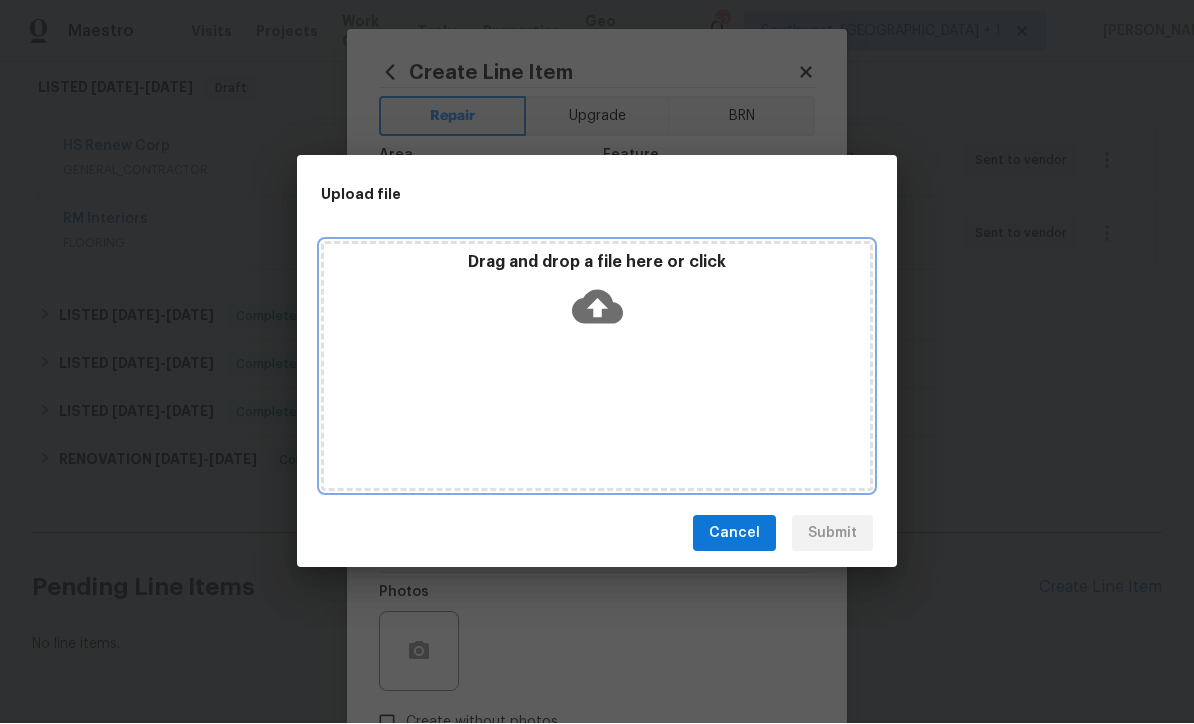 click 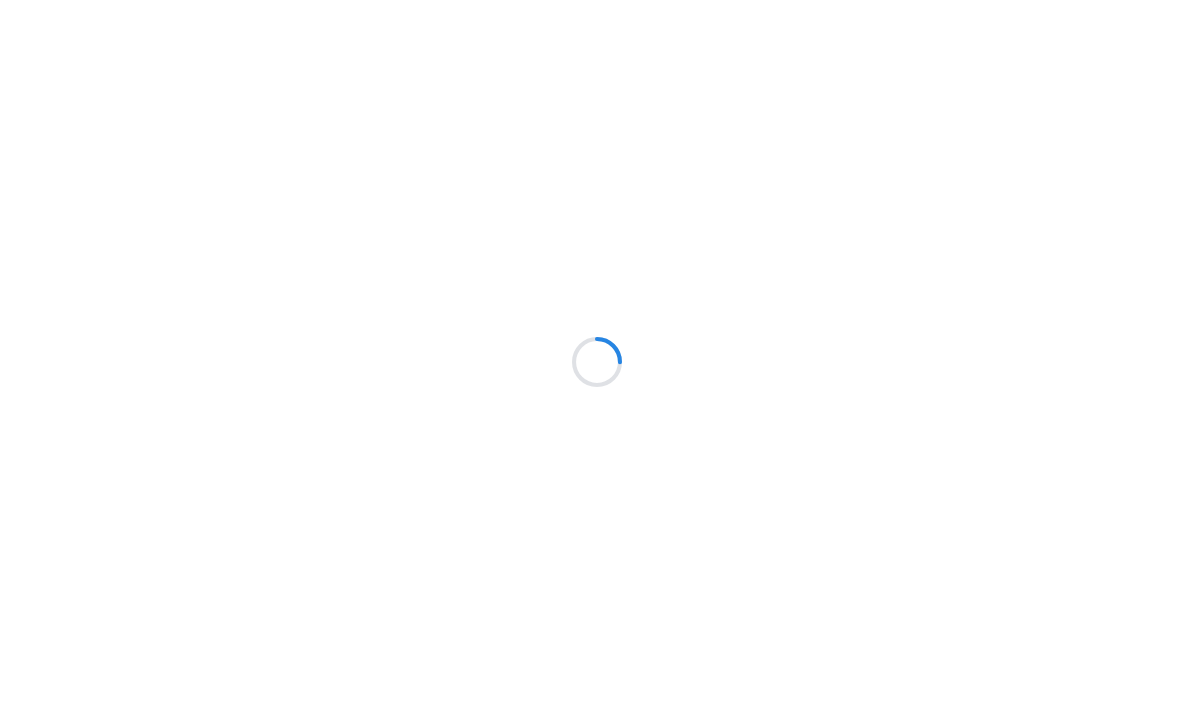 scroll, scrollTop: 0, scrollLeft: 0, axis: both 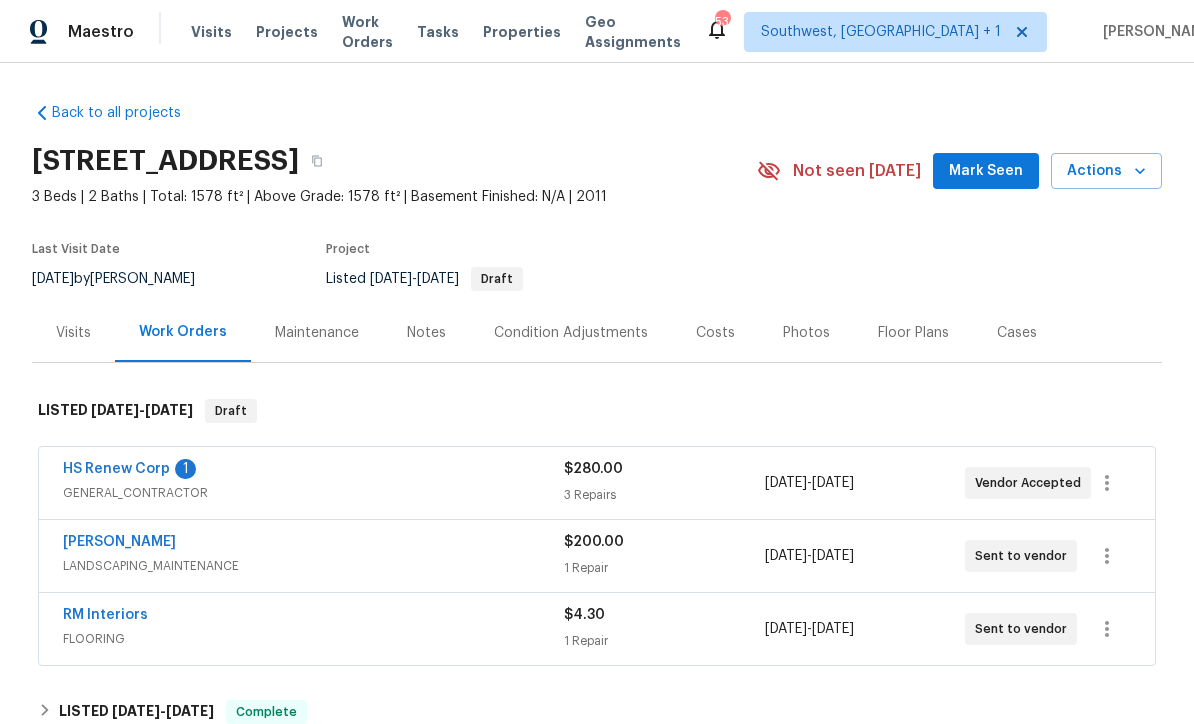 click on "HS Renew Corp" at bounding box center (116, 469) 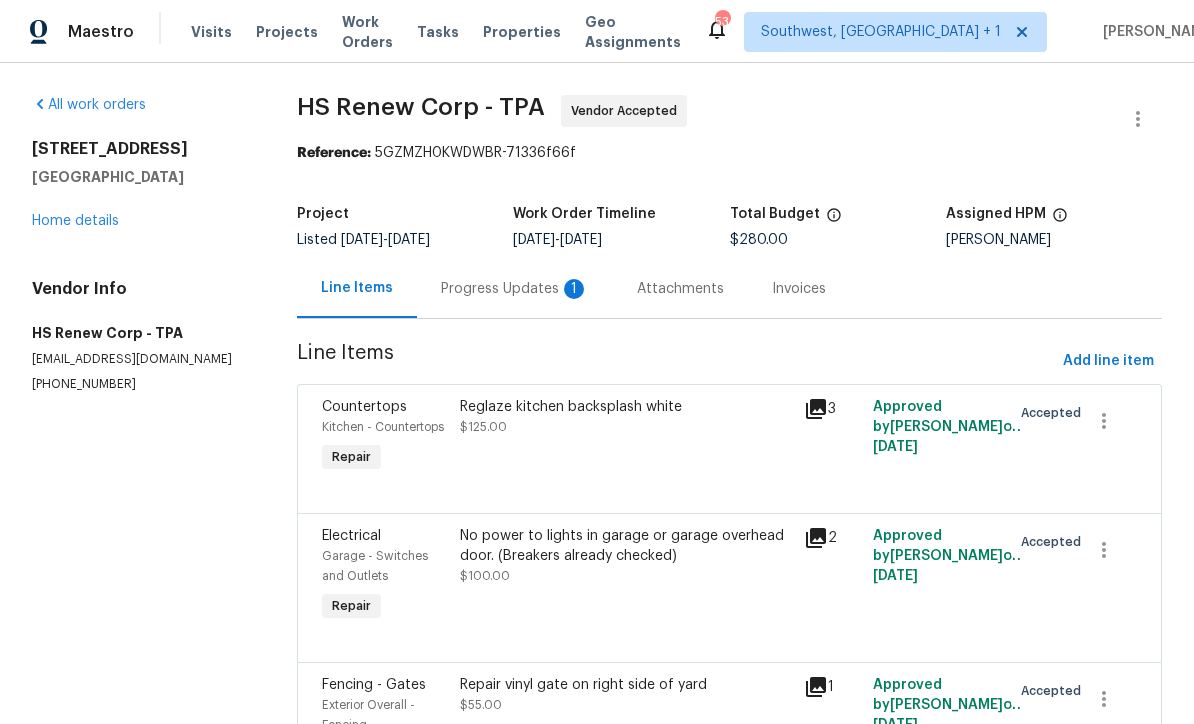 click on "Progress Updates 1" at bounding box center (515, 289) 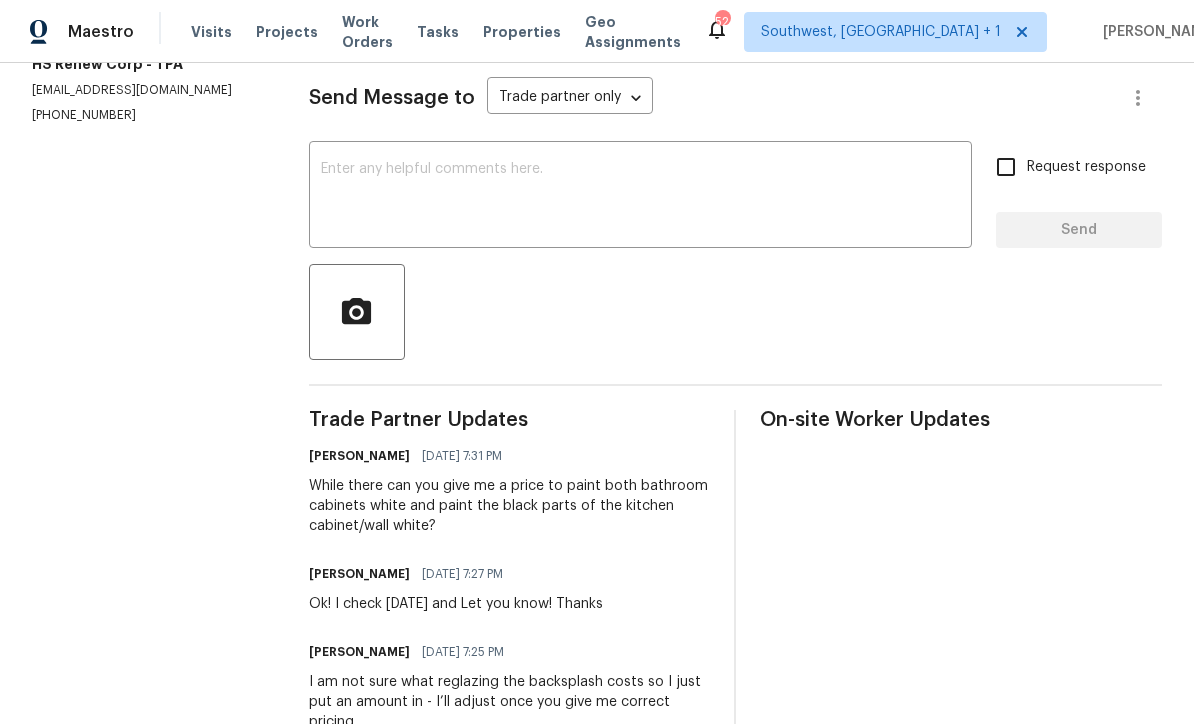 scroll, scrollTop: 268, scrollLeft: 0, axis: vertical 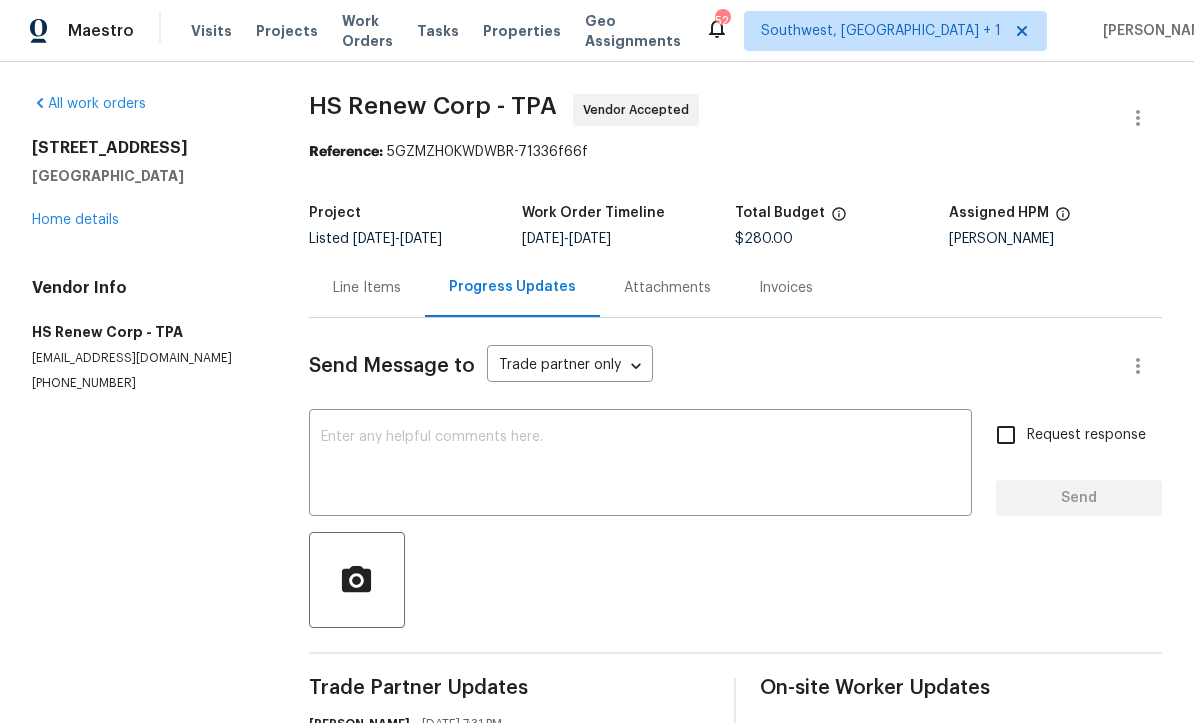 click at bounding box center (640, 466) 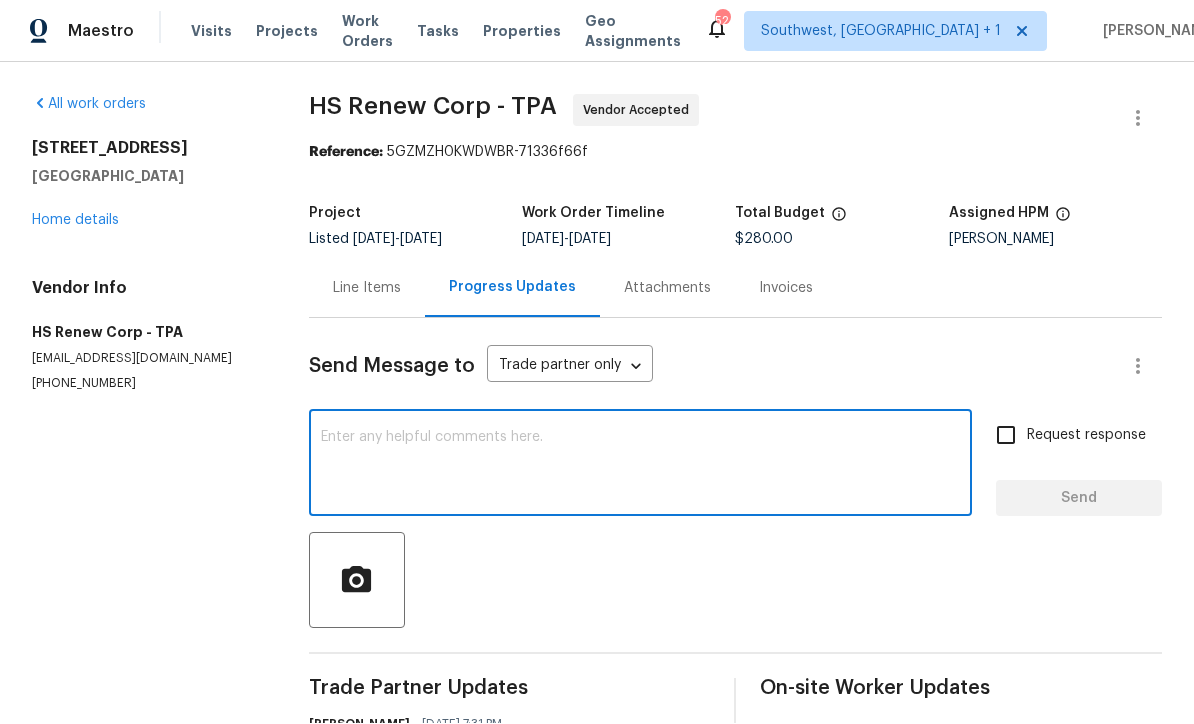 click on "Line Items" at bounding box center [367, 289] 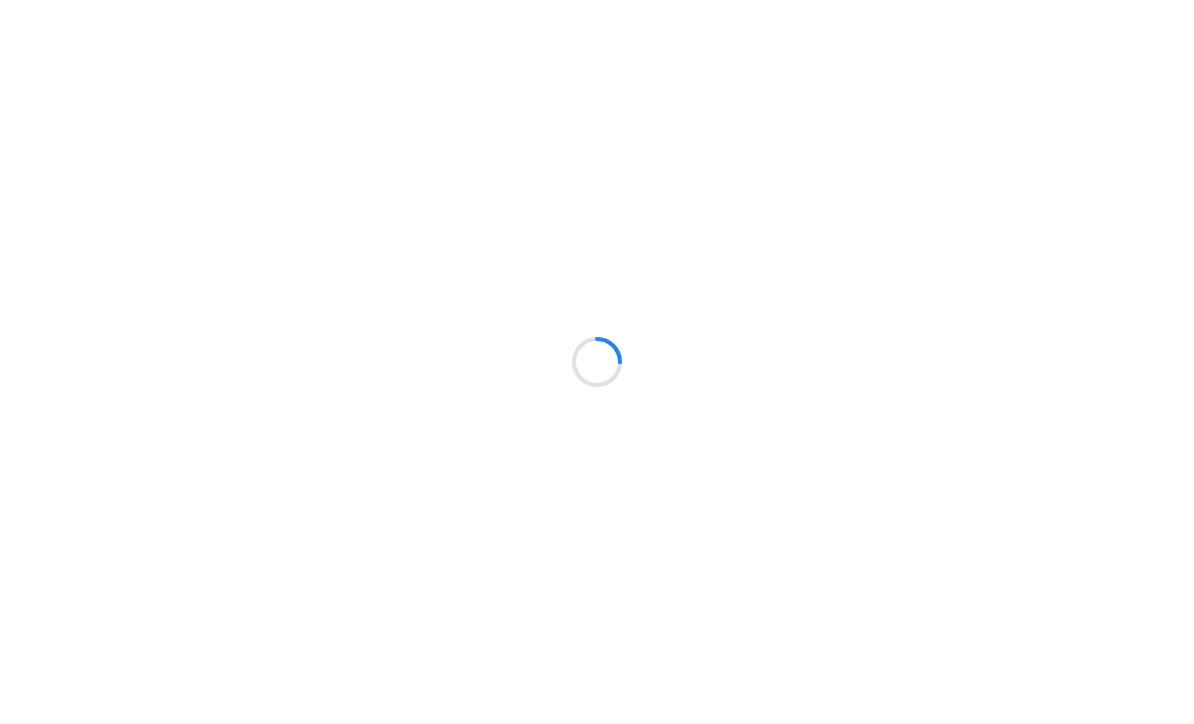 scroll, scrollTop: 0, scrollLeft: 0, axis: both 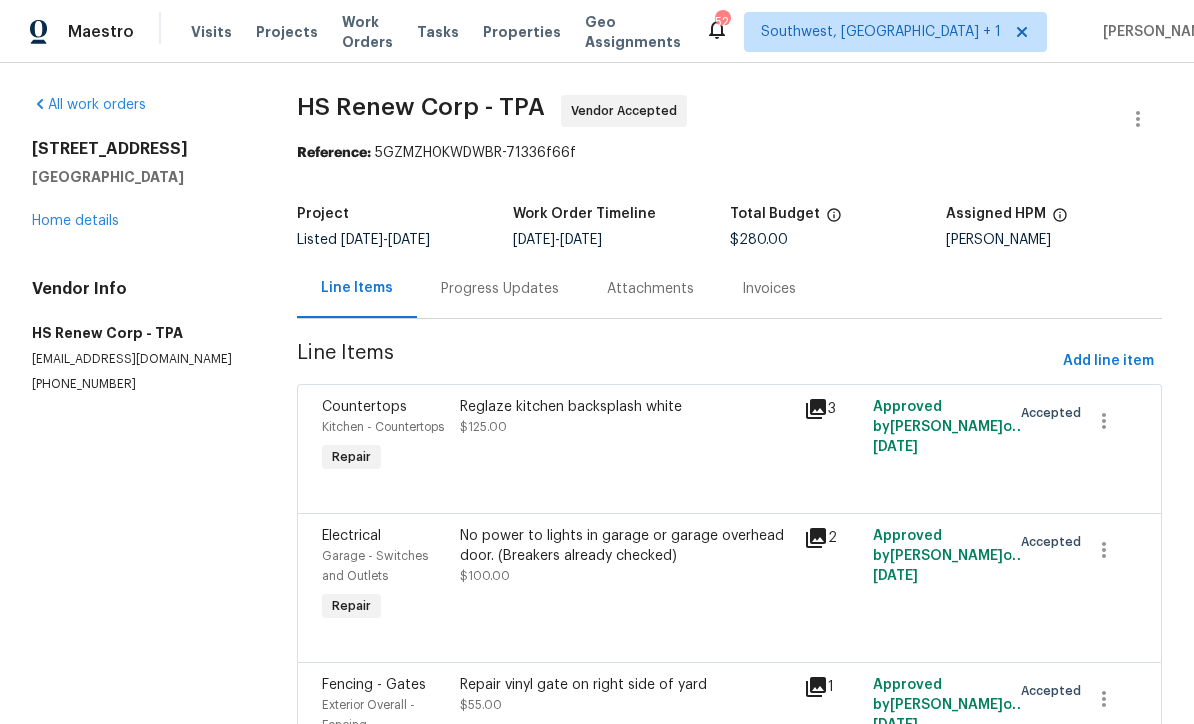 click on "Projects" at bounding box center [287, 32] 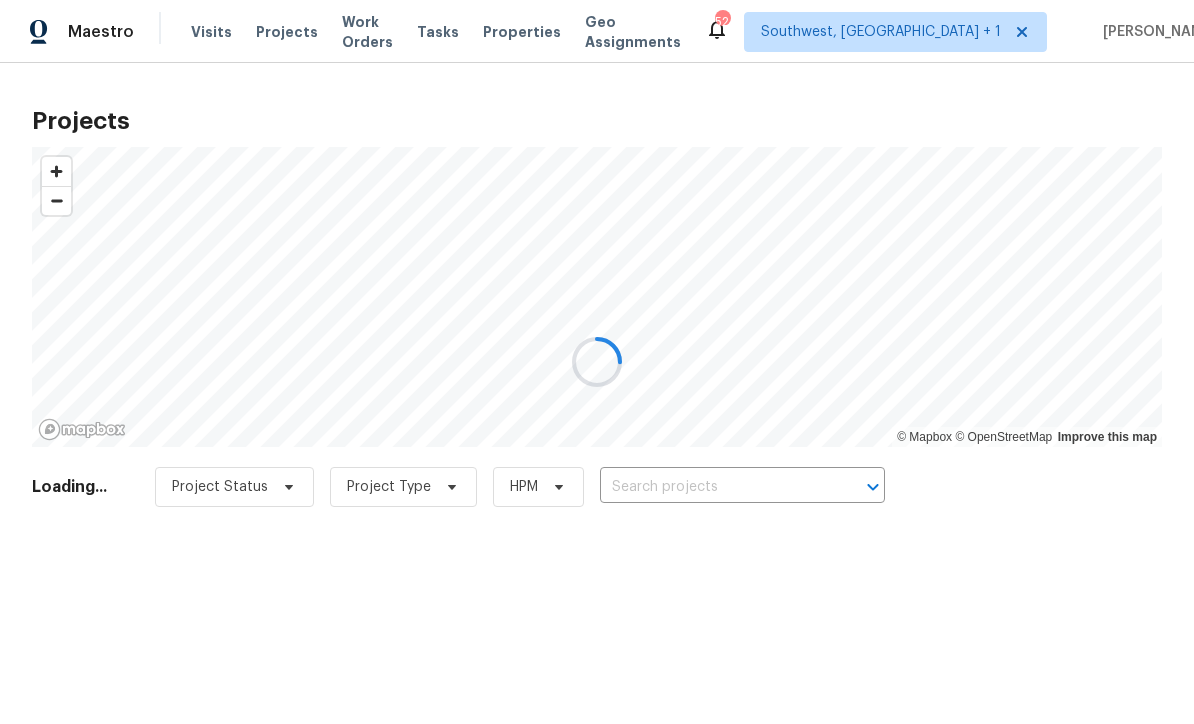 click at bounding box center [597, 362] 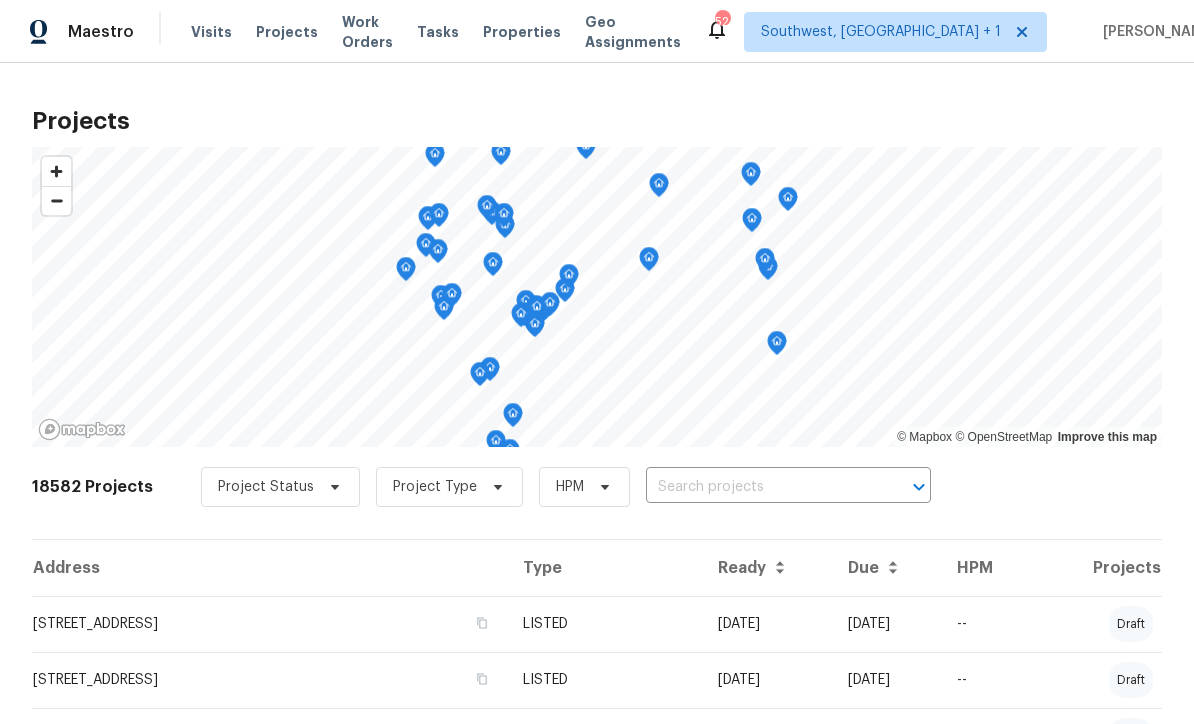 click at bounding box center [760, 487] 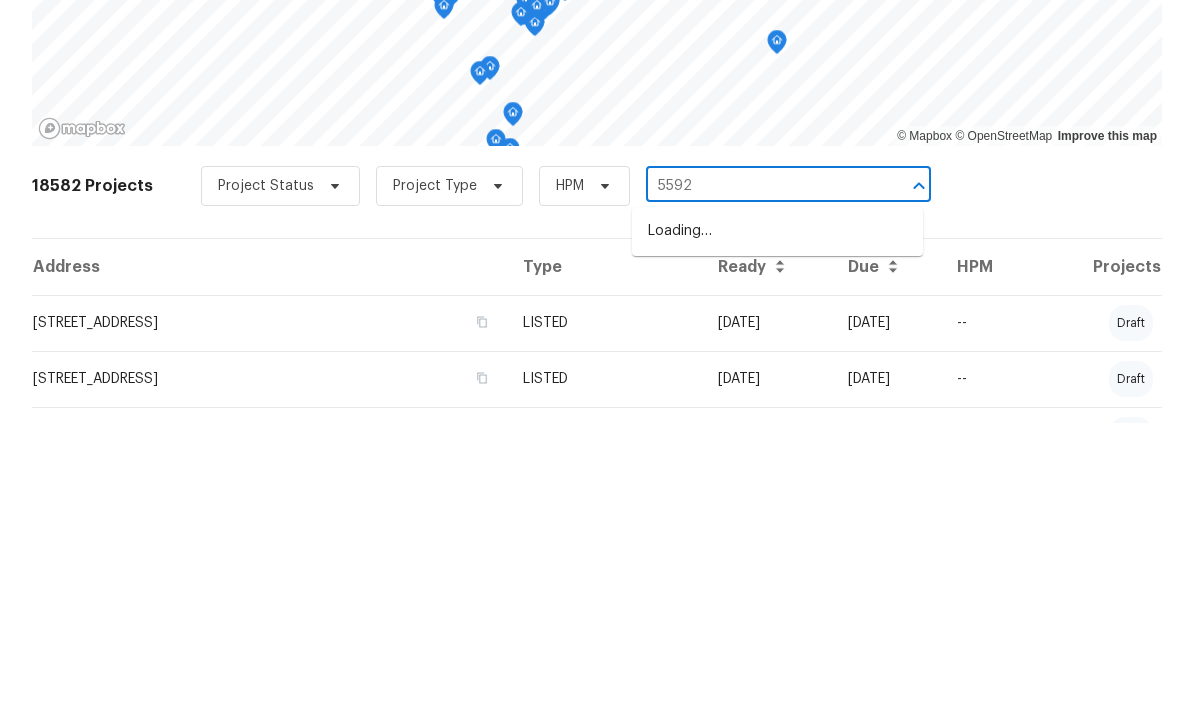type on "5592" 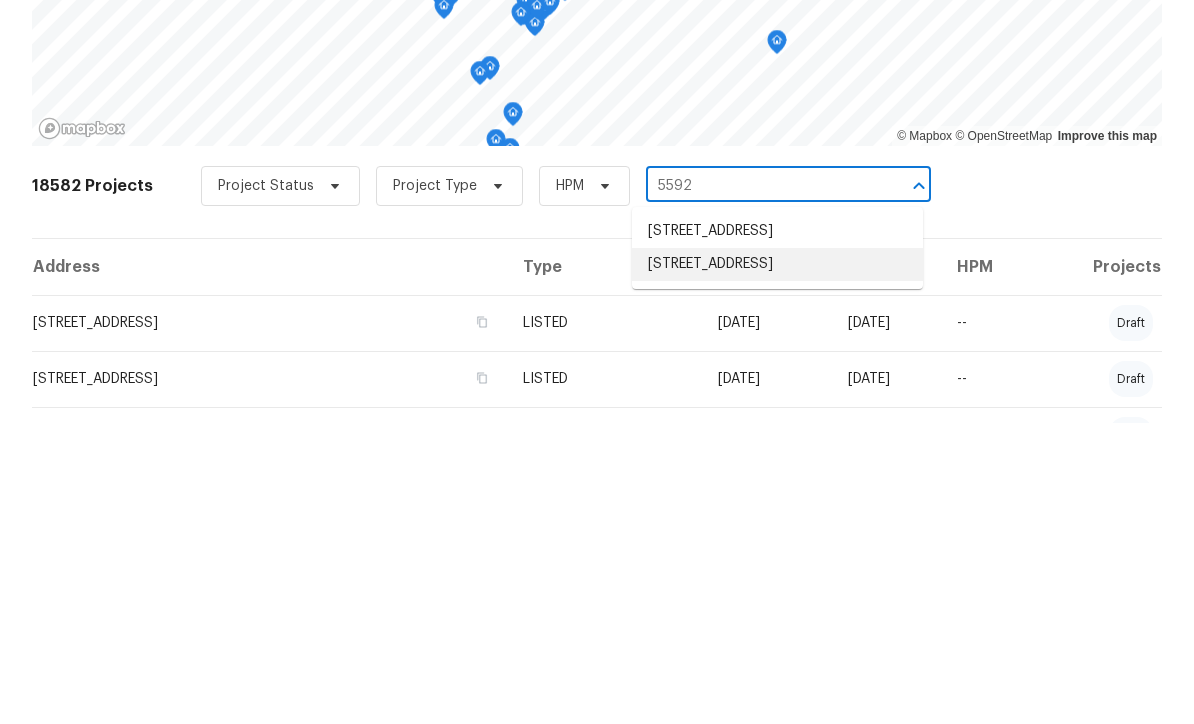 click on "5592 61st St N, Saint Petersburg, FL 33709" at bounding box center (777, 565) 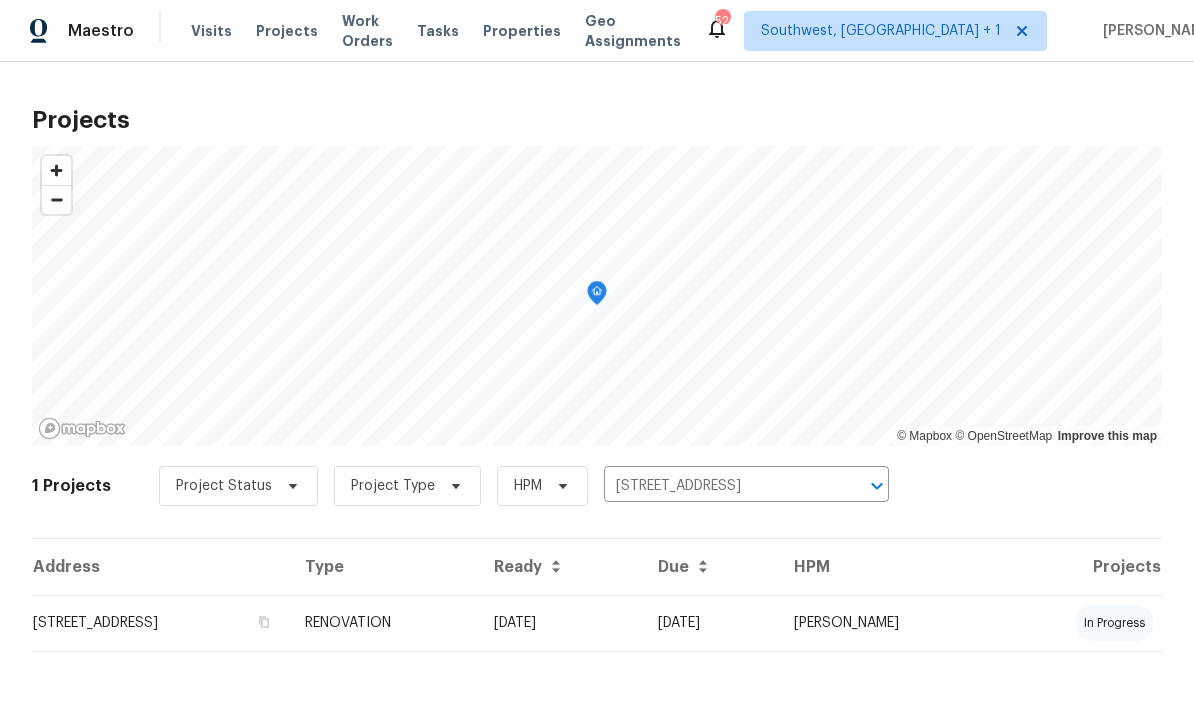 click on "06/16/25" at bounding box center (560, 624) 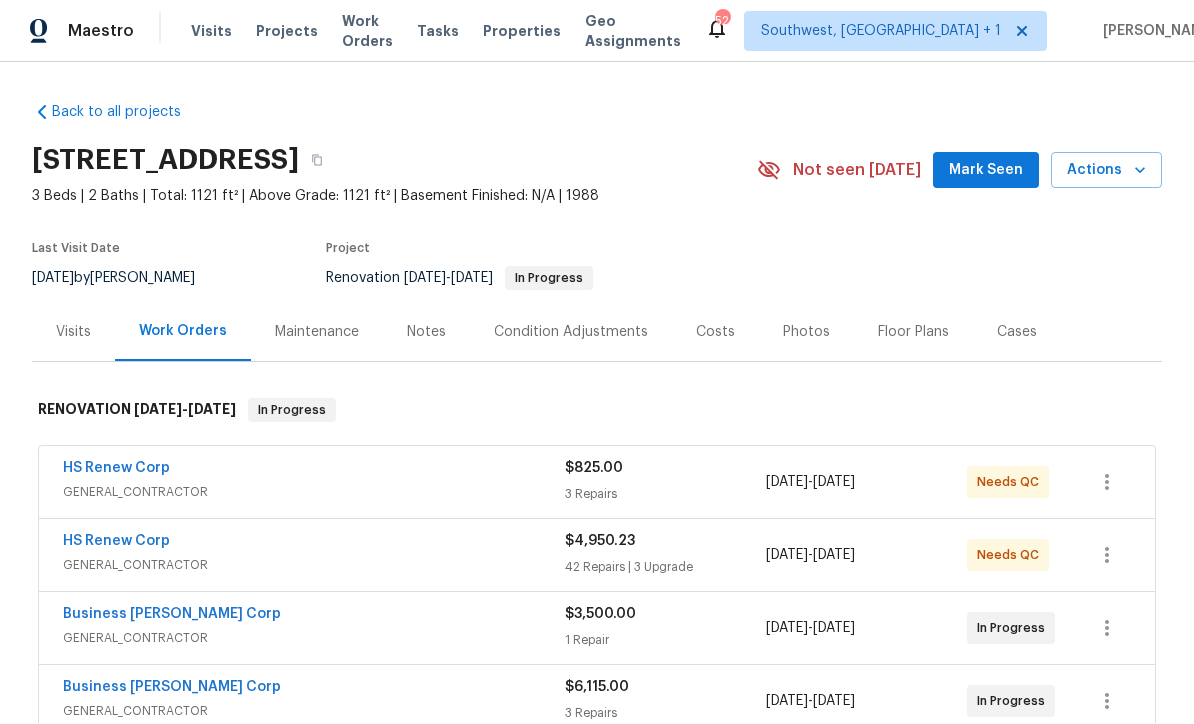 scroll, scrollTop: 1, scrollLeft: 0, axis: vertical 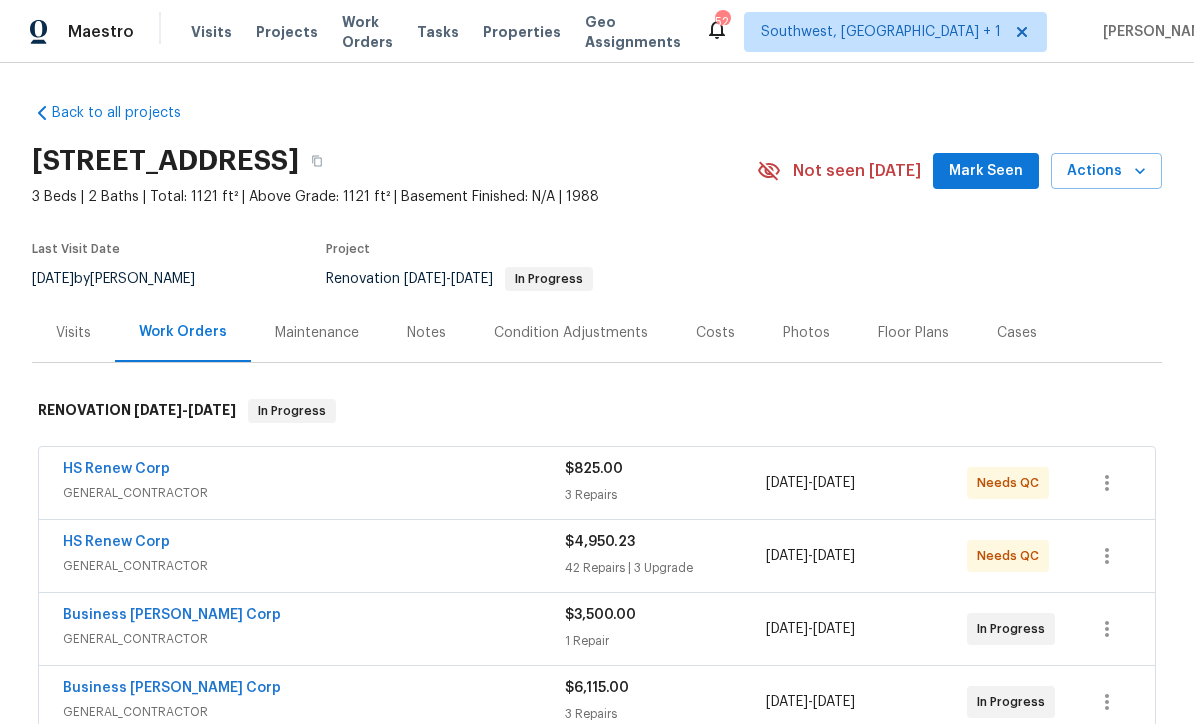click on "Notes" at bounding box center (426, 332) 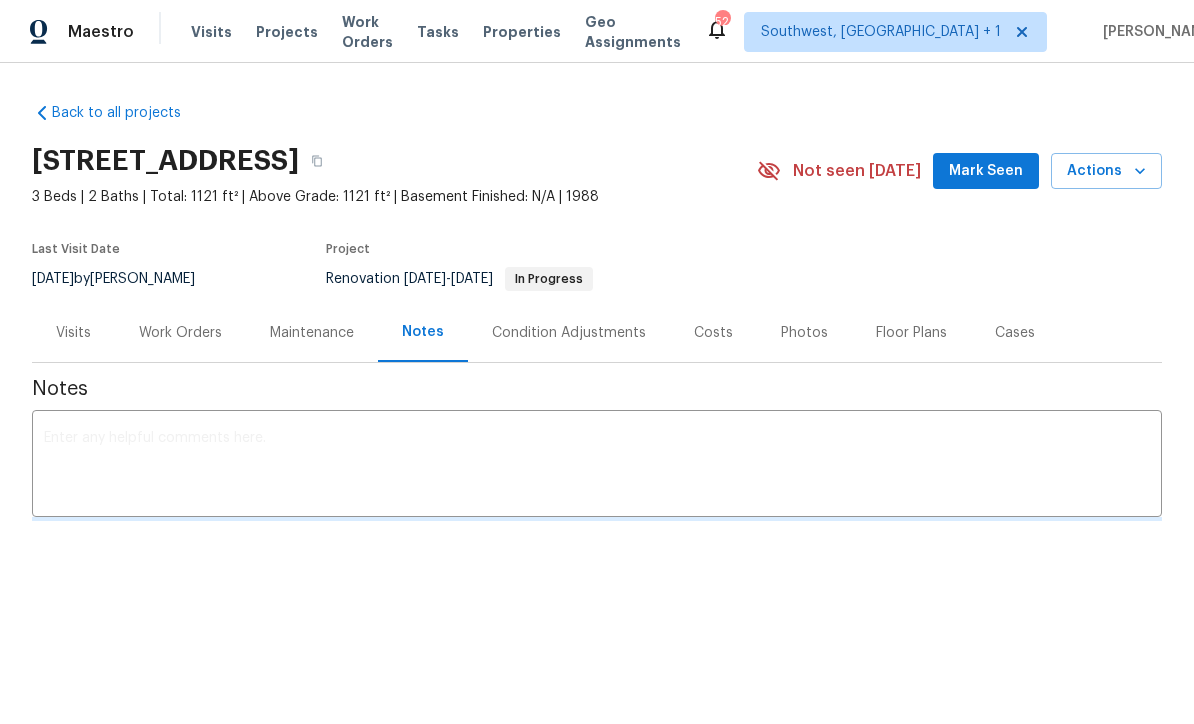 scroll, scrollTop: 0, scrollLeft: 0, axis: both 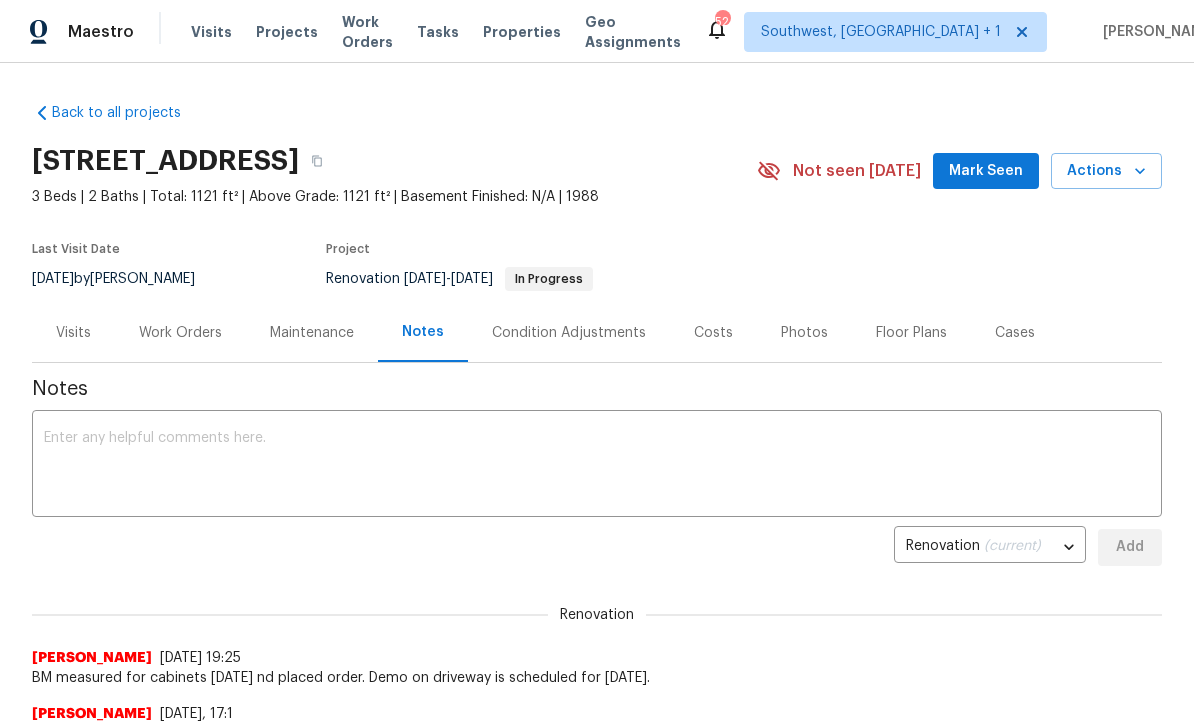 click at bounding box center [597, 466] 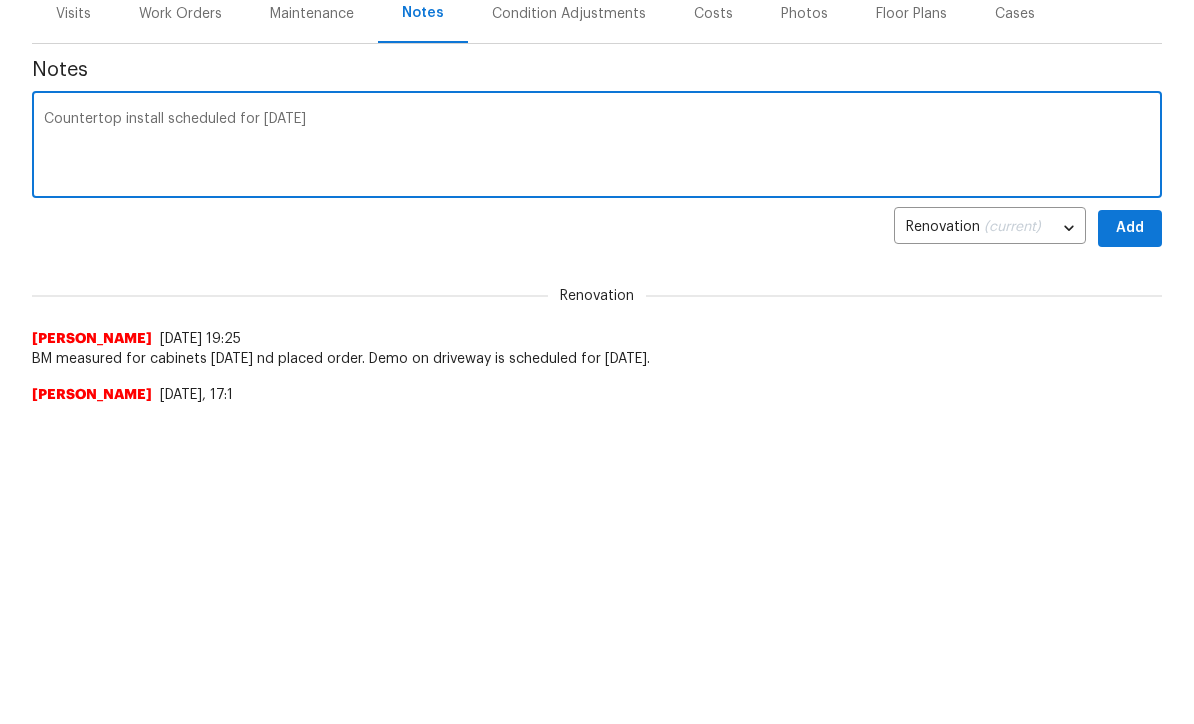 type on "Countertop install scheduled for Wednesday" 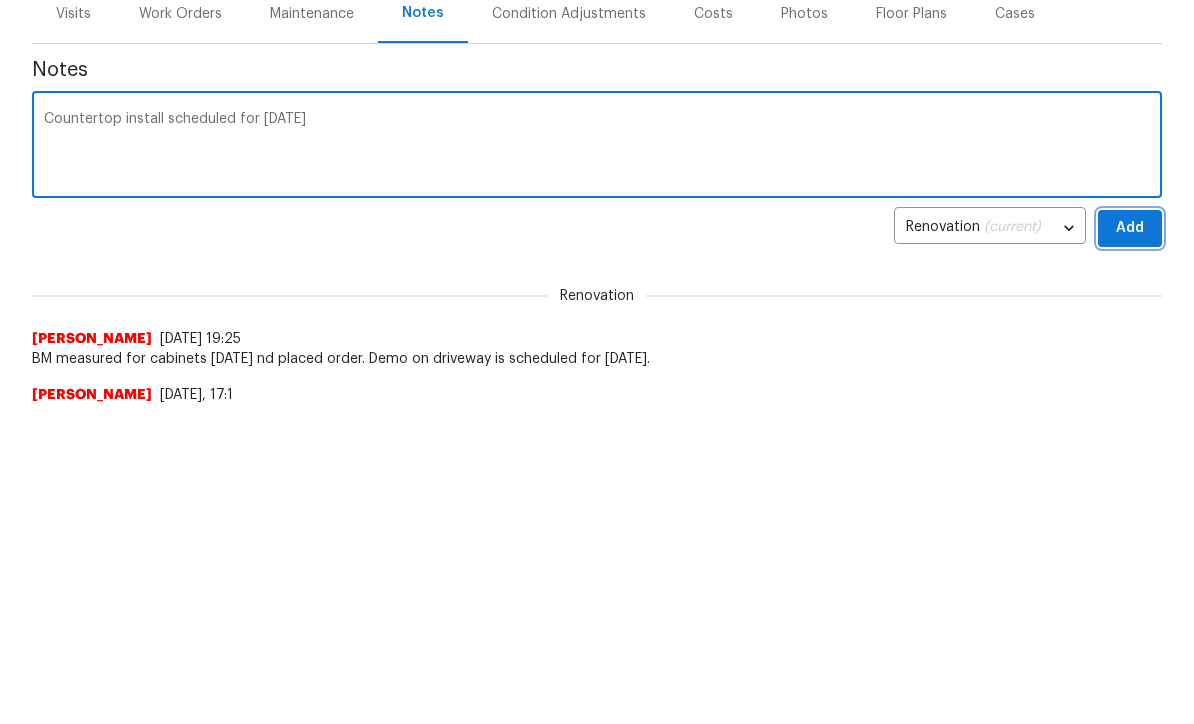 click on "Add" at bounding box center (1130, 547) 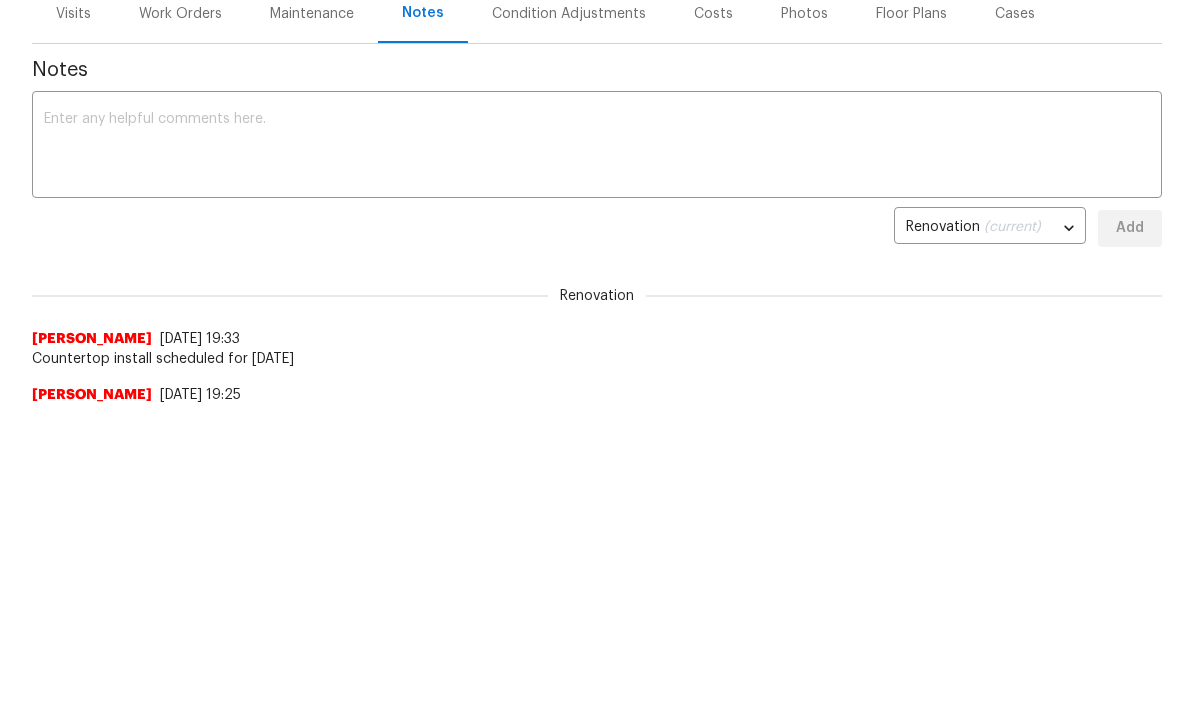scroll, scrollTop: 0, scrollLeft: 0, axis: both 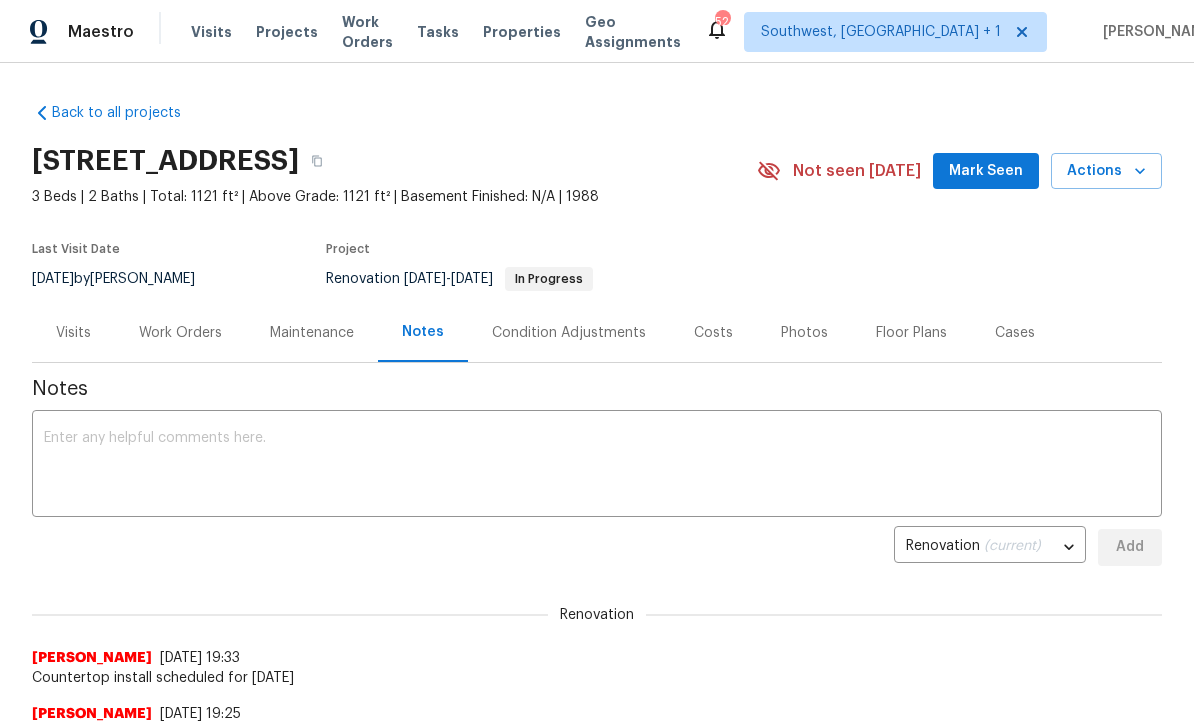 click at bounding box center [597, 466] 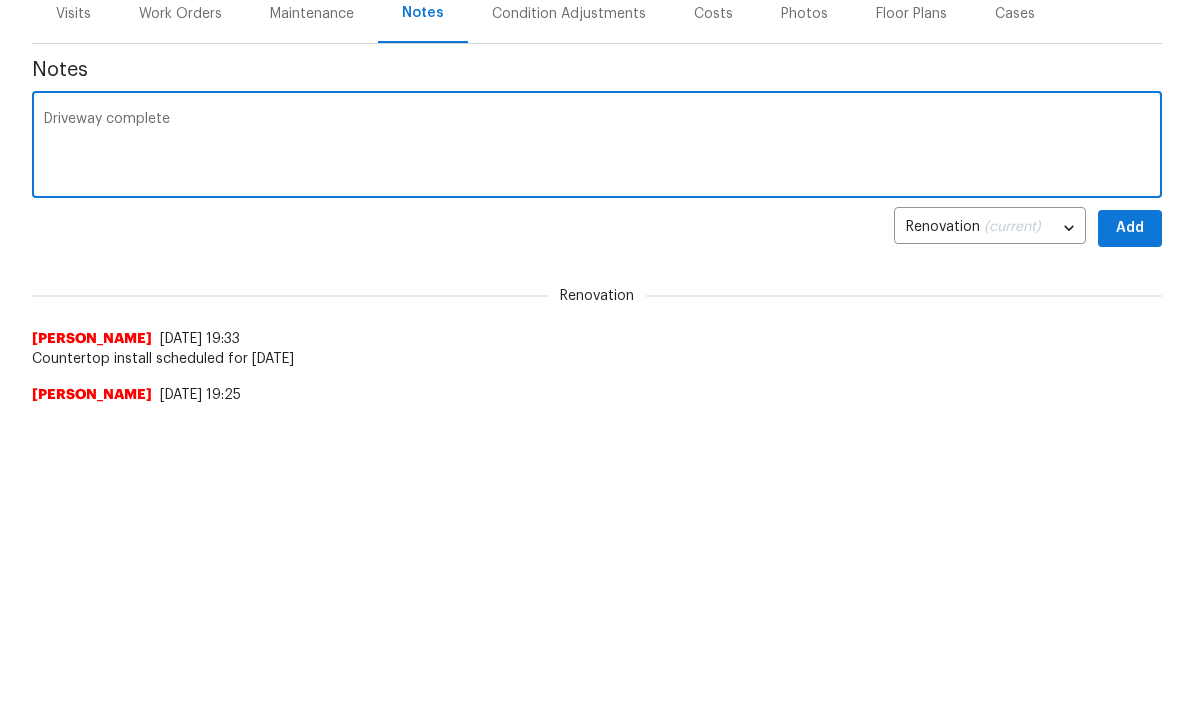 type on "Driveway complete" 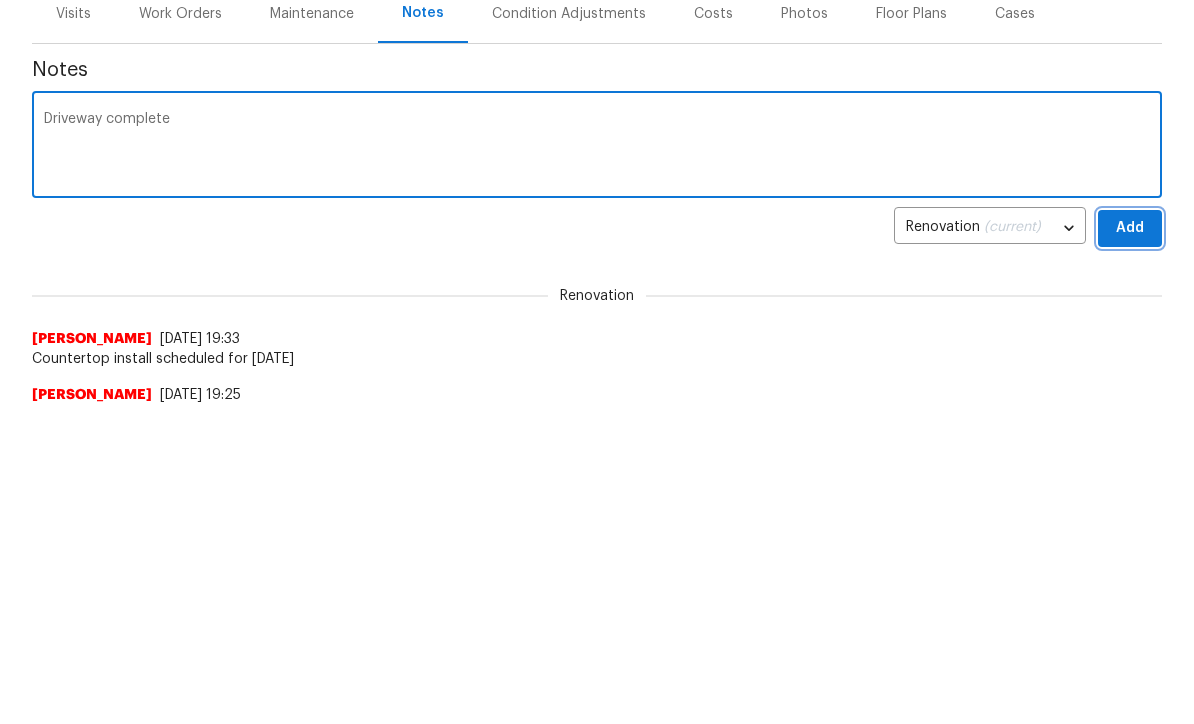 click on "Add" at bounding box center (1130, 547) 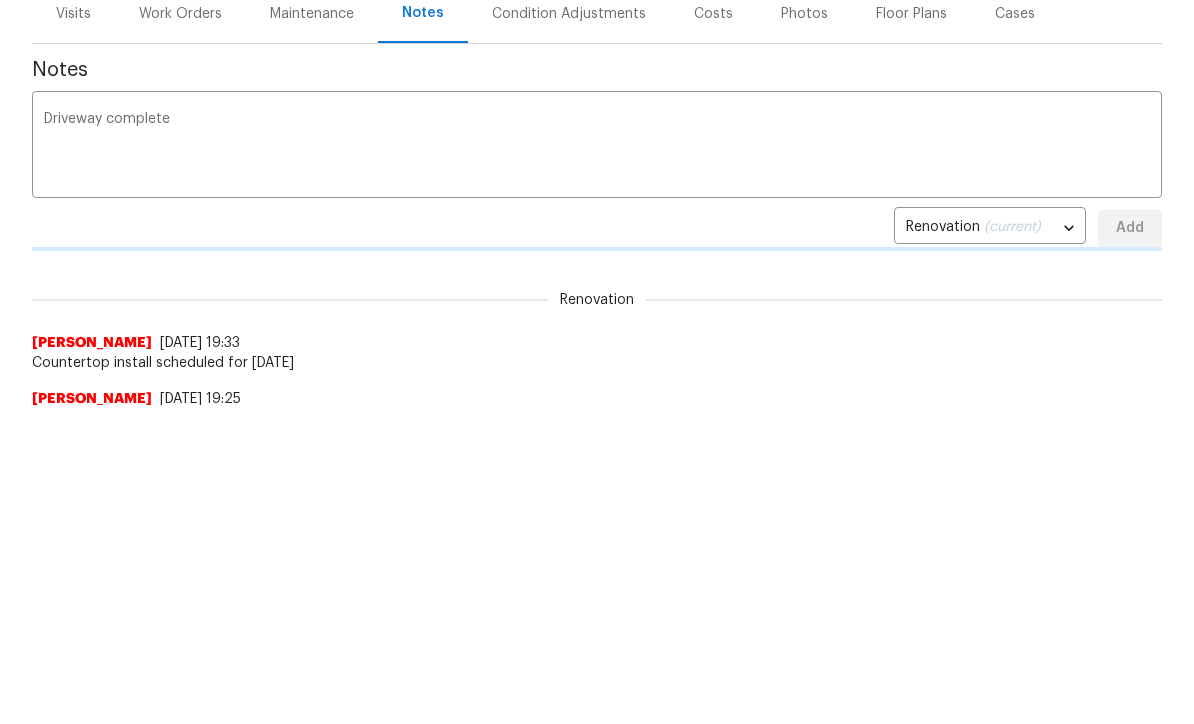 scroll, scrollTop: 319, scrollLeft: 0, axis: vertical 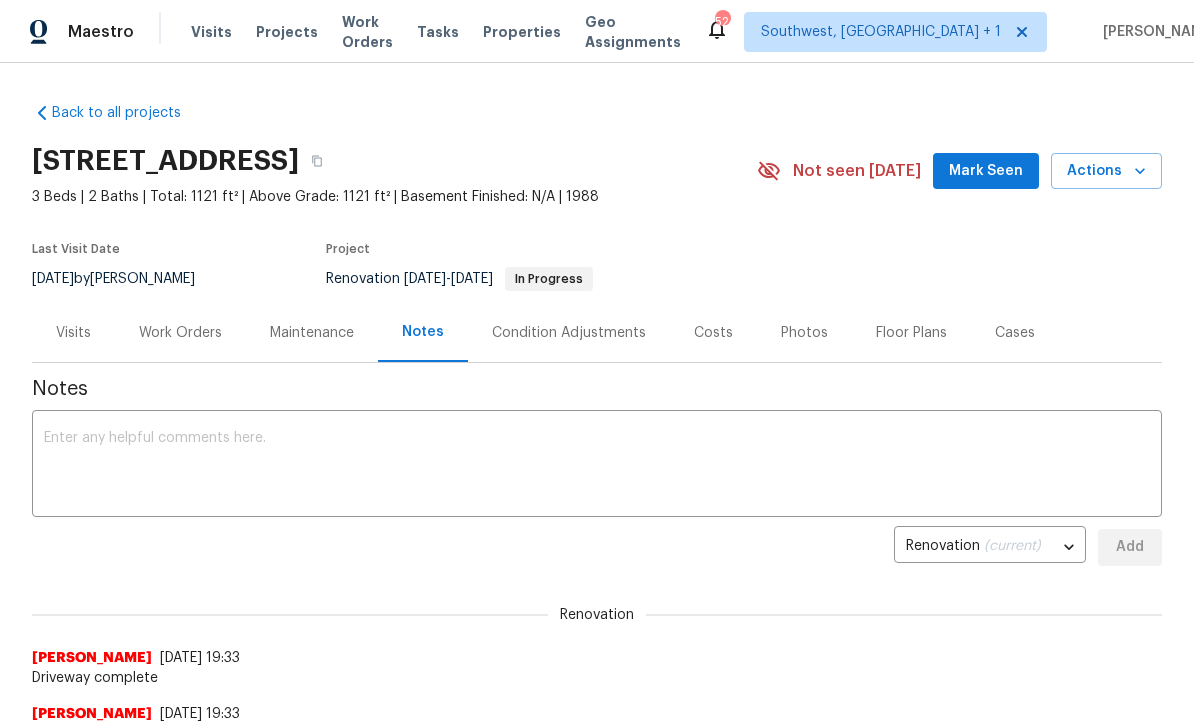 click on "Projects" at bounding box center (287, 32) 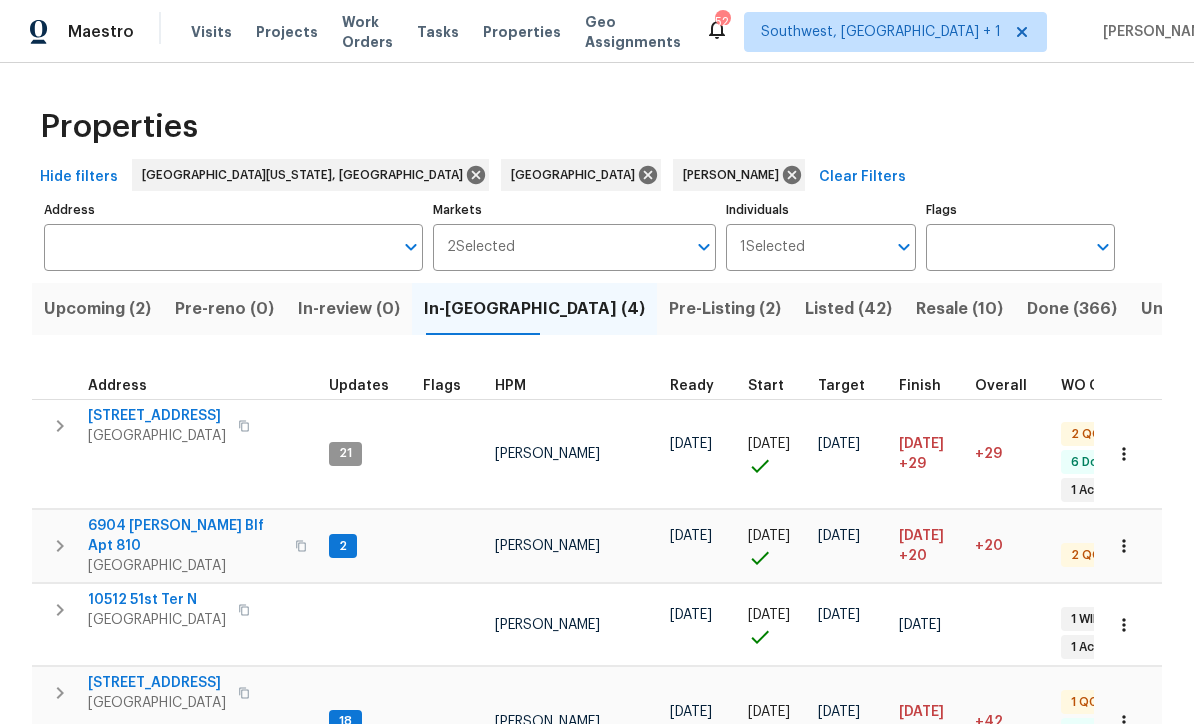 scroll, scrollTop: 0, scrollLeft: 0, axis: both 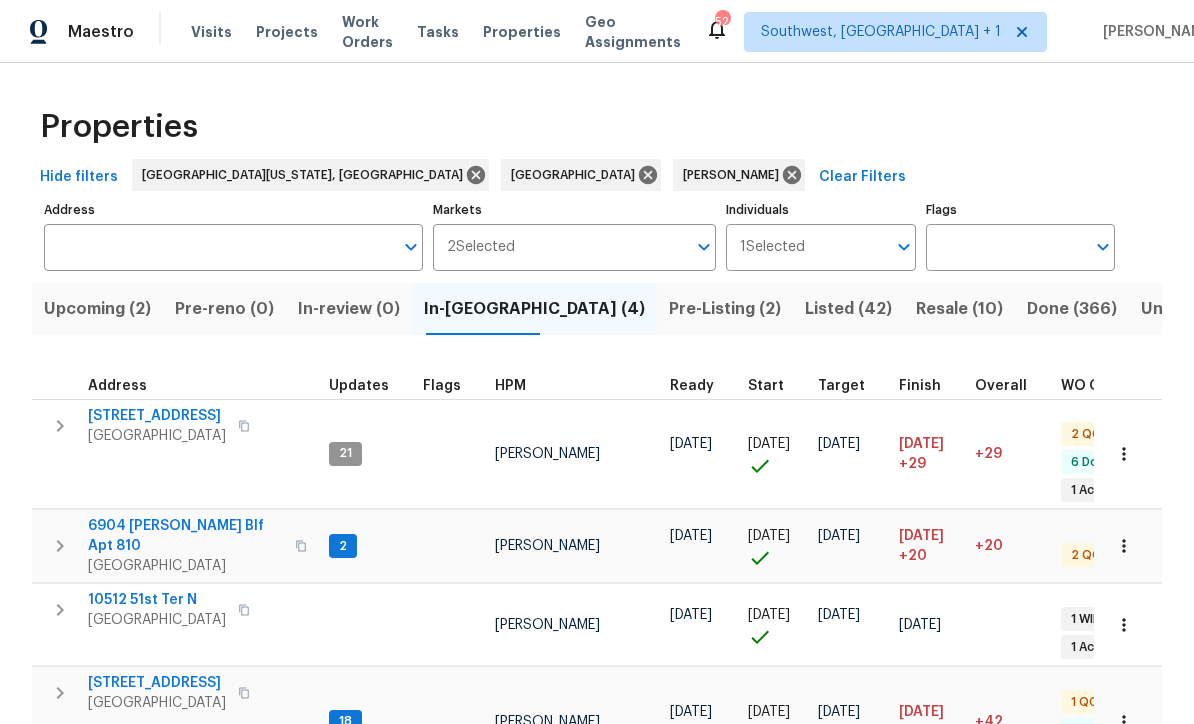 click on "Resale (10)" at bounding box center (959, 309) 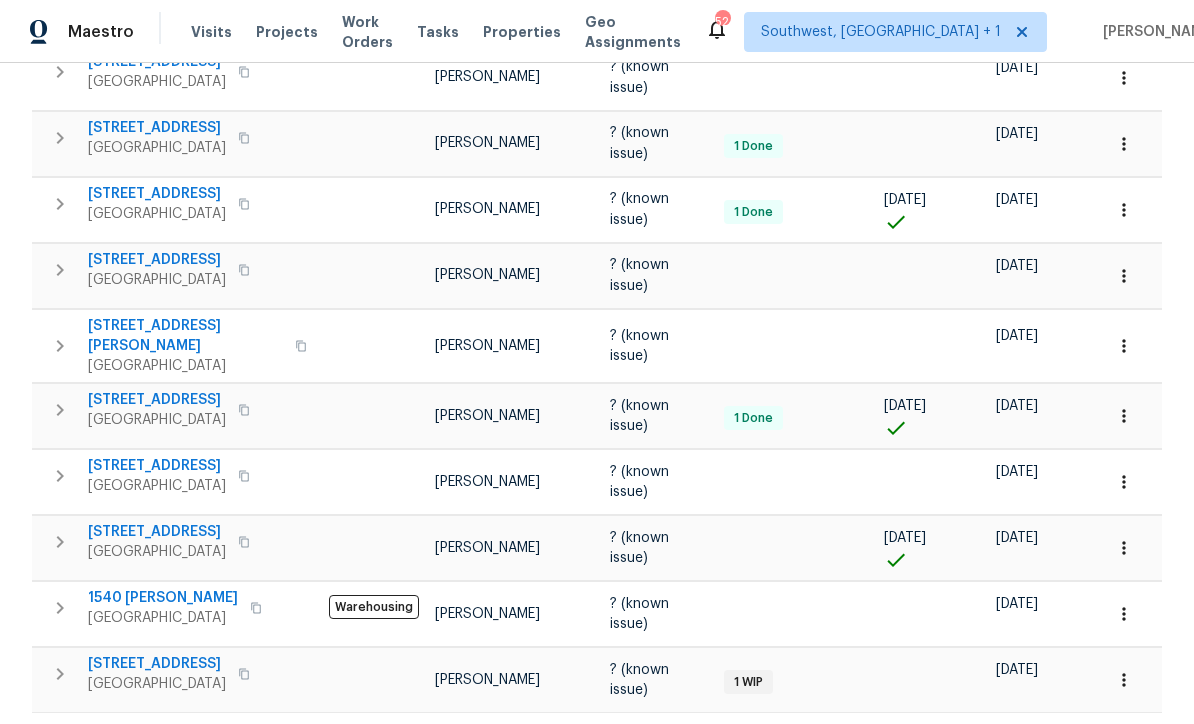 scroll, scrollTop: 381, scrollLeft: 0, axis: vertical 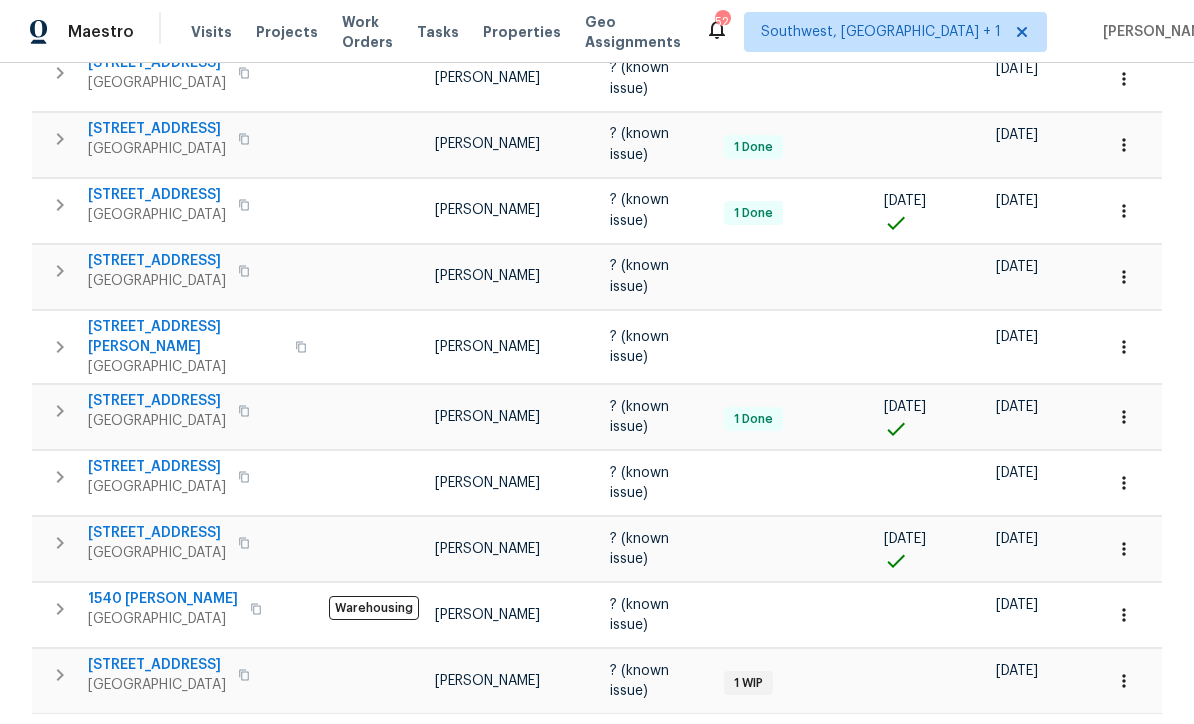 click 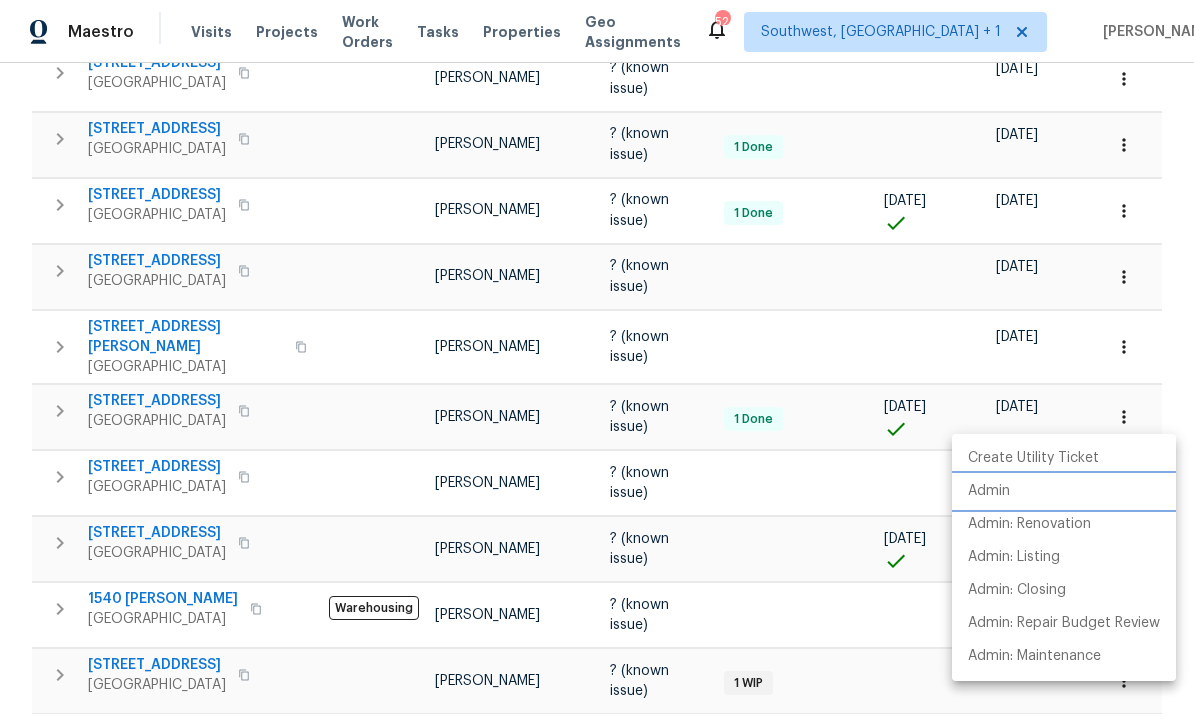 click on "Admin" at bounding box center [989, 491] 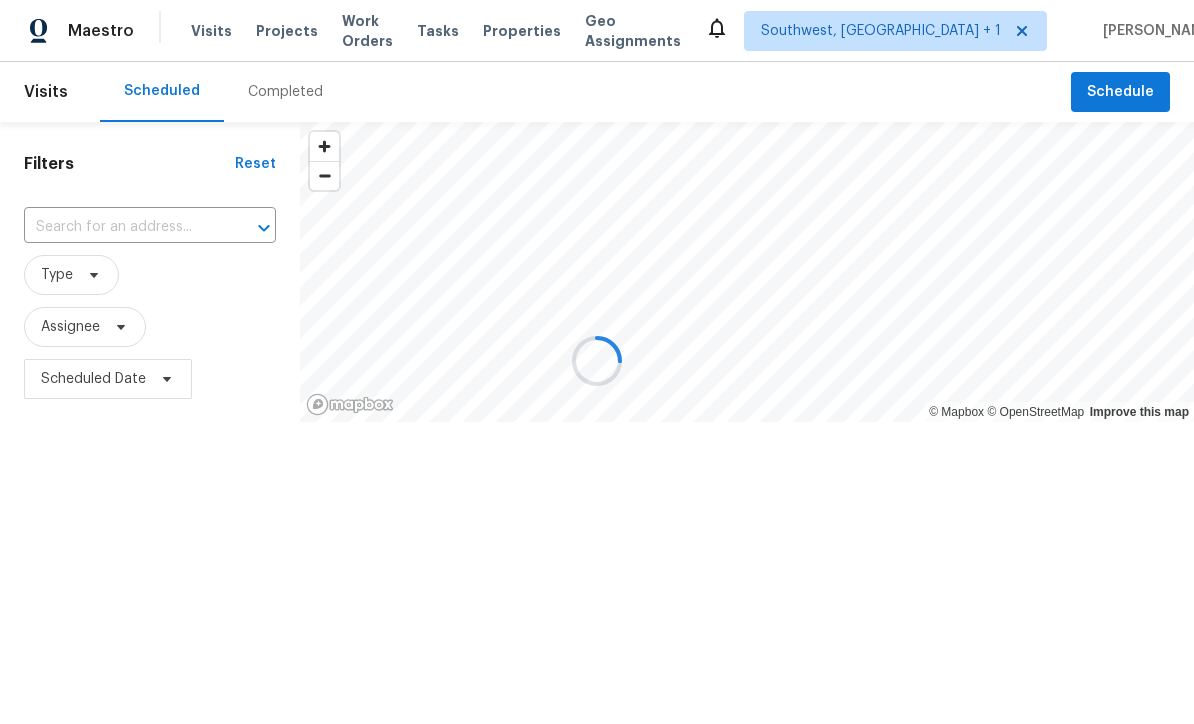 scroll, scrollTop: 1, scrollLeft: 0, axis: vertical 